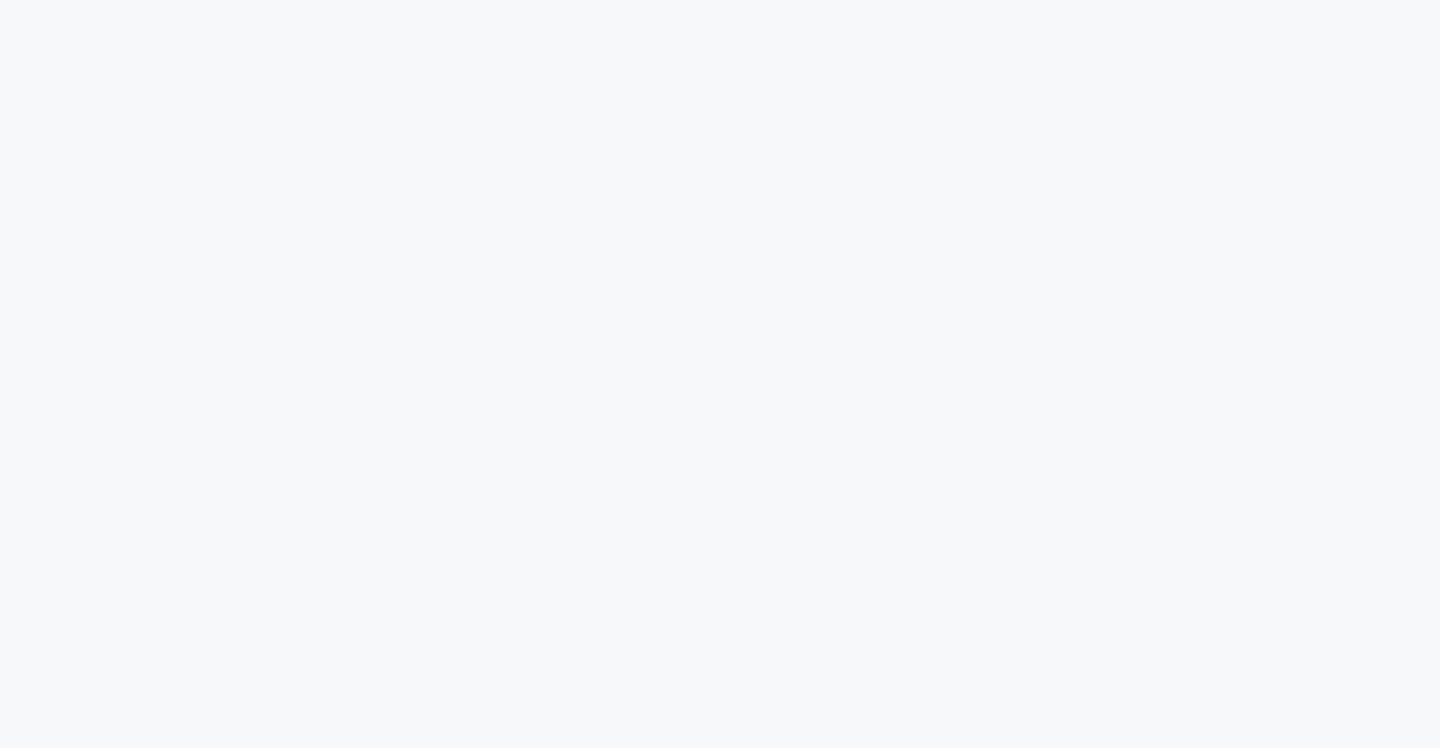scroll, scrollTop: 0, scrollLeft: 0, axis: both 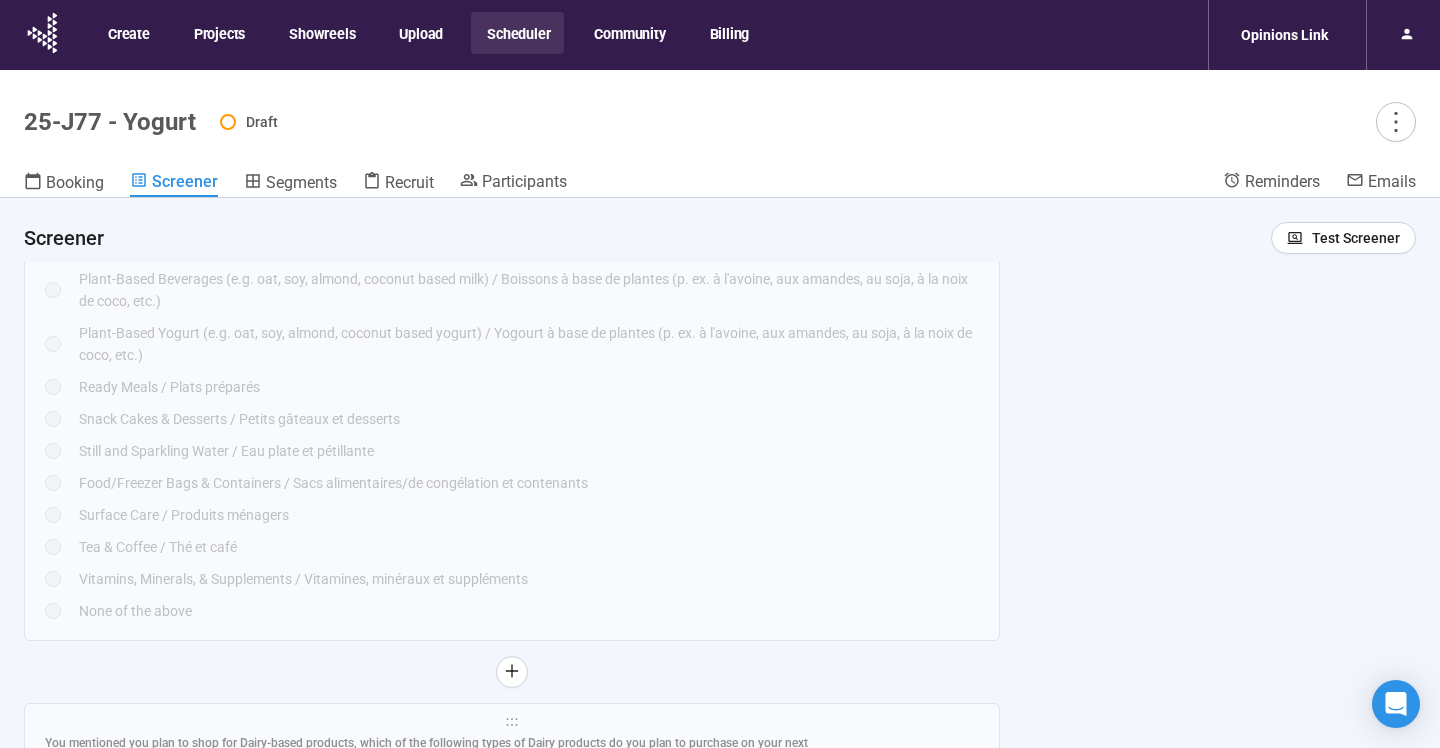 click on "Snack Cakes & Desserts / Petits gâteaux et desserts" at bounding box center [529, 419] 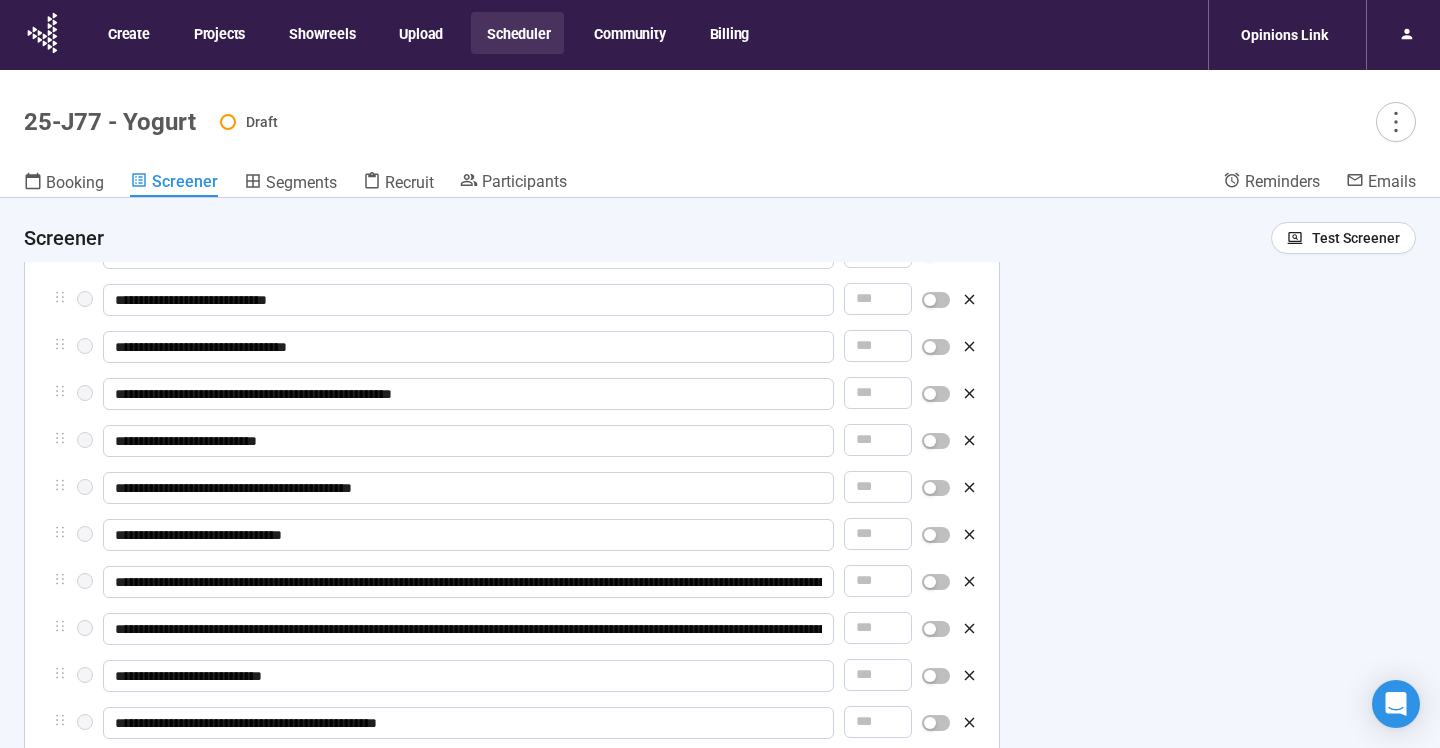 scroll, scrollTop: 56, scrollLeft: 0, axis: vertical 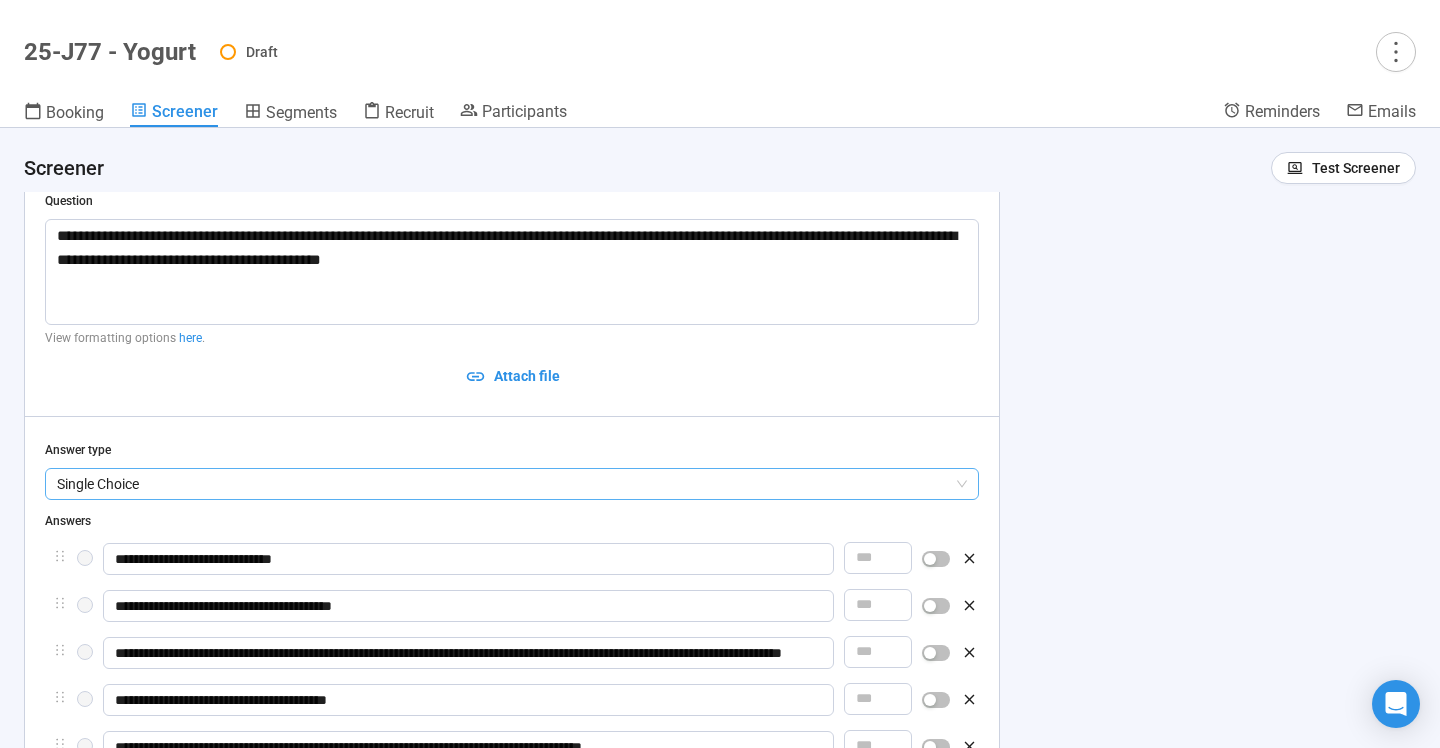 click on "Single Choice" at bounding box center (512, 484) 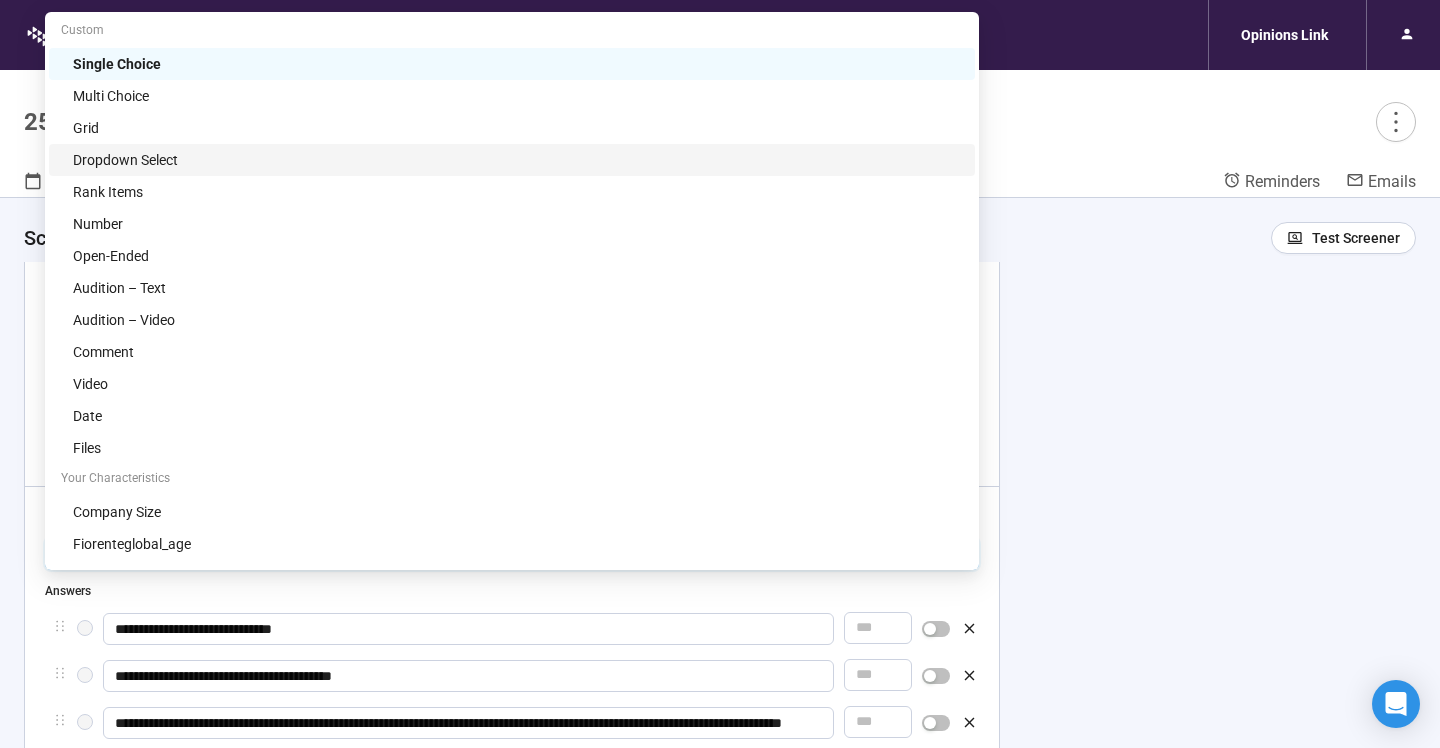 scroll, scrollTop: 1, scrollLeft: 0, axis: vertical 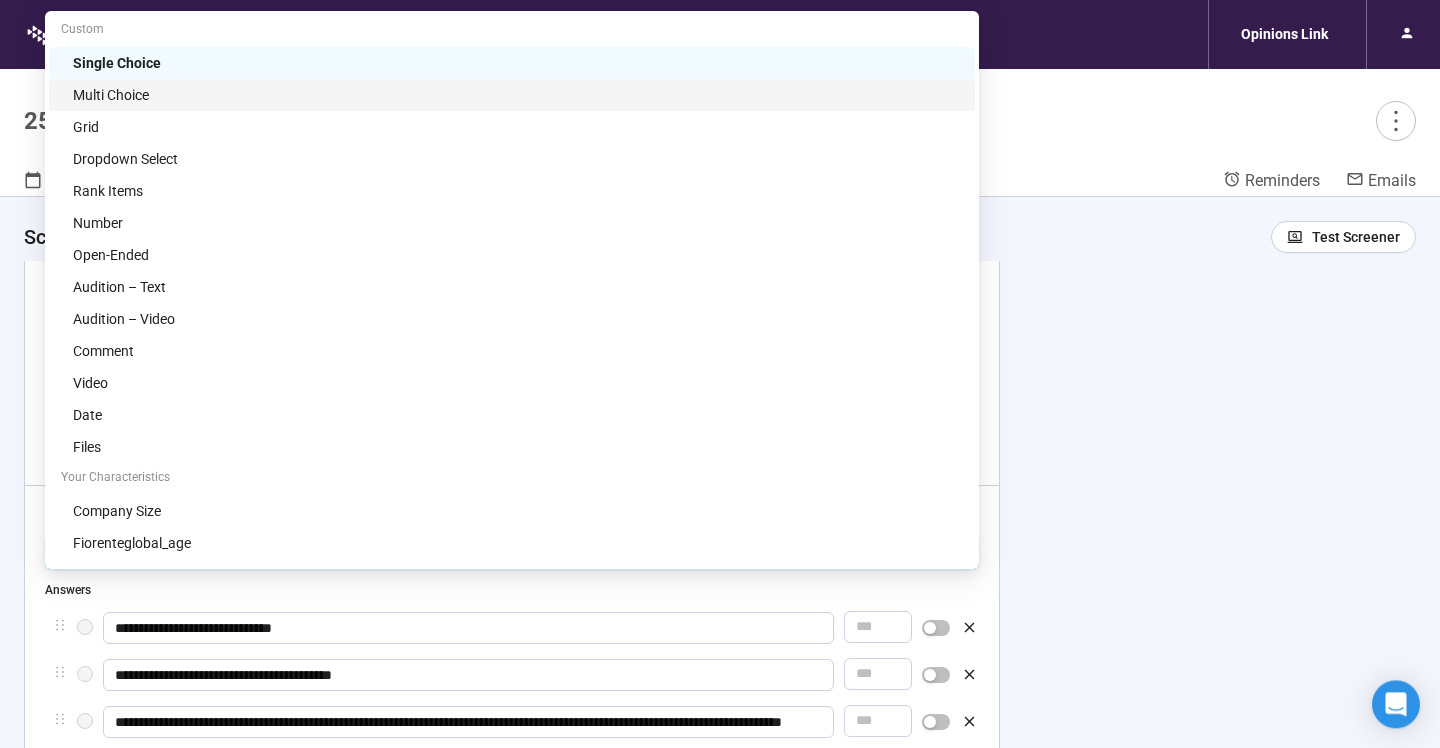 click on "Multi Choice" at bounding box center [518, 95] 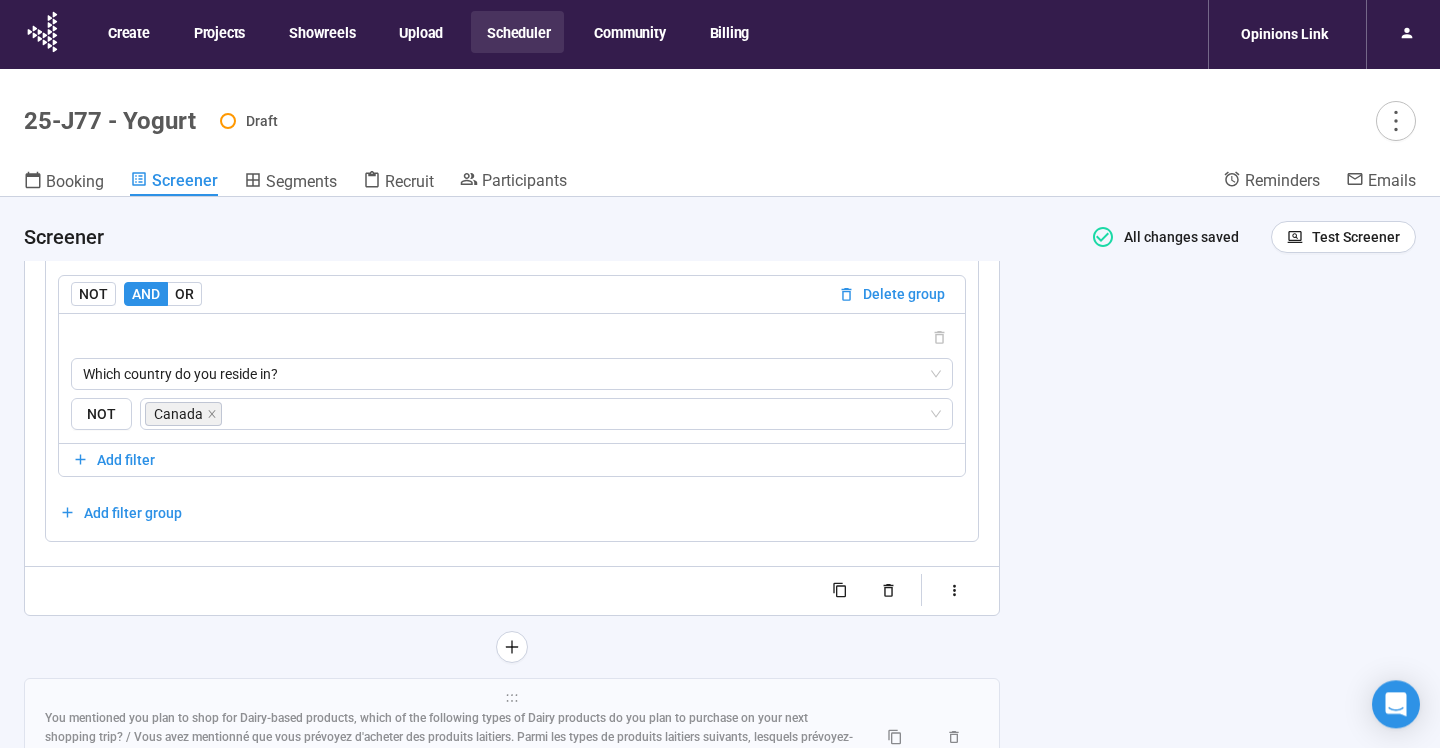 scroll, scrollTop: 12014, scrollLeft: 0, axis: vertical 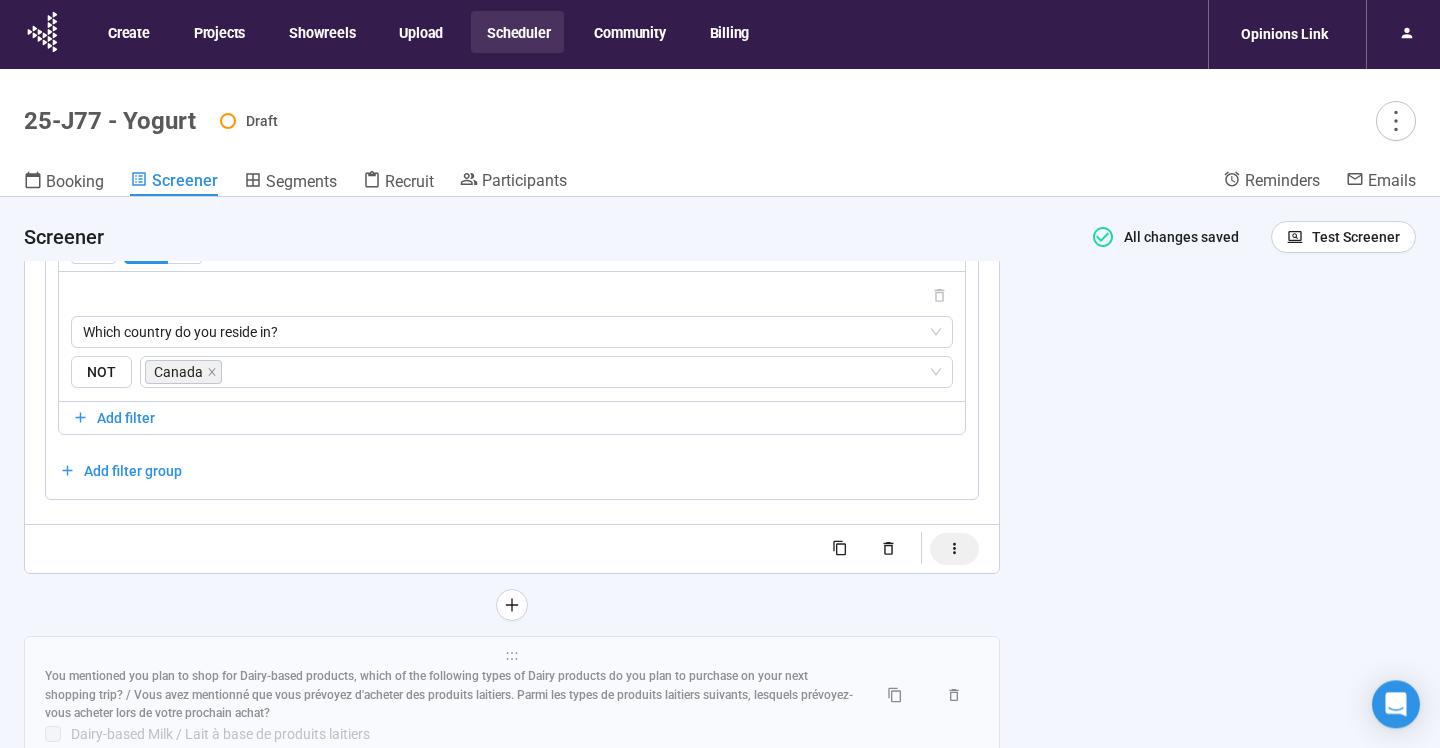 click 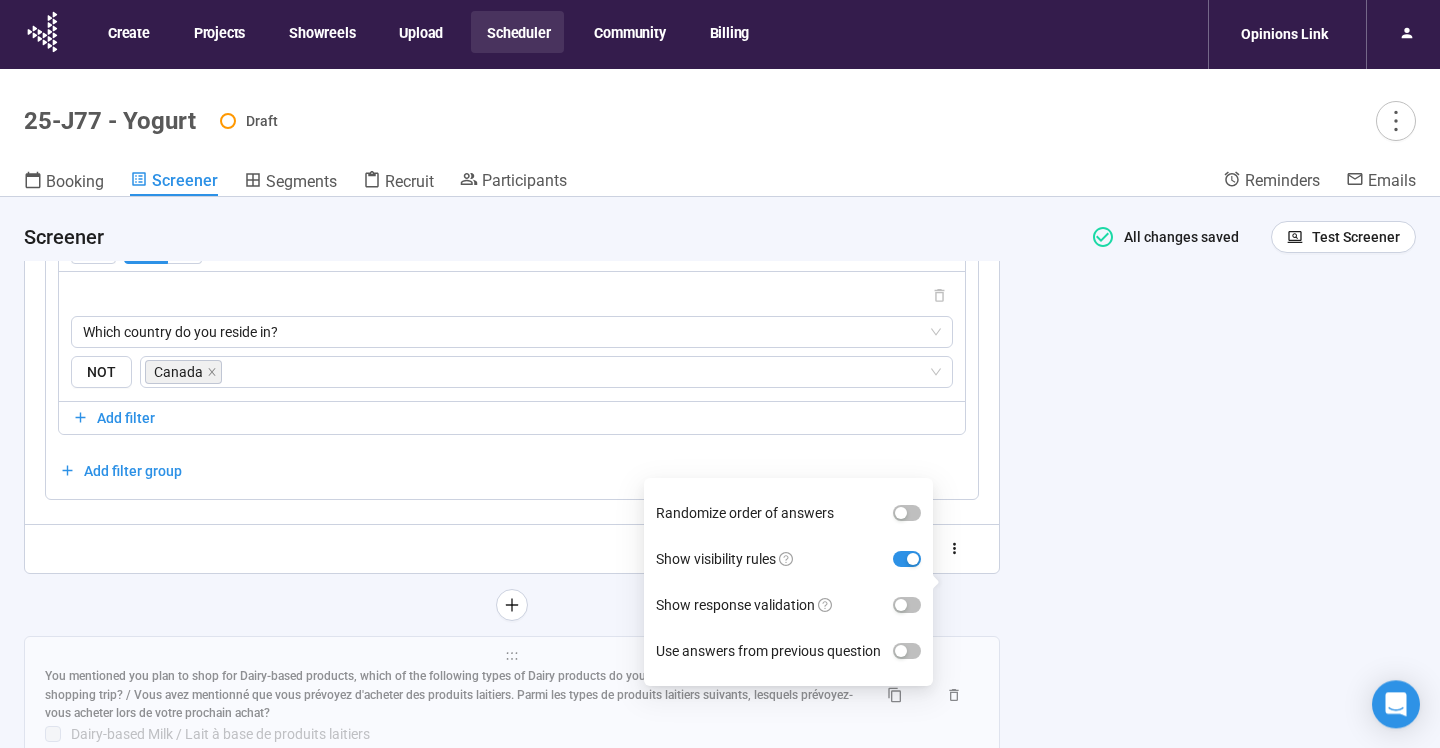 click on "**********" at bounding box center (720, 507) 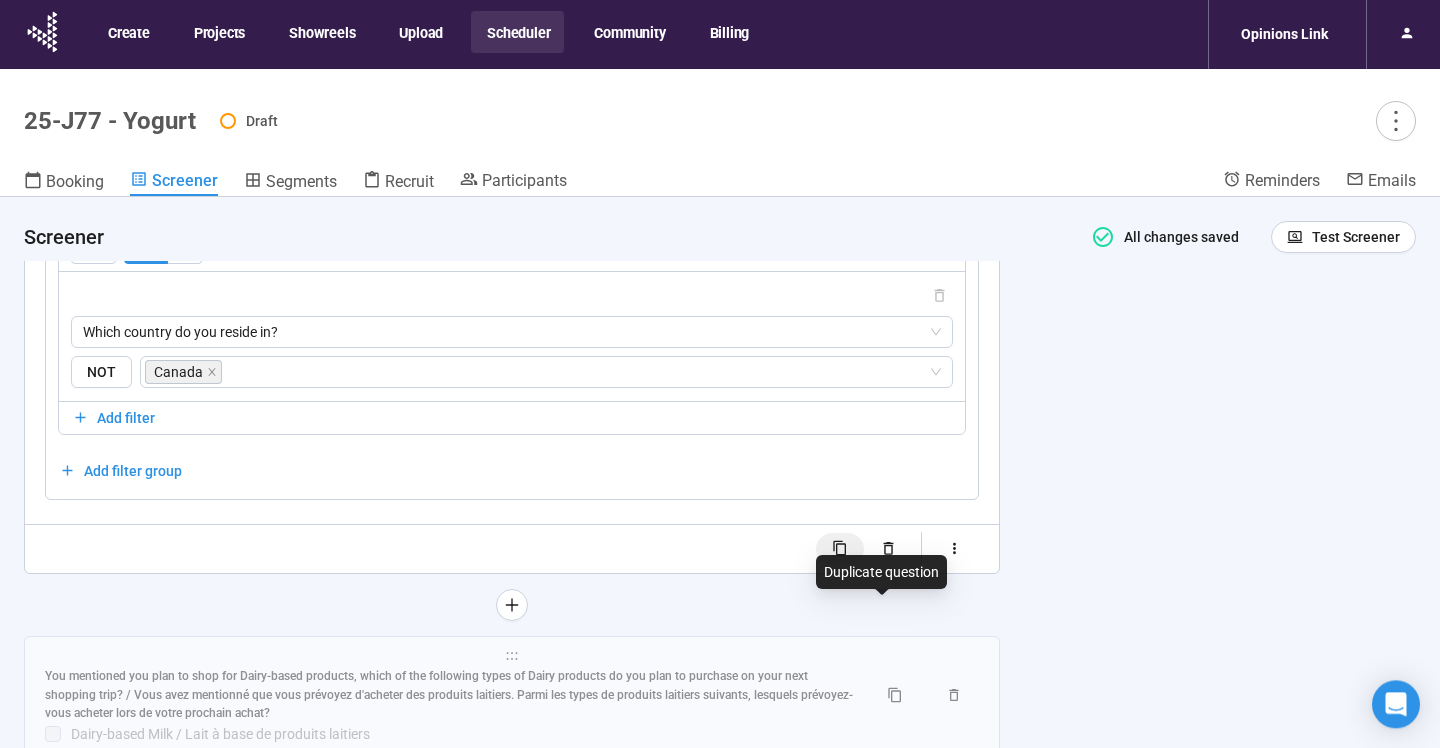 click 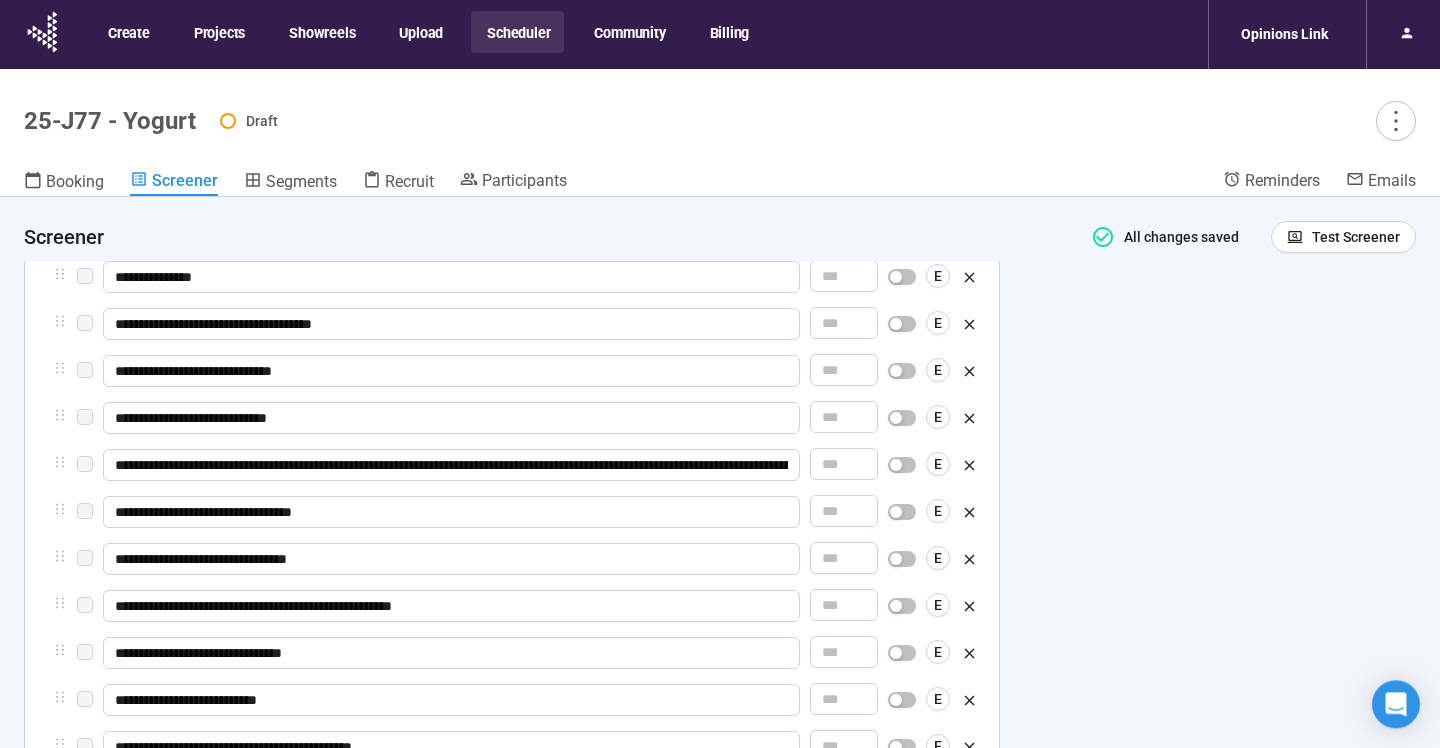type 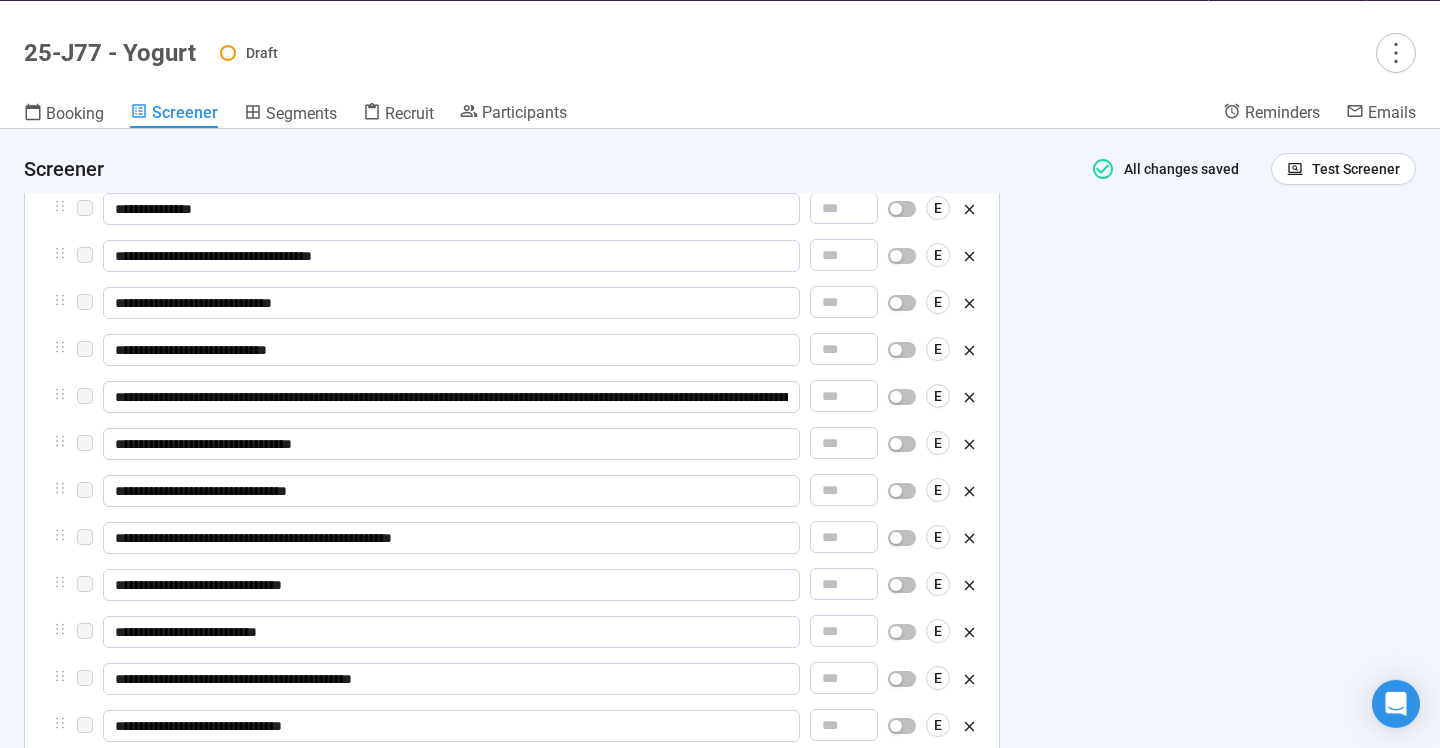 scroll, scrollTop: 11231, scrollLeft: 0, axis: vertical 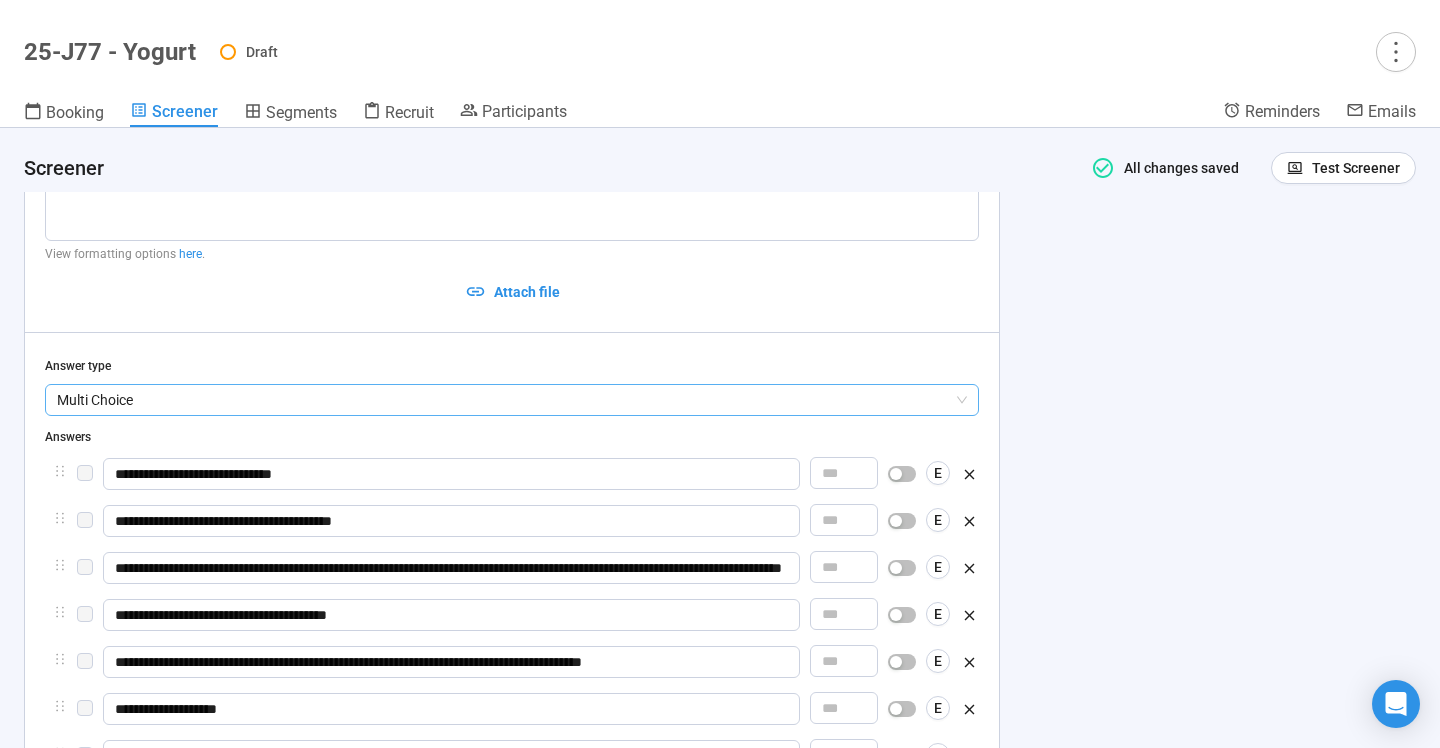 click on "Multi Choice" at bounding box center (512, 400) 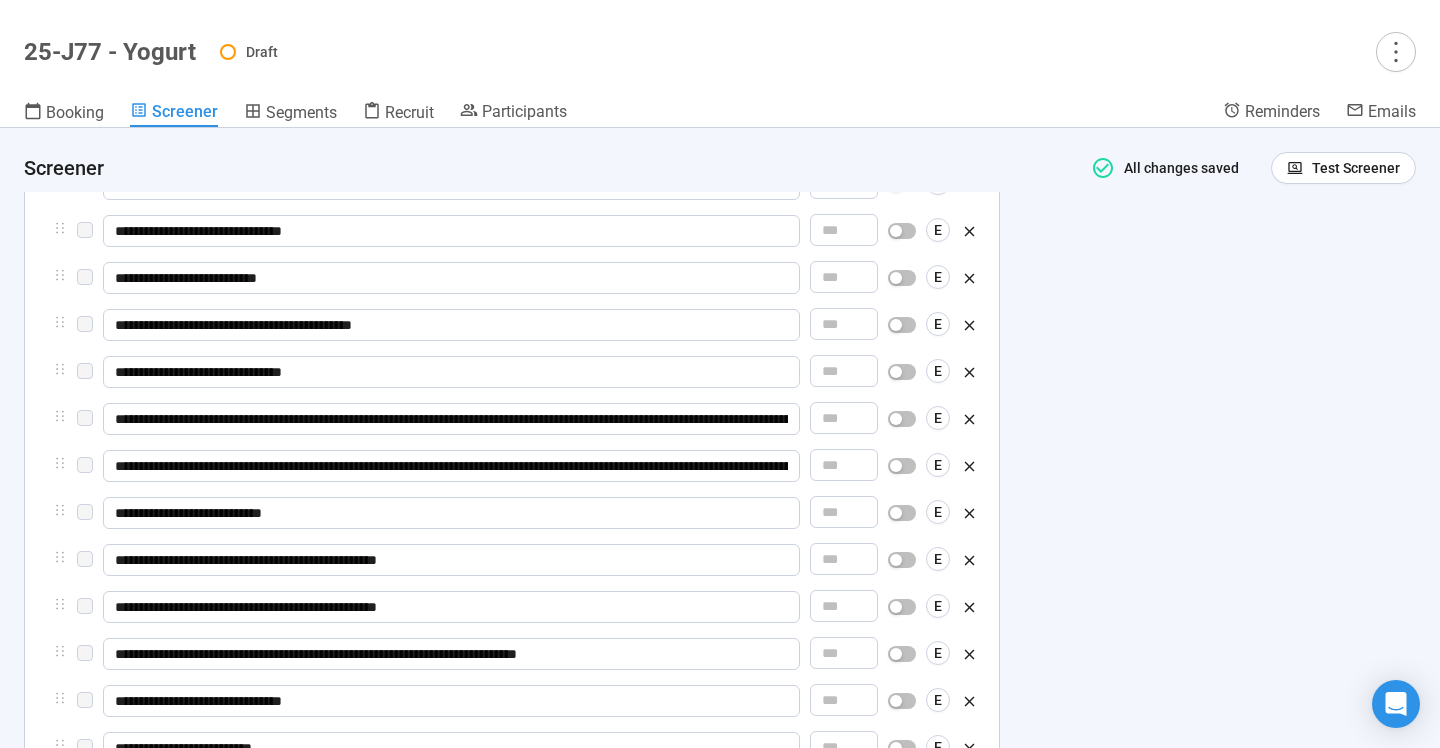 click on "**********" at bounding box center [720, 438] 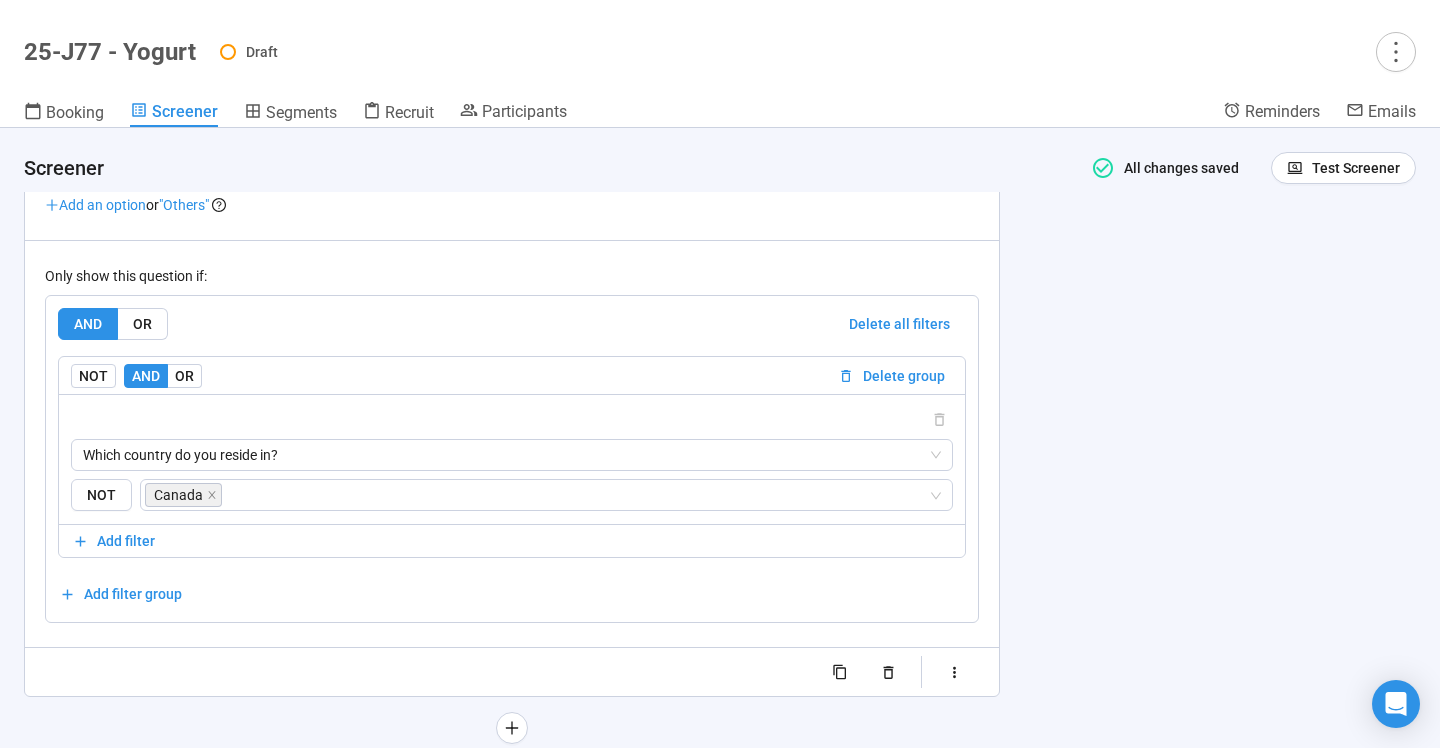 scroll, scrollTop: 13245, scrollLeft: 0, axis: vertical 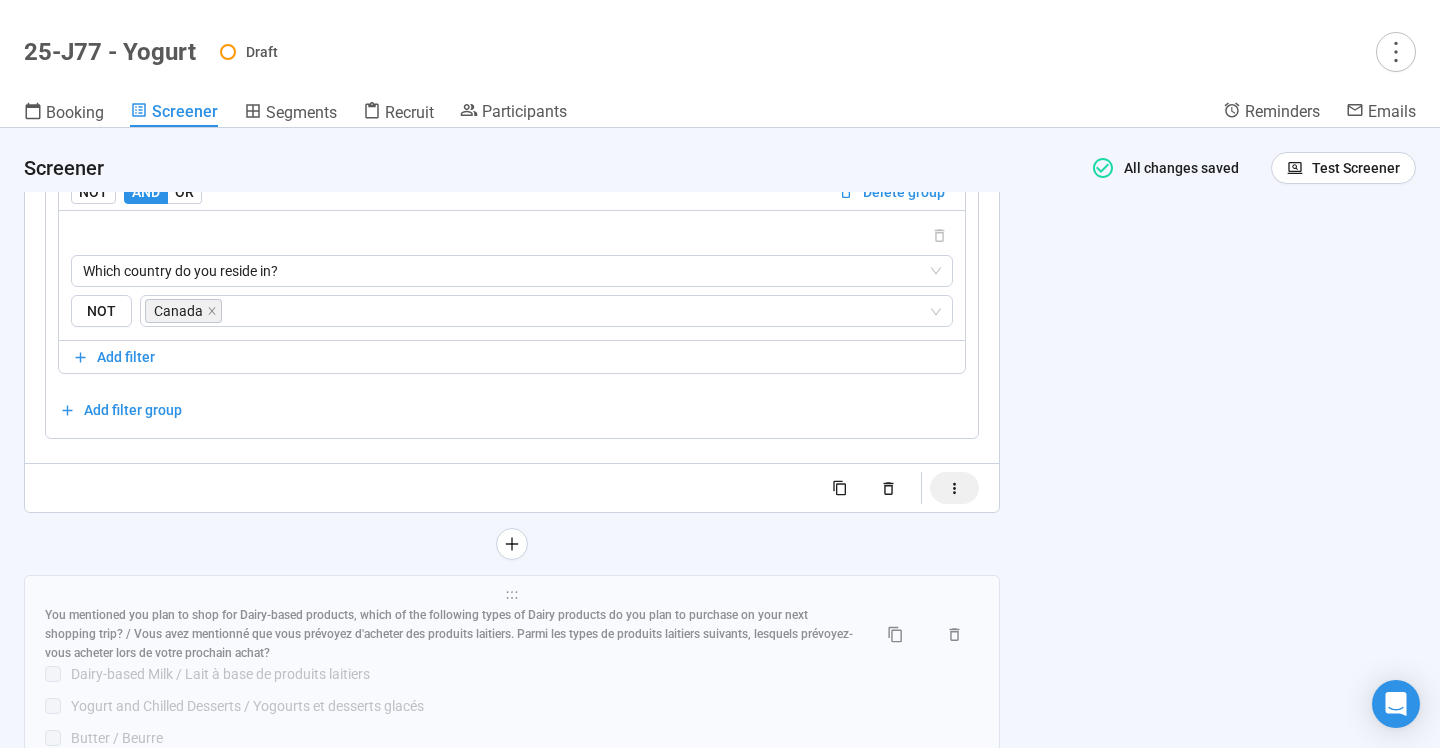 click at bounding box center (954, 488) 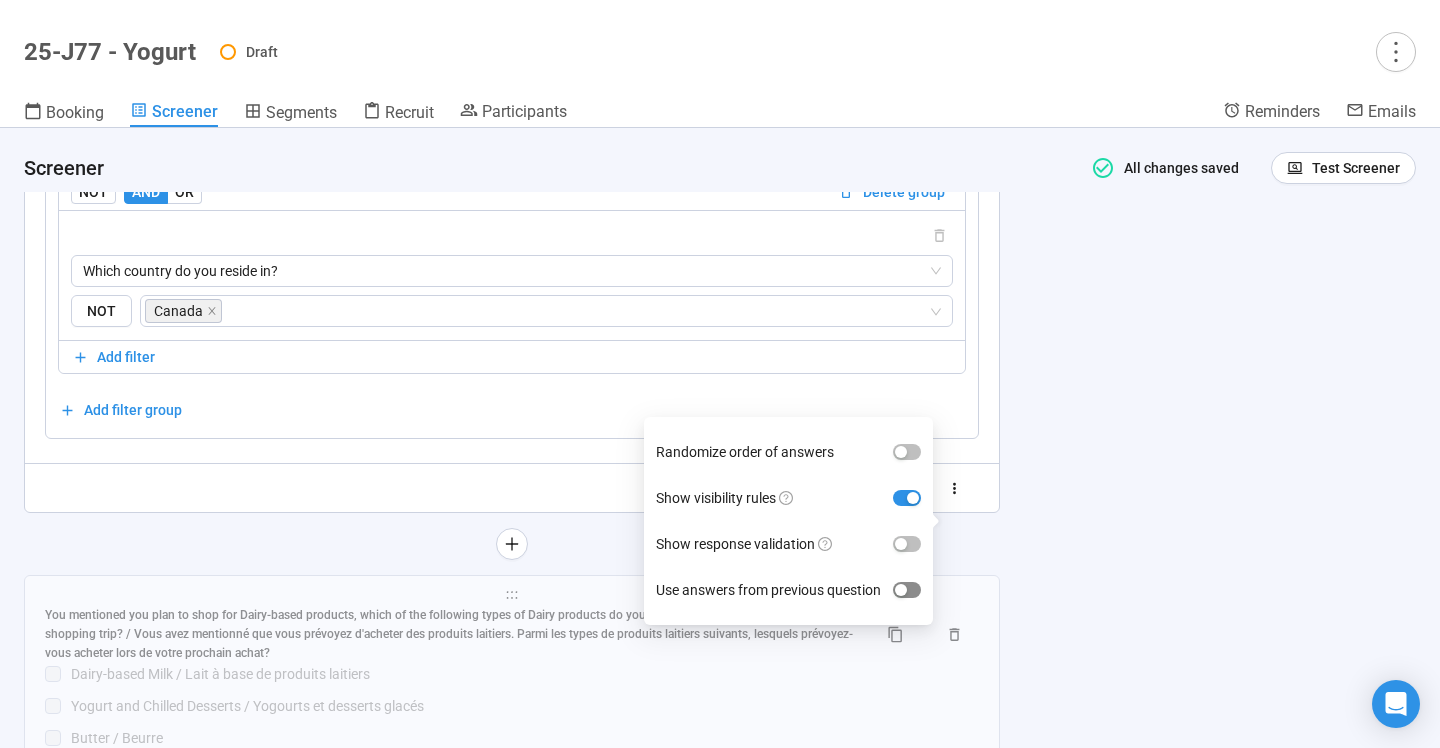 click at bounding box center (901, 590) 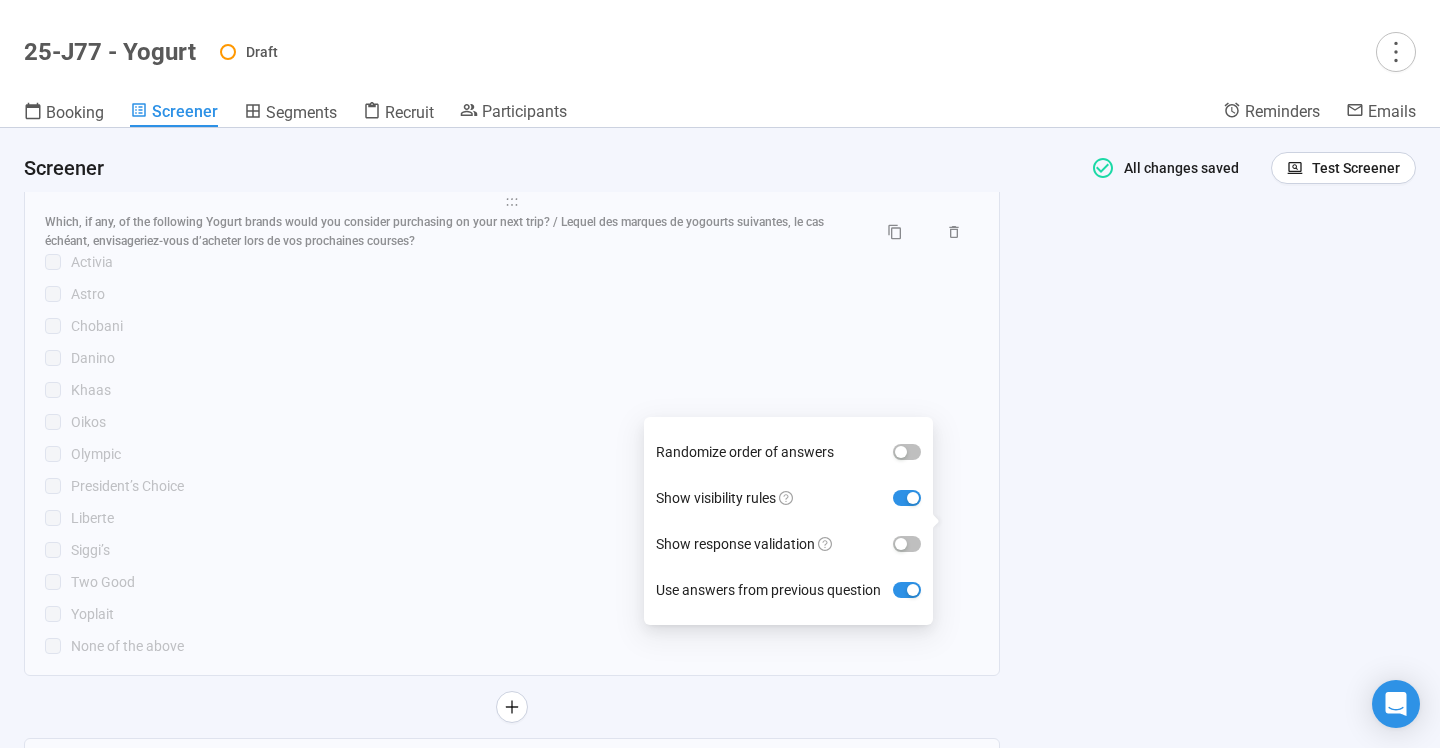 click on "**********" at bounding box center (720, 438) 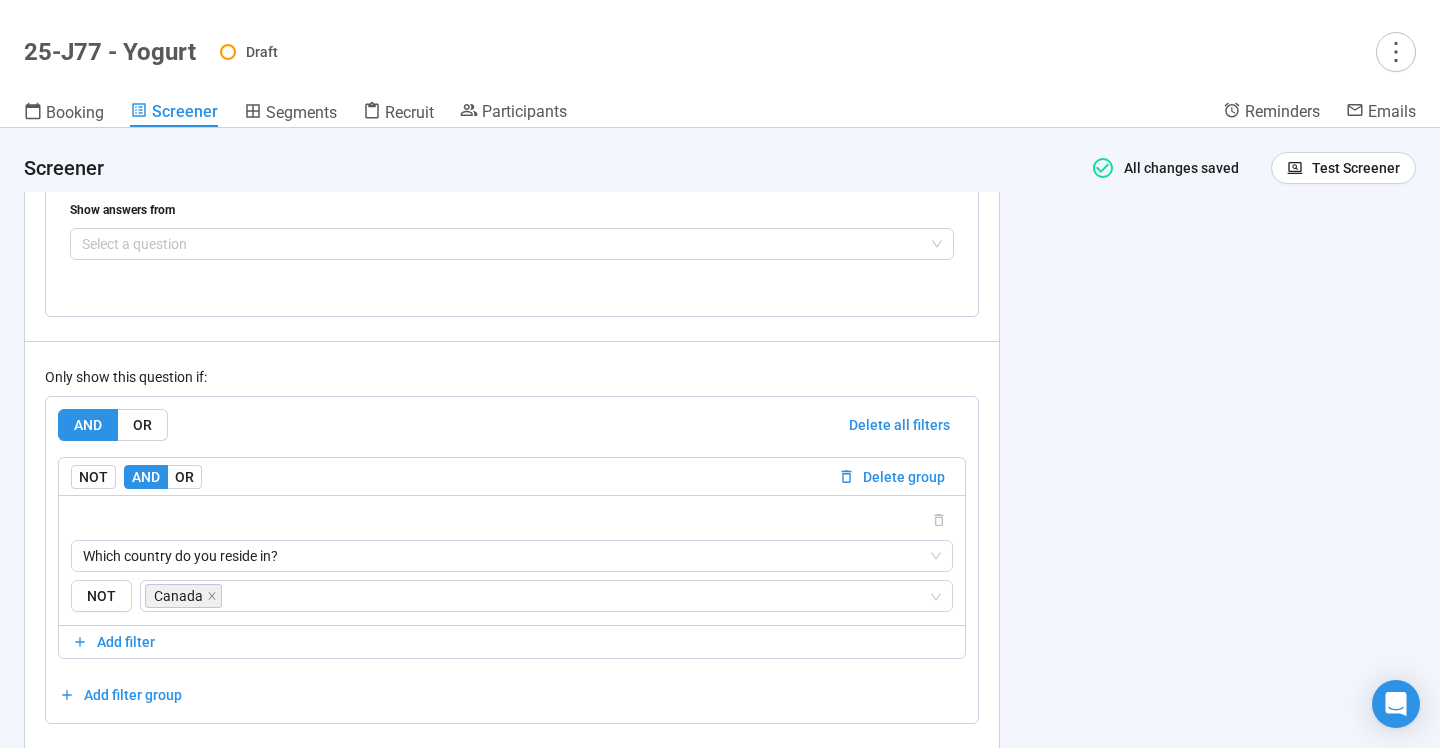 scroll, scrollTop: 11545, scrollLeft: 0, axis: vertical 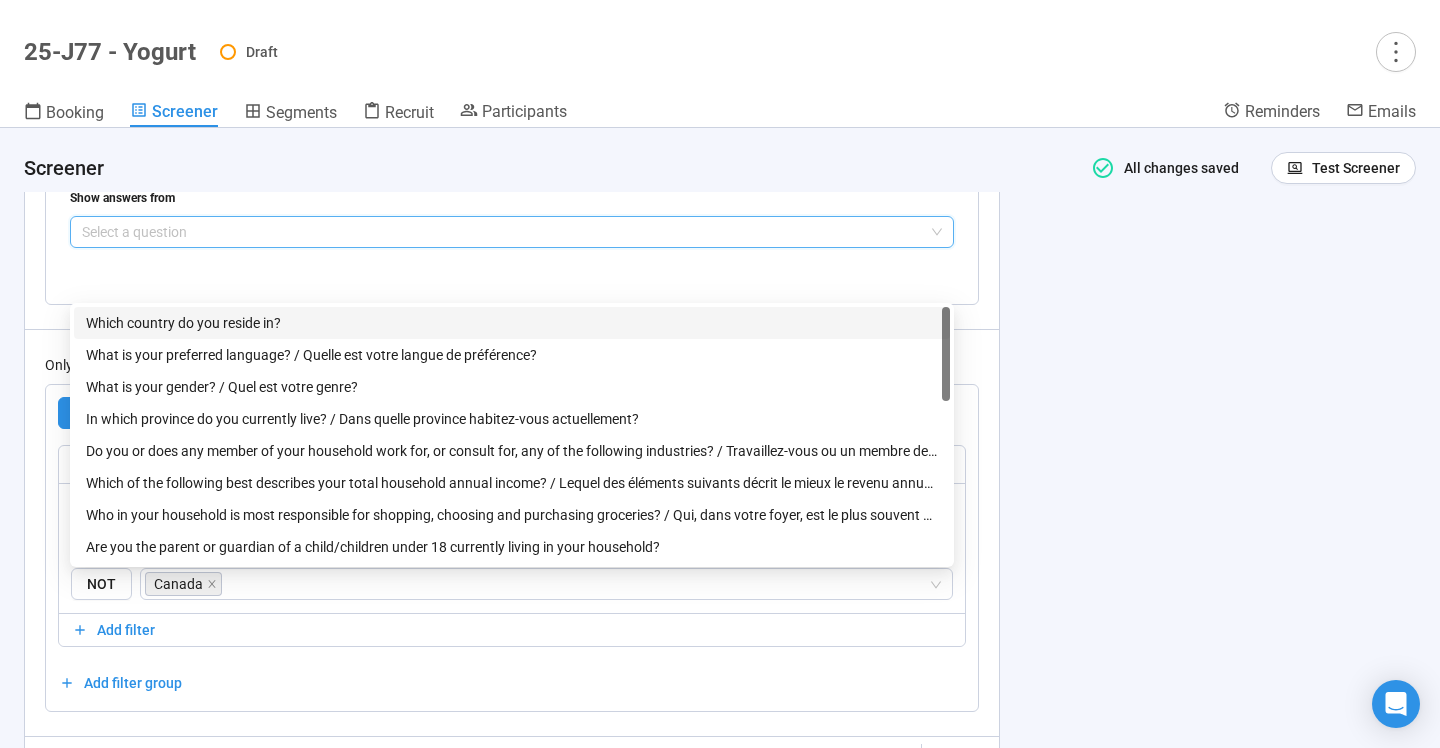 click at bounding box center (512, 232) 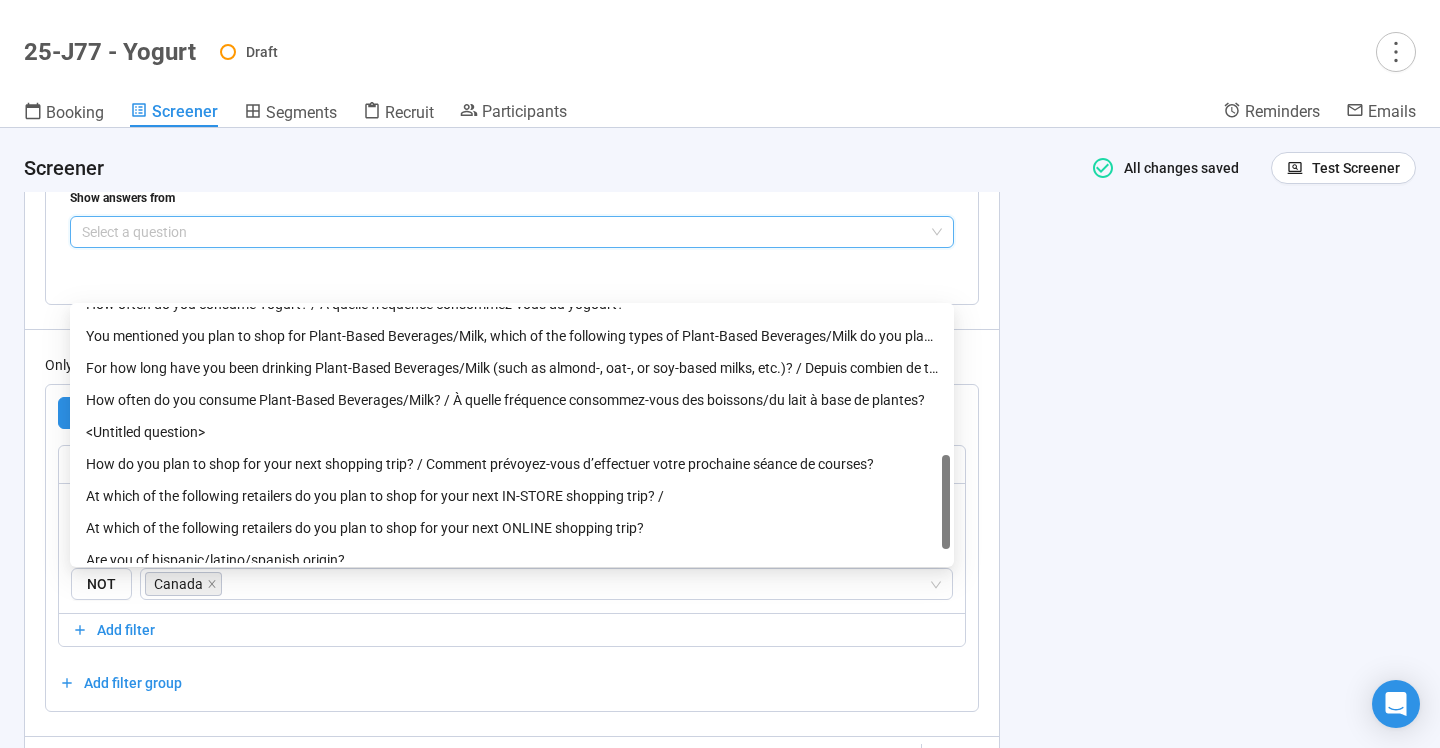scroll, scrollTop: 549, scrollLeft: 0, axis: vertical 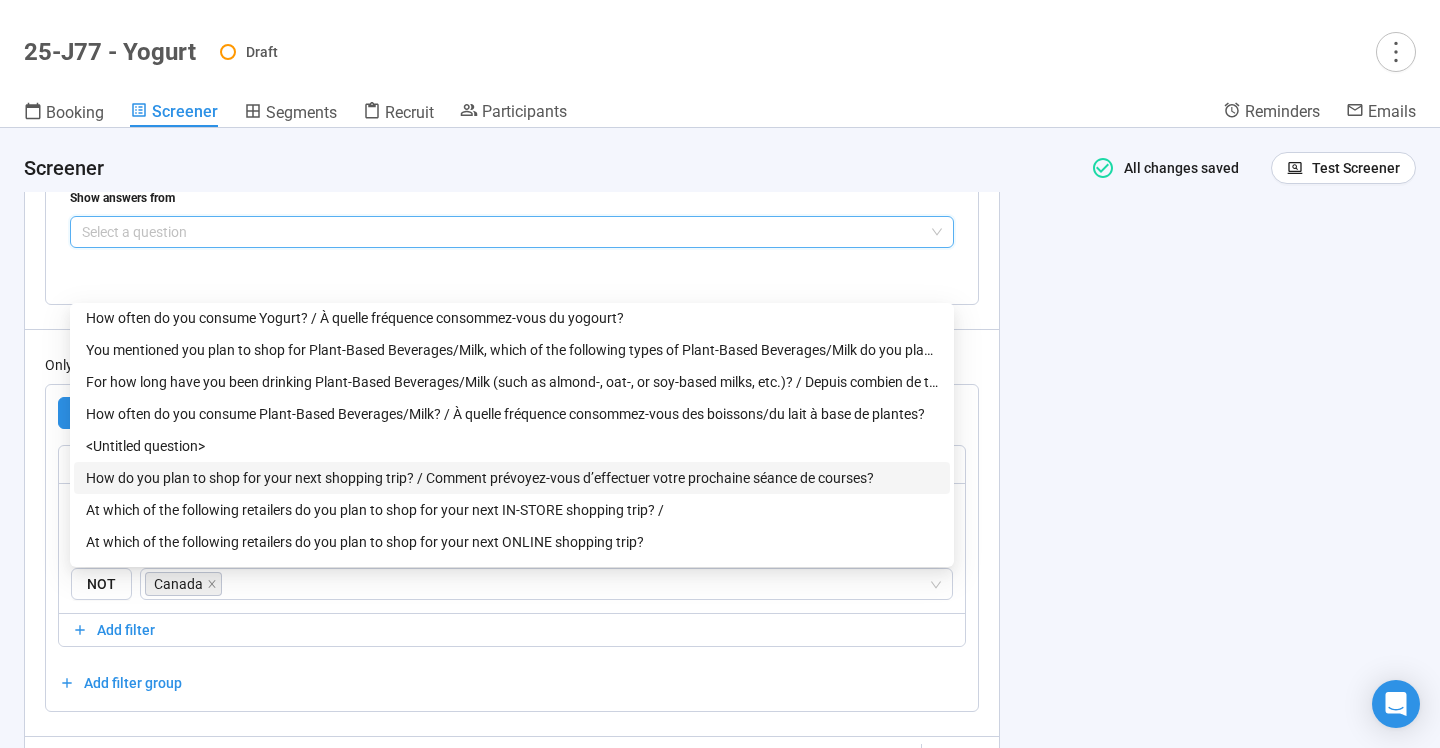 click on "How do you plan to shop for your next shopping trip? / Comment prévoyez-vous d’effectuer votre prochaine séance de courses?" at bounding box center [512, 478] 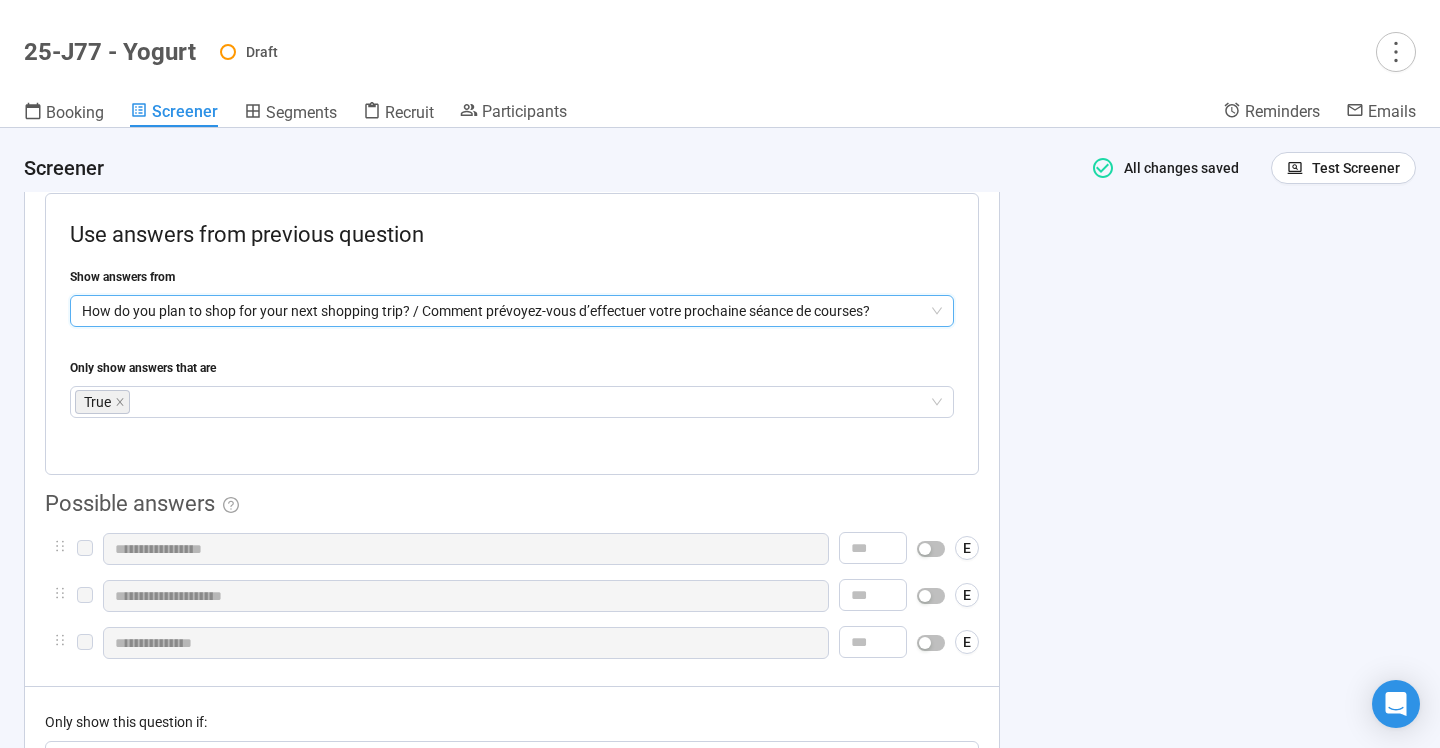scroll, scrollTop: 11460, scrollLeft: 0, axis: vertical 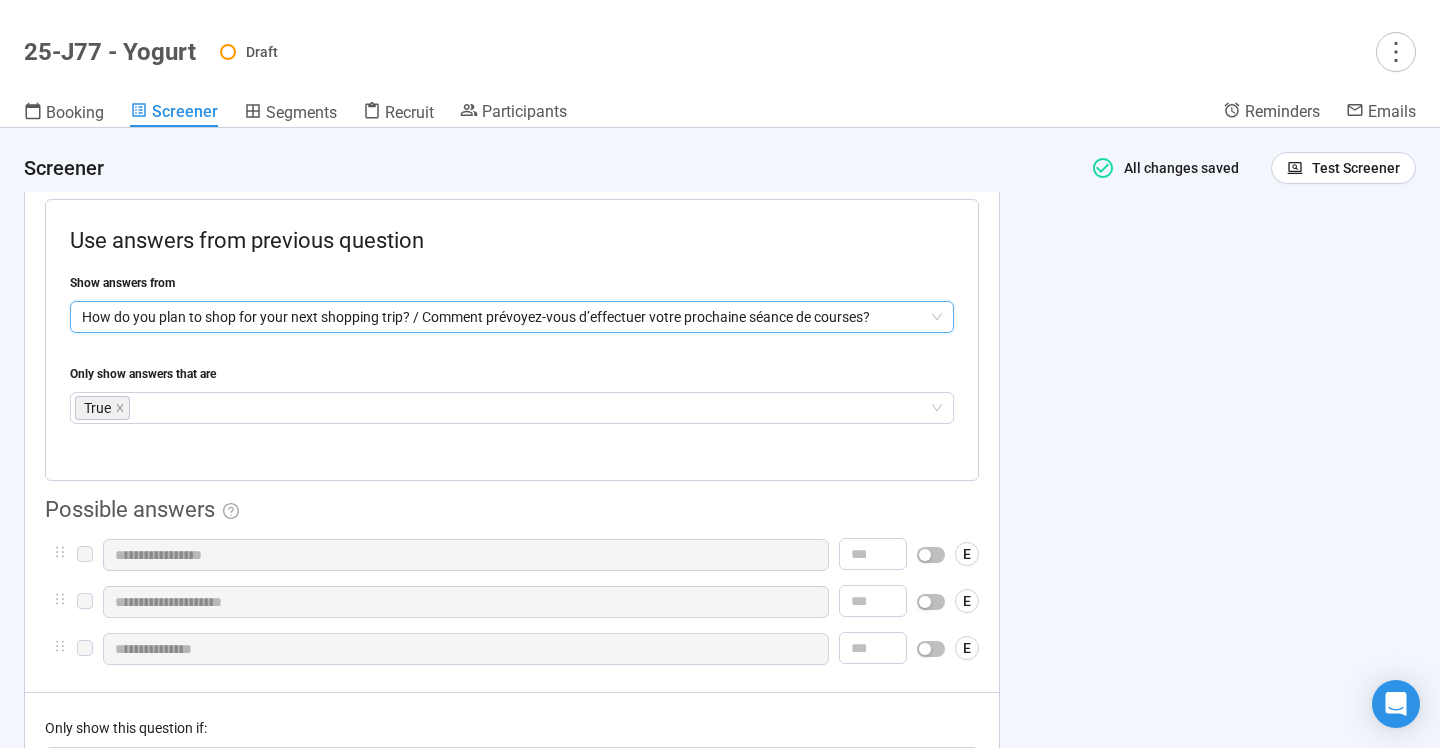 click on "How do you plan to shop for your next shopping trip? / Comment prévoyez-vous d’effectuer votre prochaine séance de courses?" at bounding box center (512, 317) 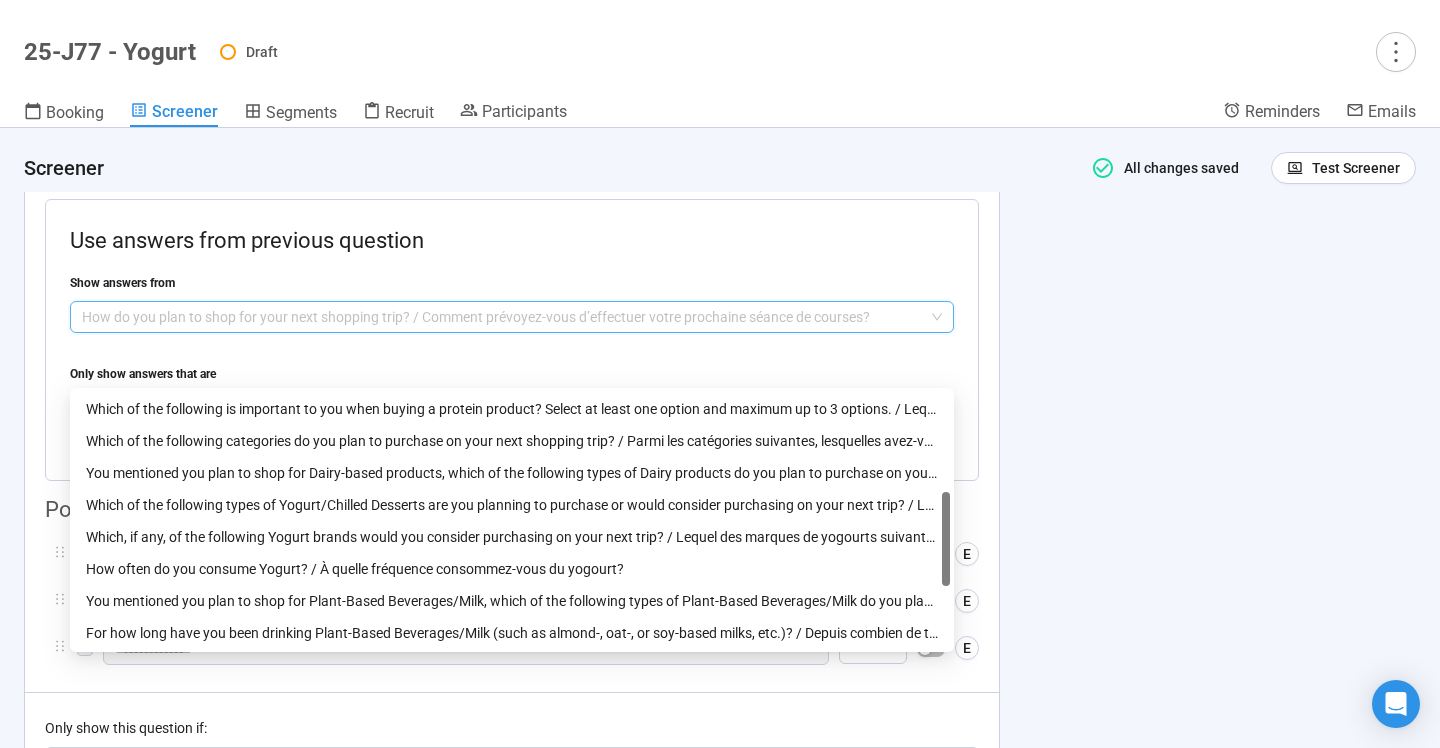 scroll, scrollTop: 283, scrollLeft: 0, axis: vertical 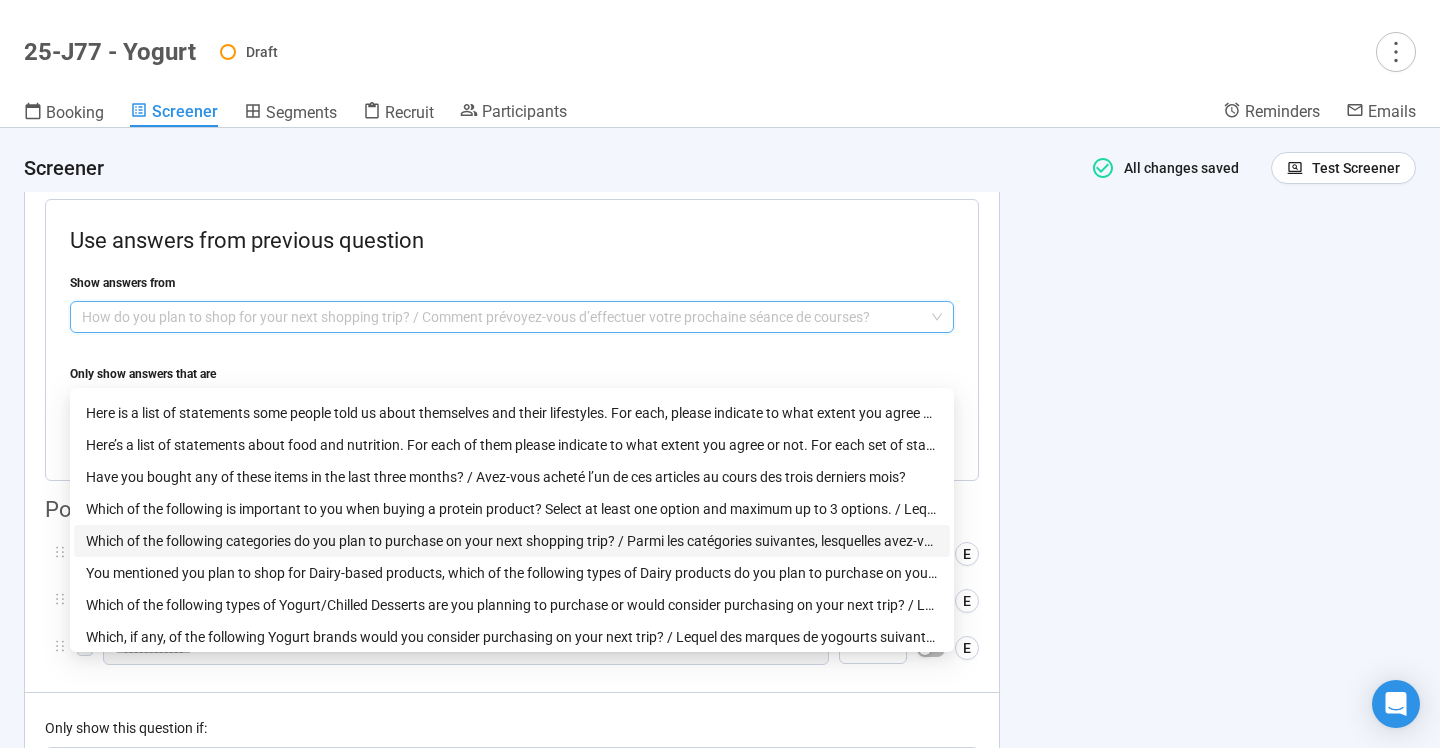 click on "Which of the following categories do you plan to purchase on your next shopping trip? / Parmi les catégories suivantes, lesquelles avez-vous l'intention d'acheter lors de vos prochaines courses?" at bounding box center [512, 541] 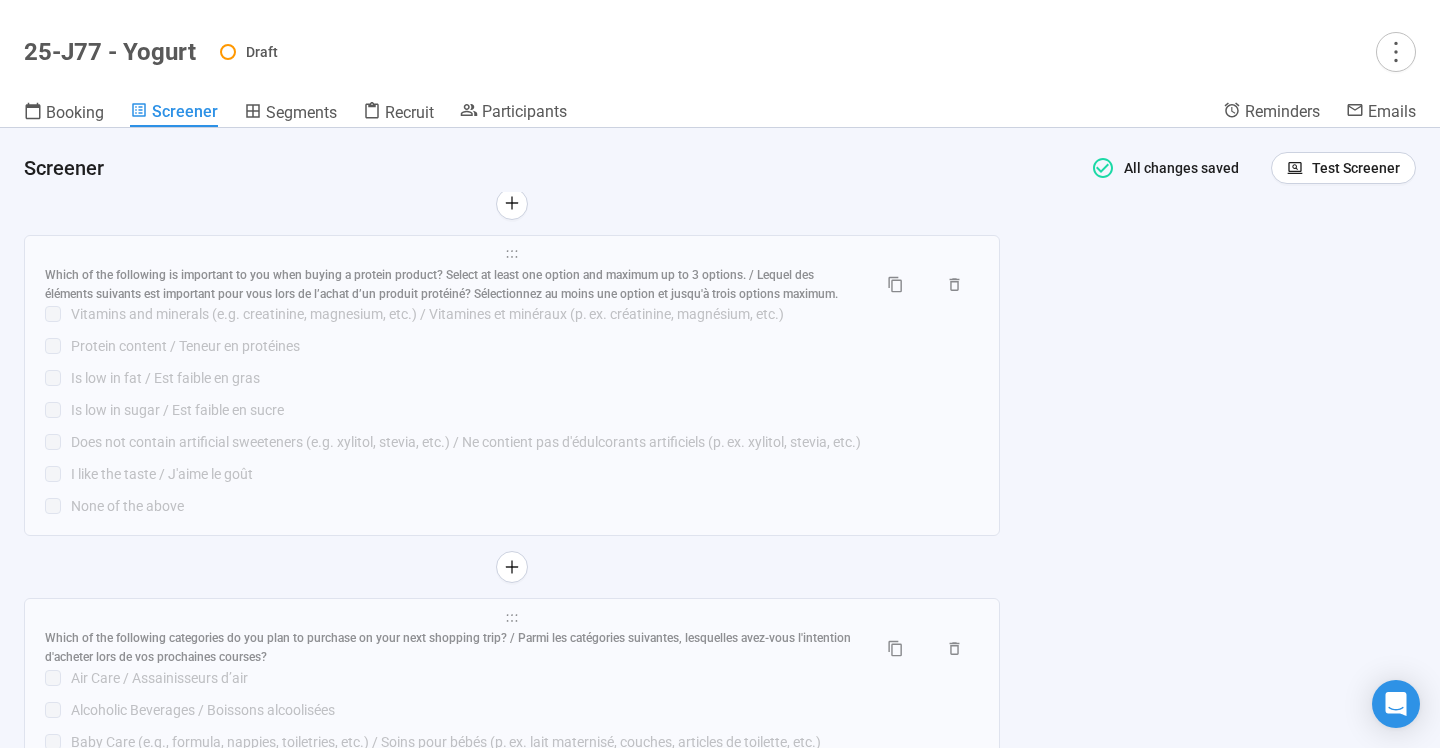 scroll, scrollTop: 9469, scrollLeft: 0, axis: vertical 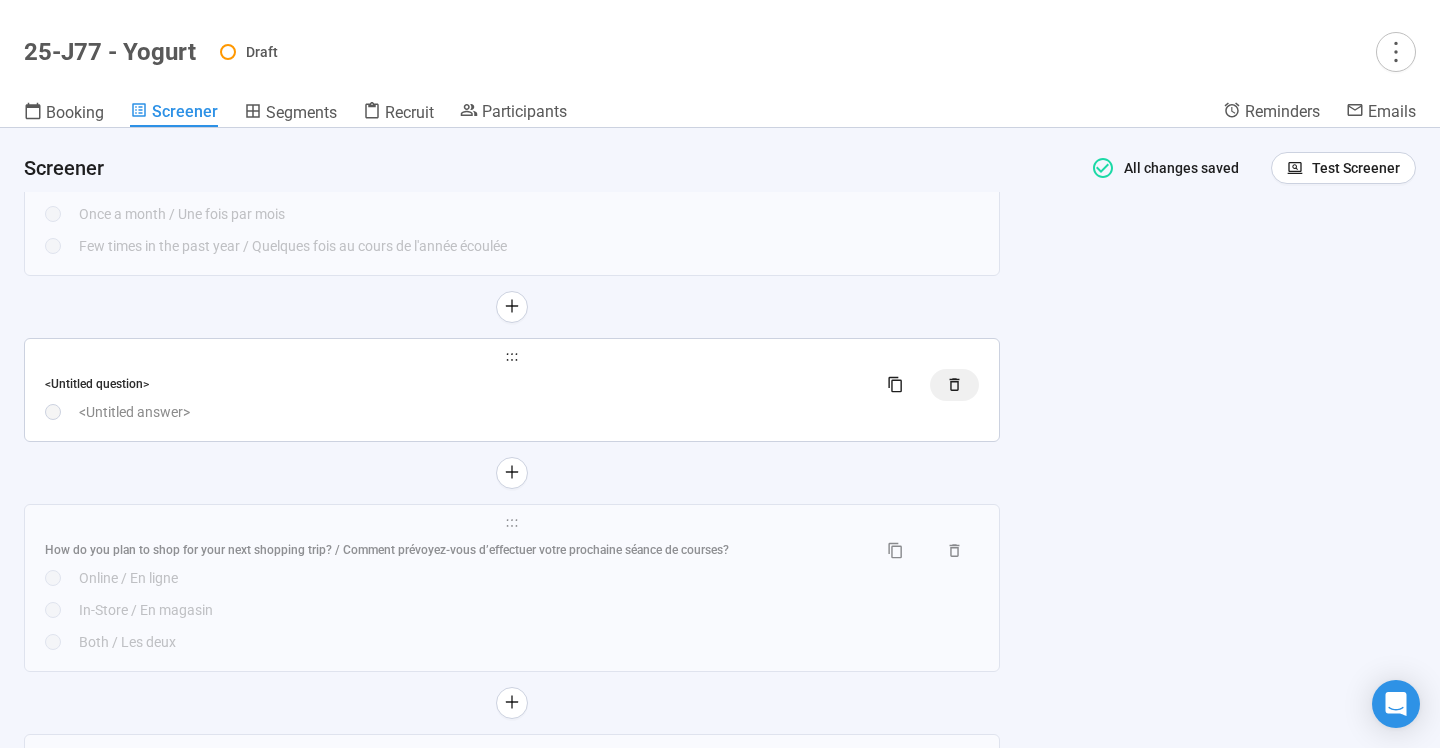 click 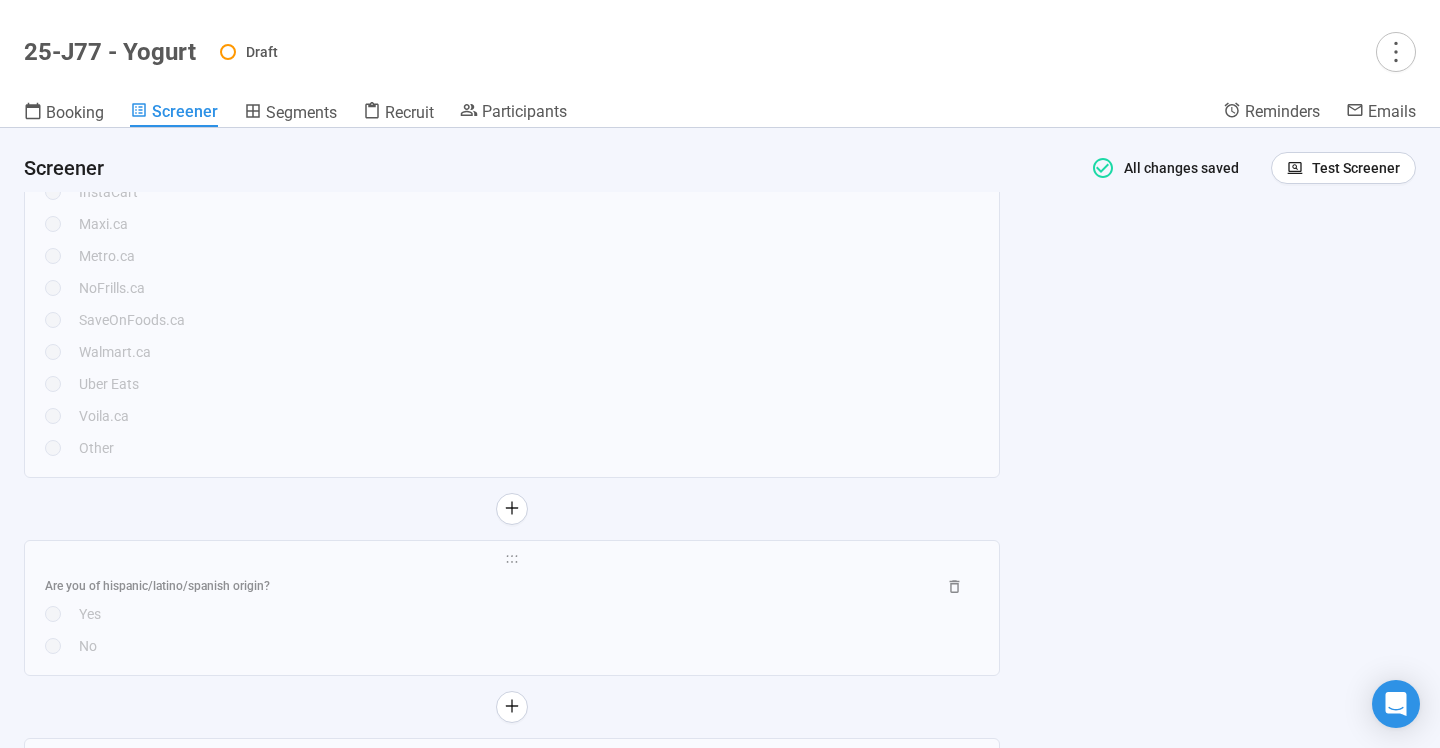 scroll, scrollTop: 18197, scrollLeft: 0, axis: vertical 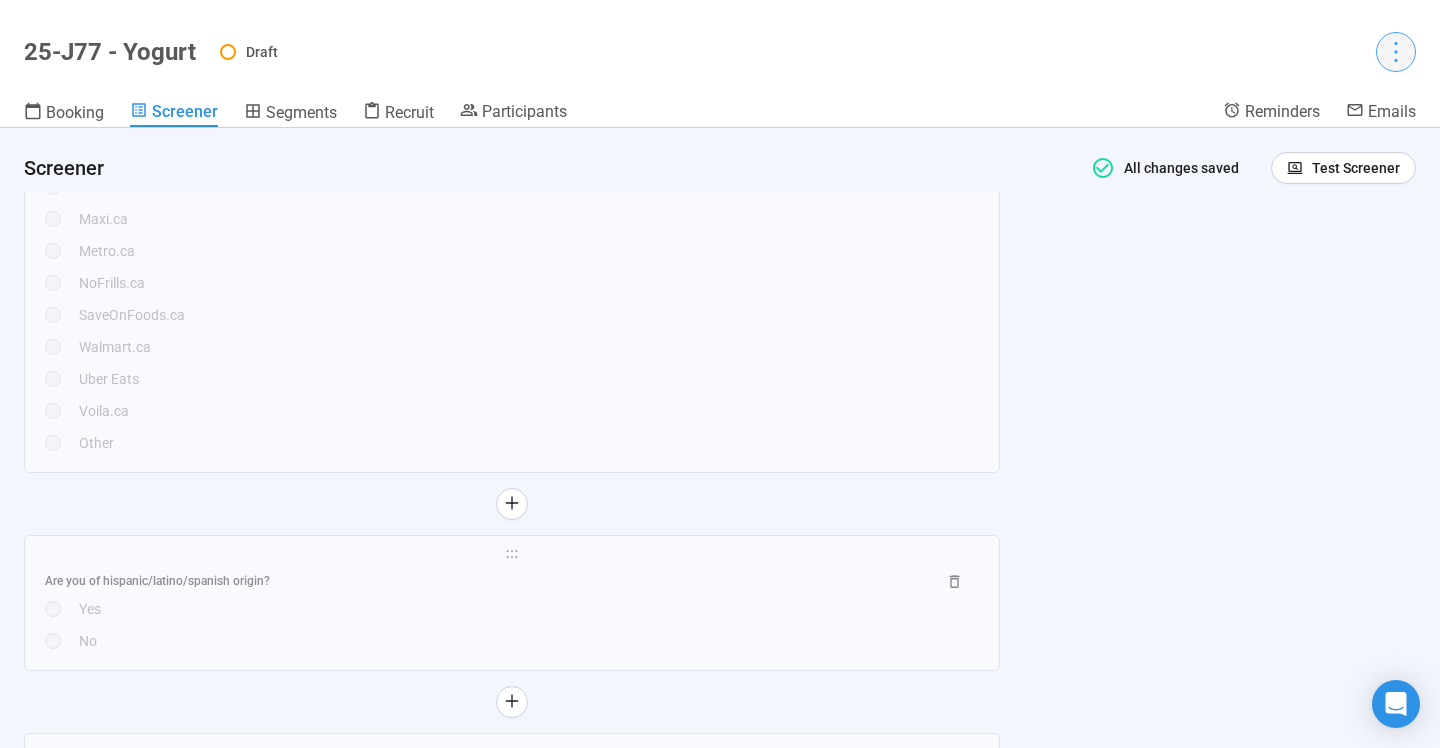 click 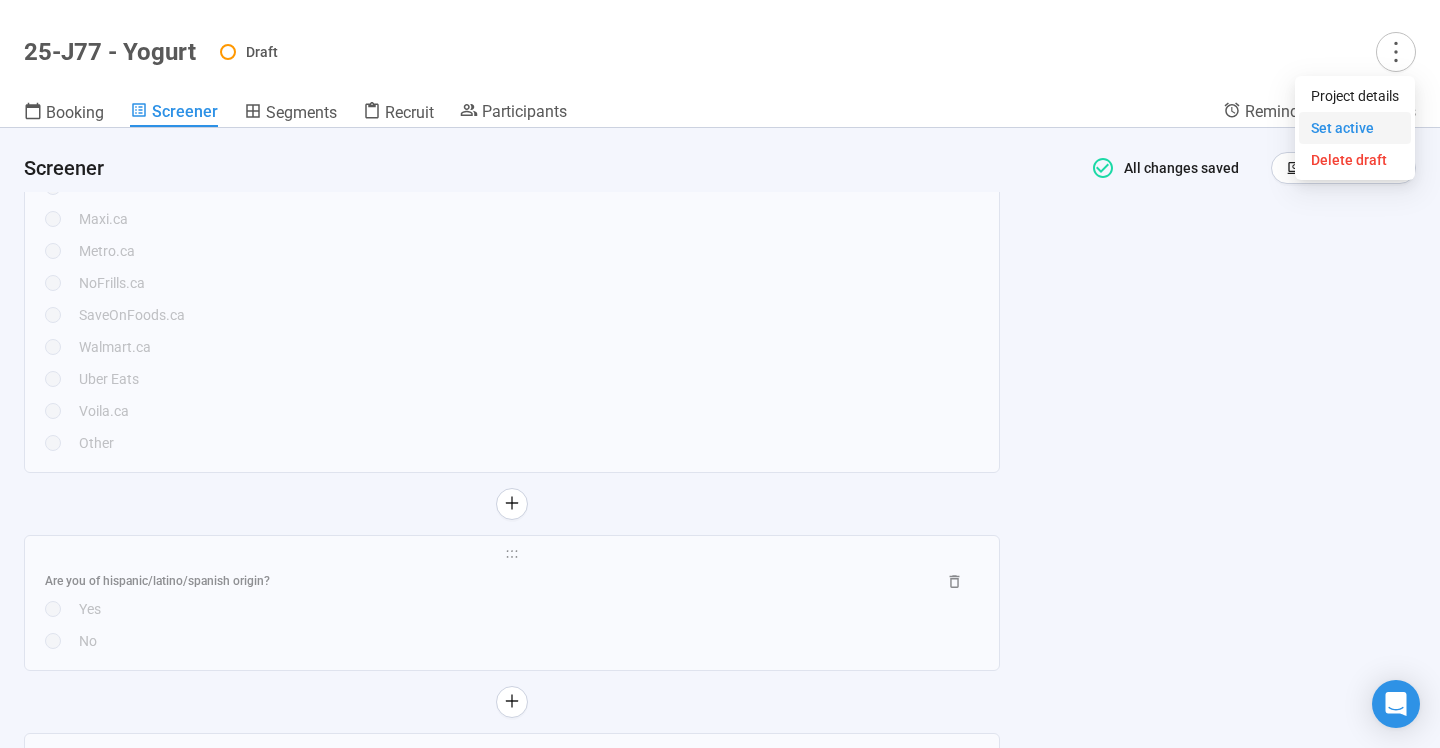 click on "Set active" at bounding box center [1342, 128] 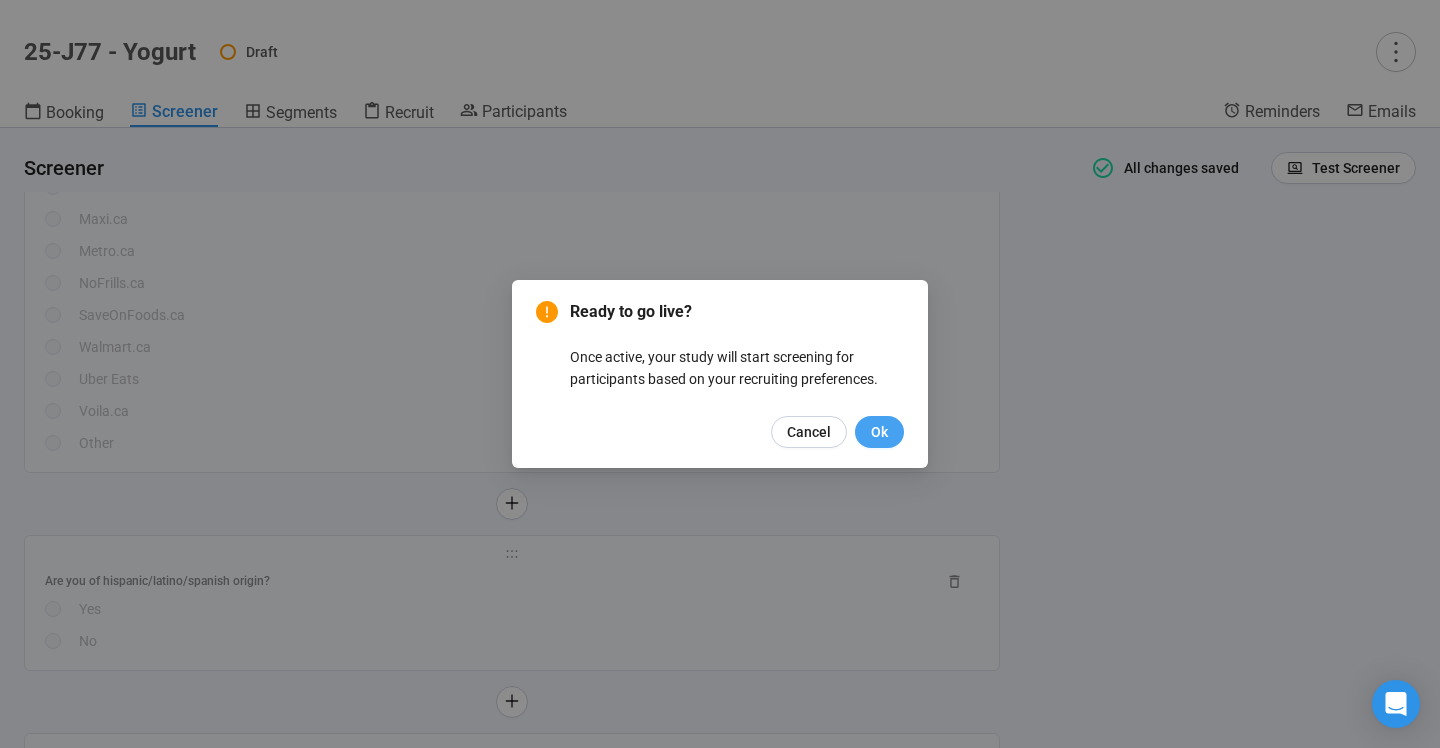 click on "Ok" at bounding box center [879, 432] 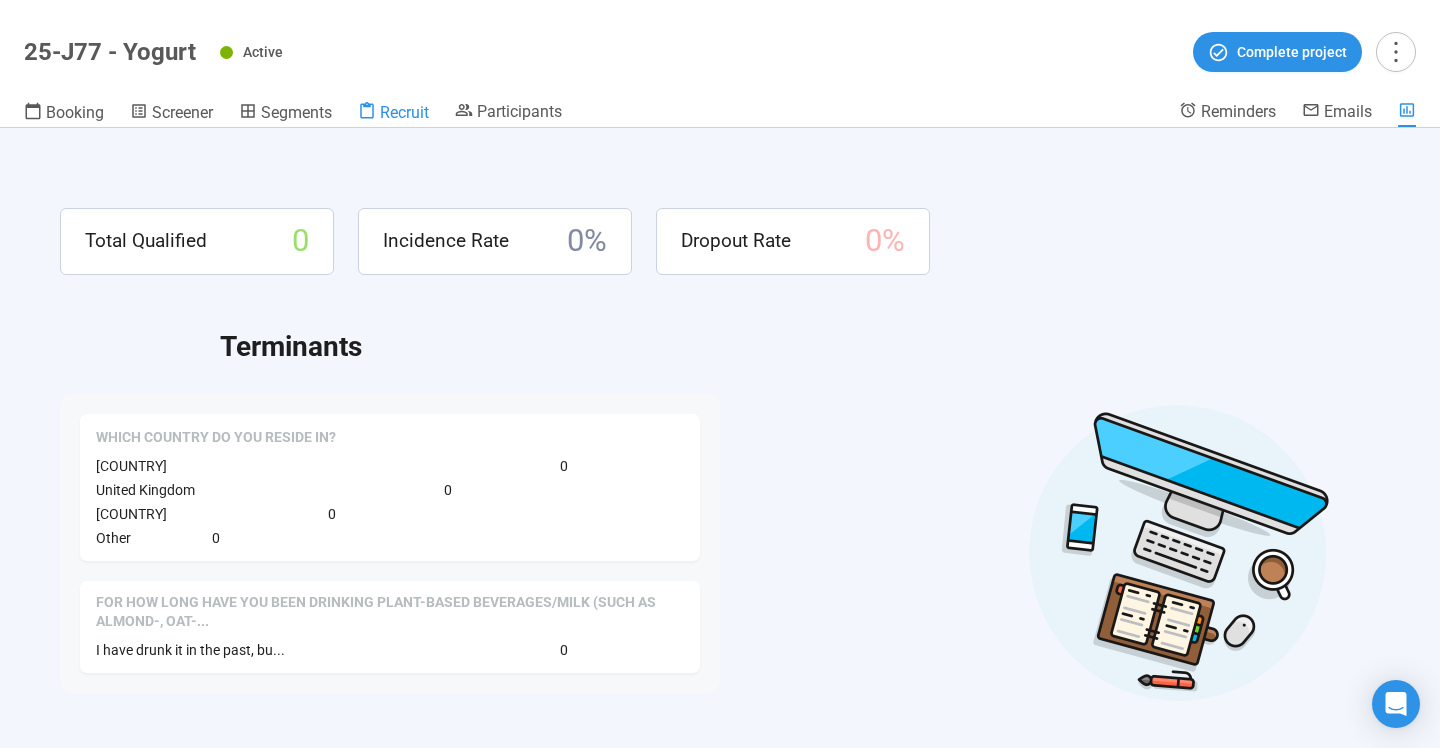 click on "Recruit" at bounding box center (404, 112) 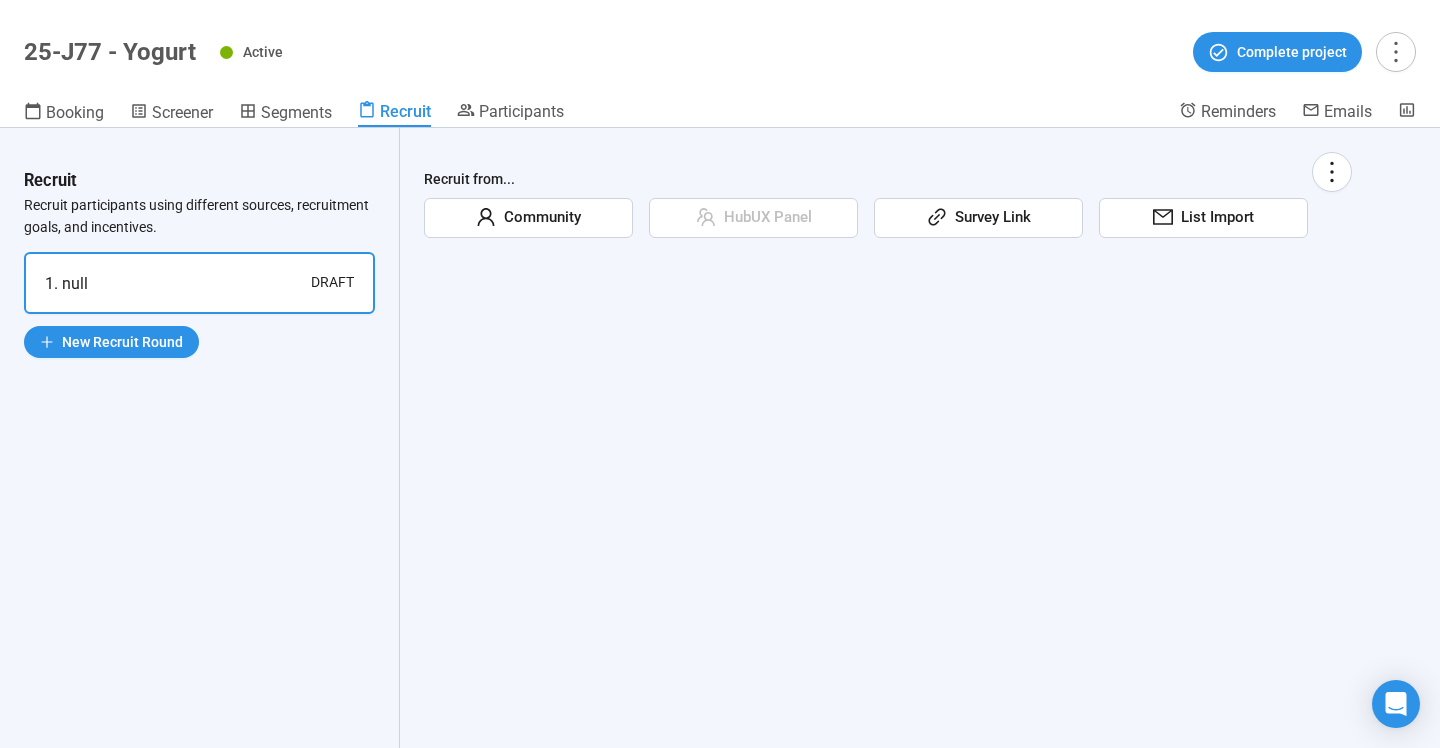 click on "Community" at bounding box center (538, 218) 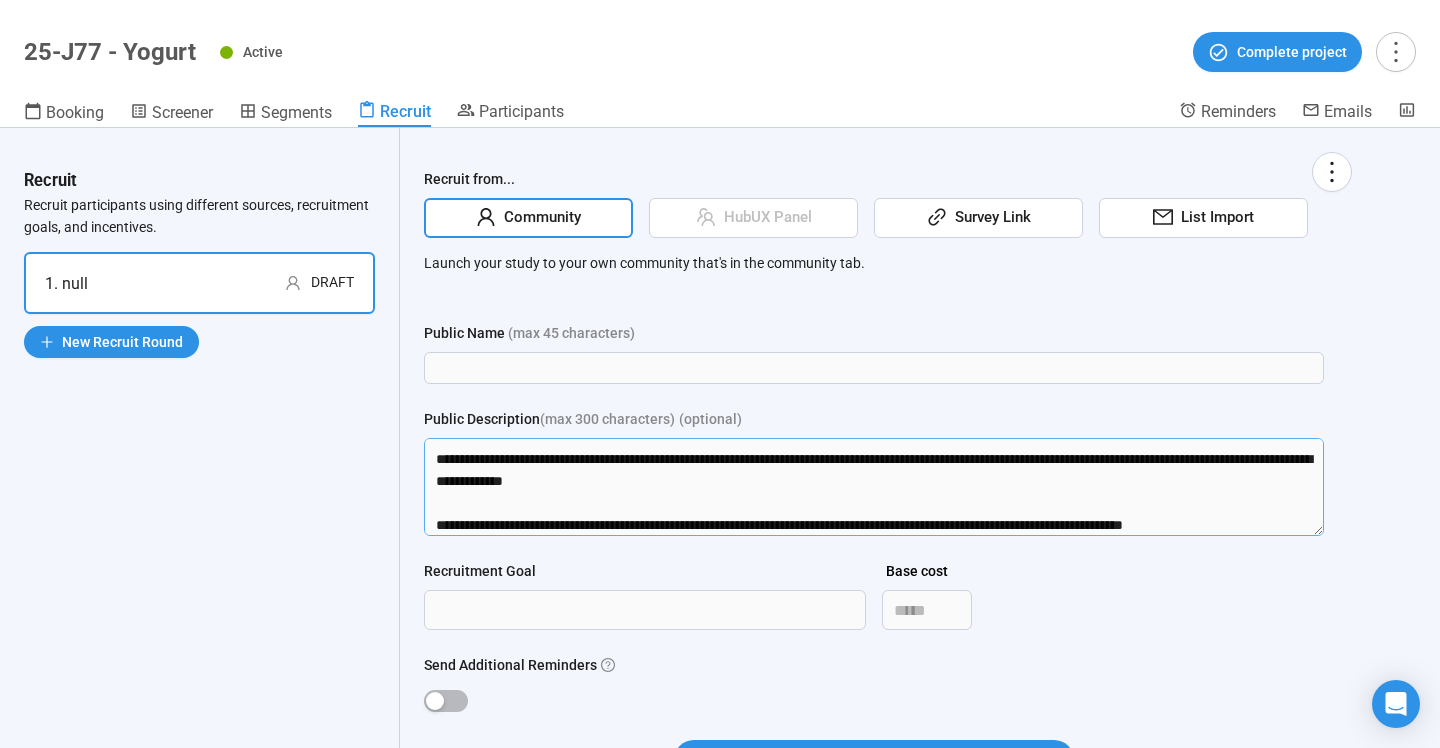 scroll, scrollTop: 308, scrollLeft: 0, axis: vertical 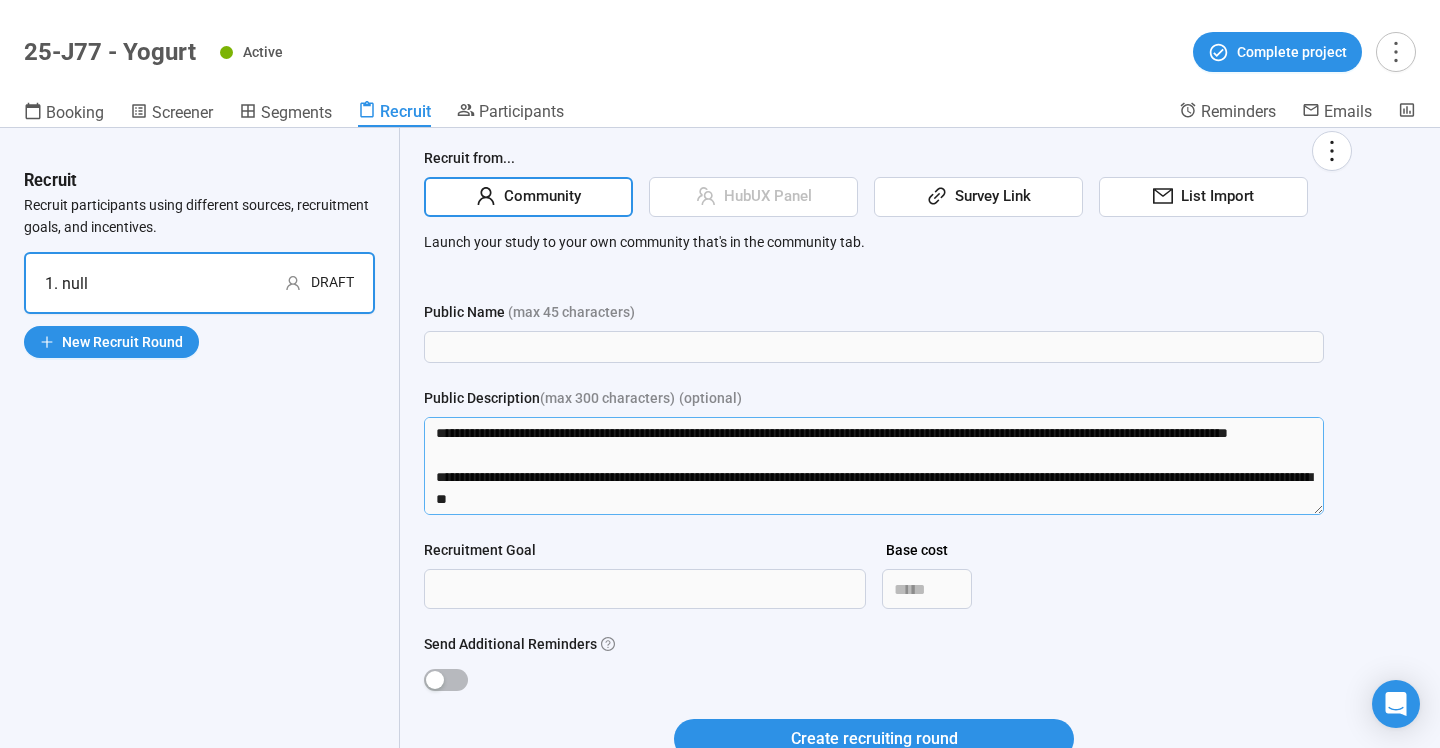 drag, startPoint x: 1167, startPoint y: 438, endPoint x: 724, endPoint y: 438, distance: 443 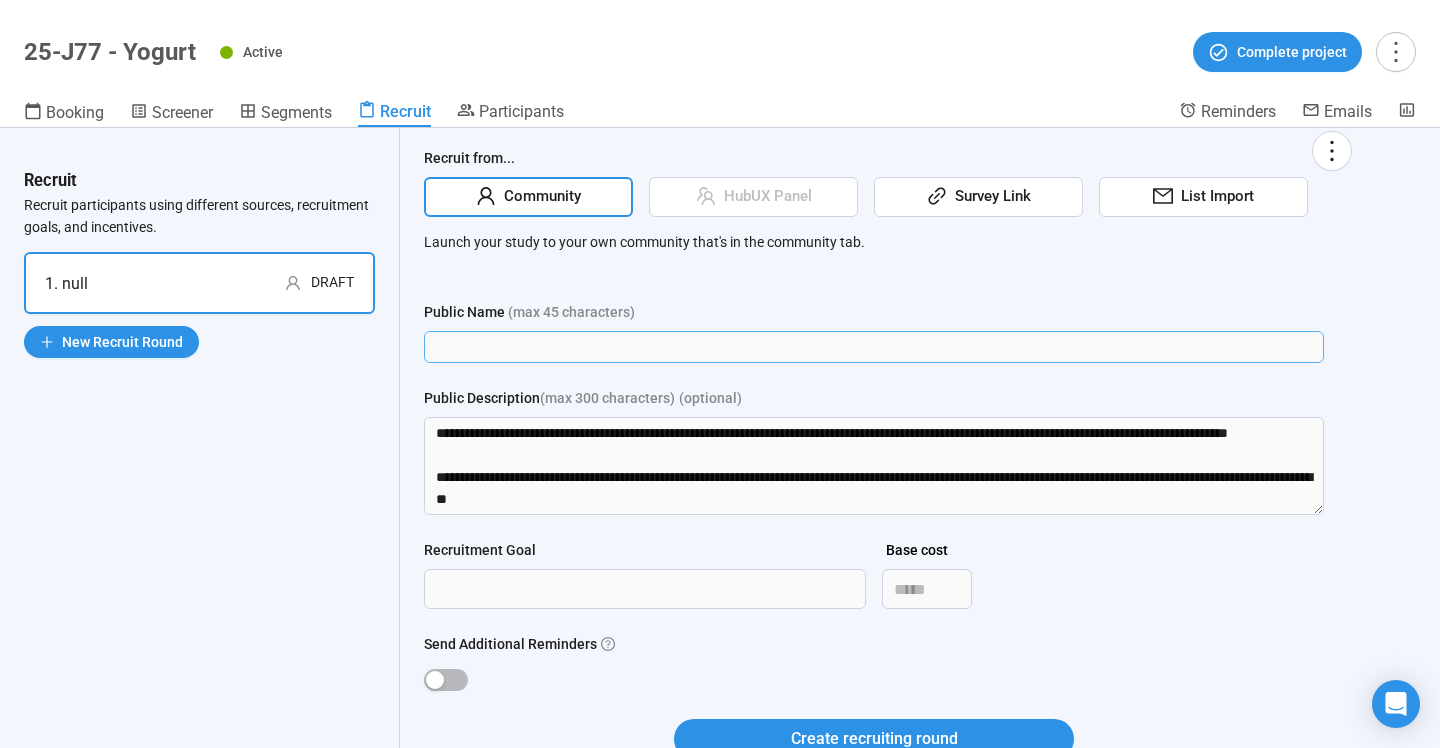 click on "Public Name   (max 45 characters)" at bounding box center [874, 347] 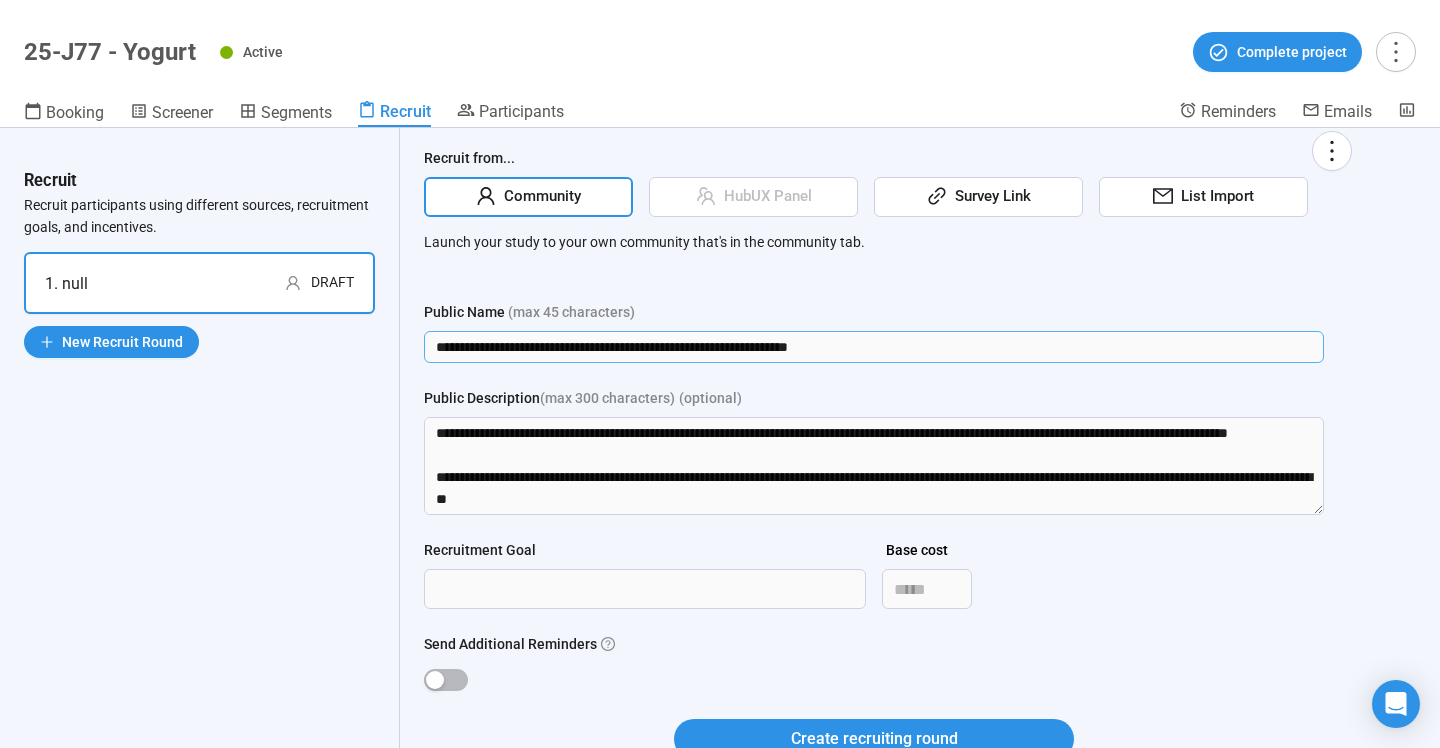 click on "**********" at bounding box center (874, 347) 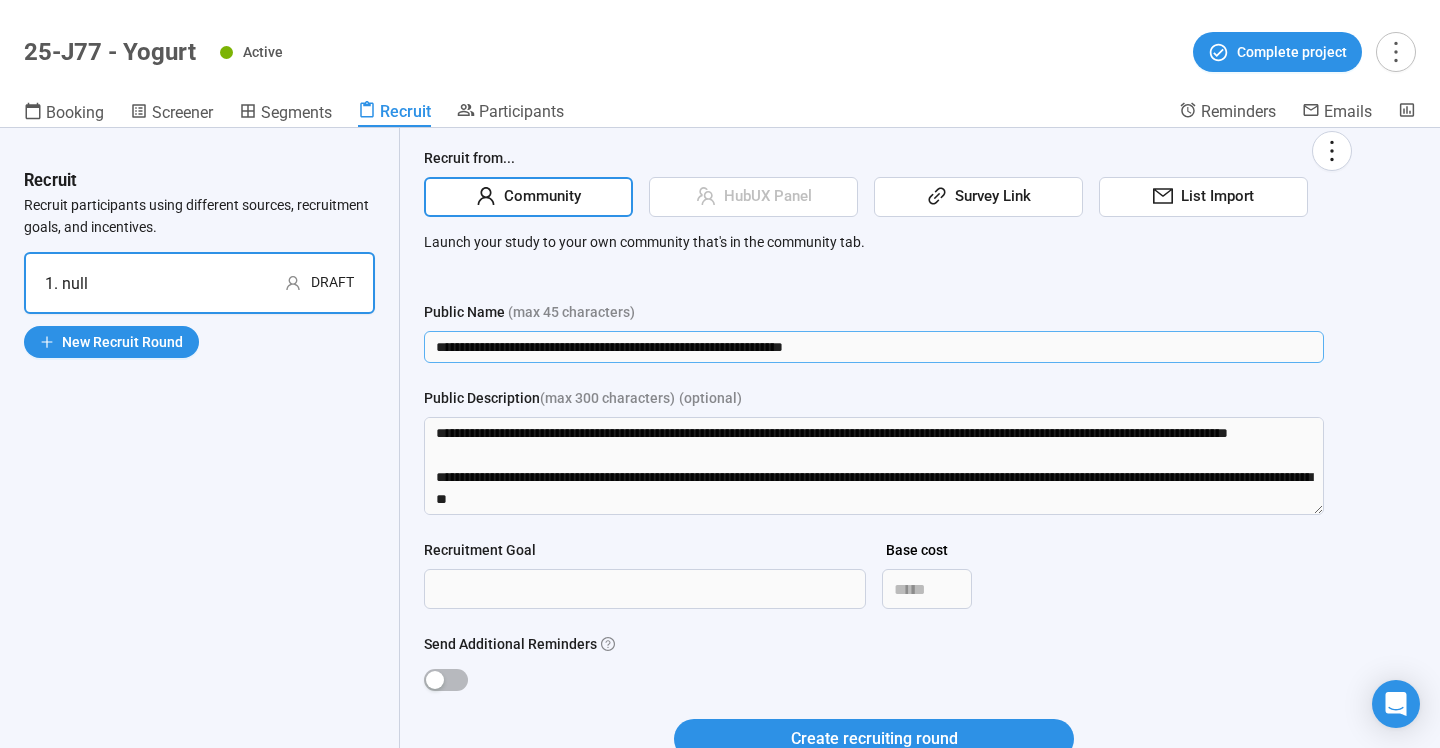 drag, startPoint x: 503, startPoint y: 350, endPoint x: 474, endPoint y: 352, distance: 29.068884 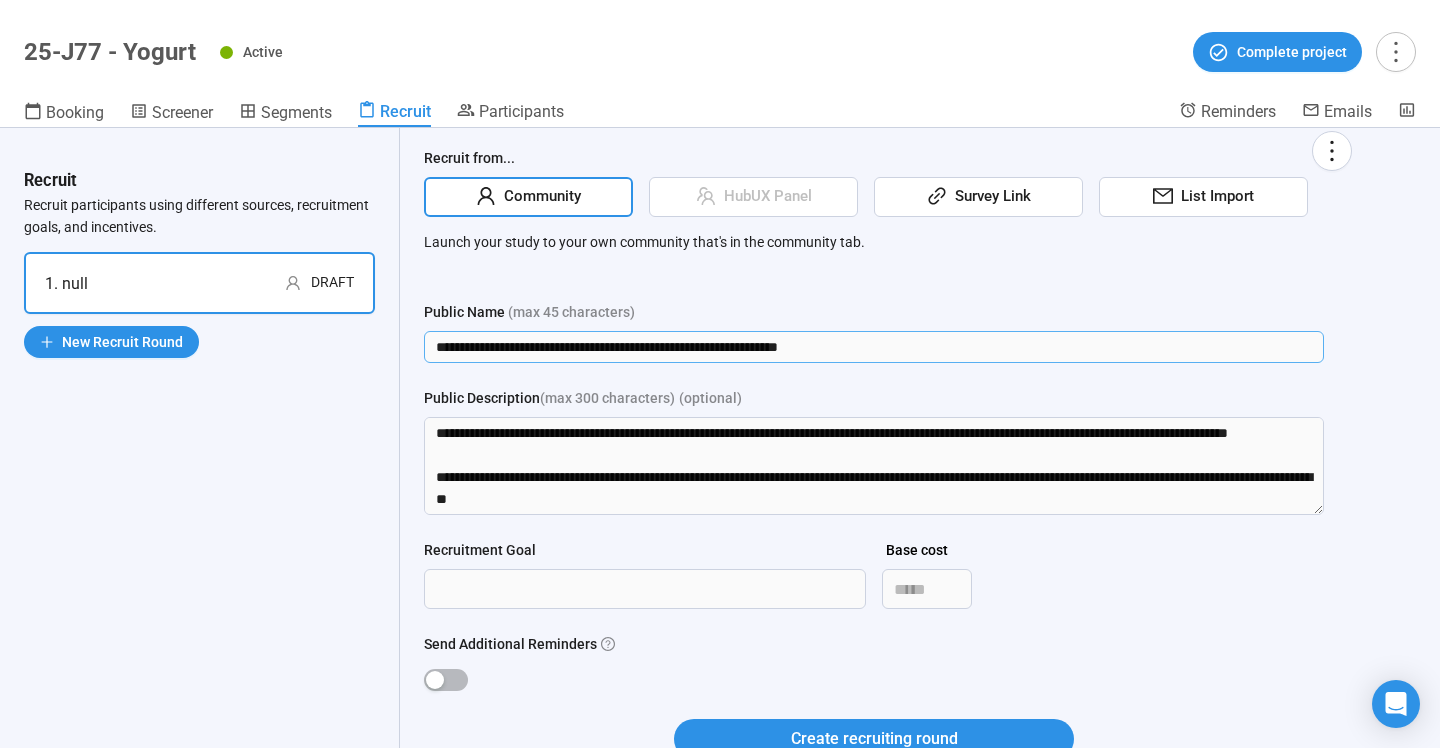 click on "**********" at bounding box center [874, 347] 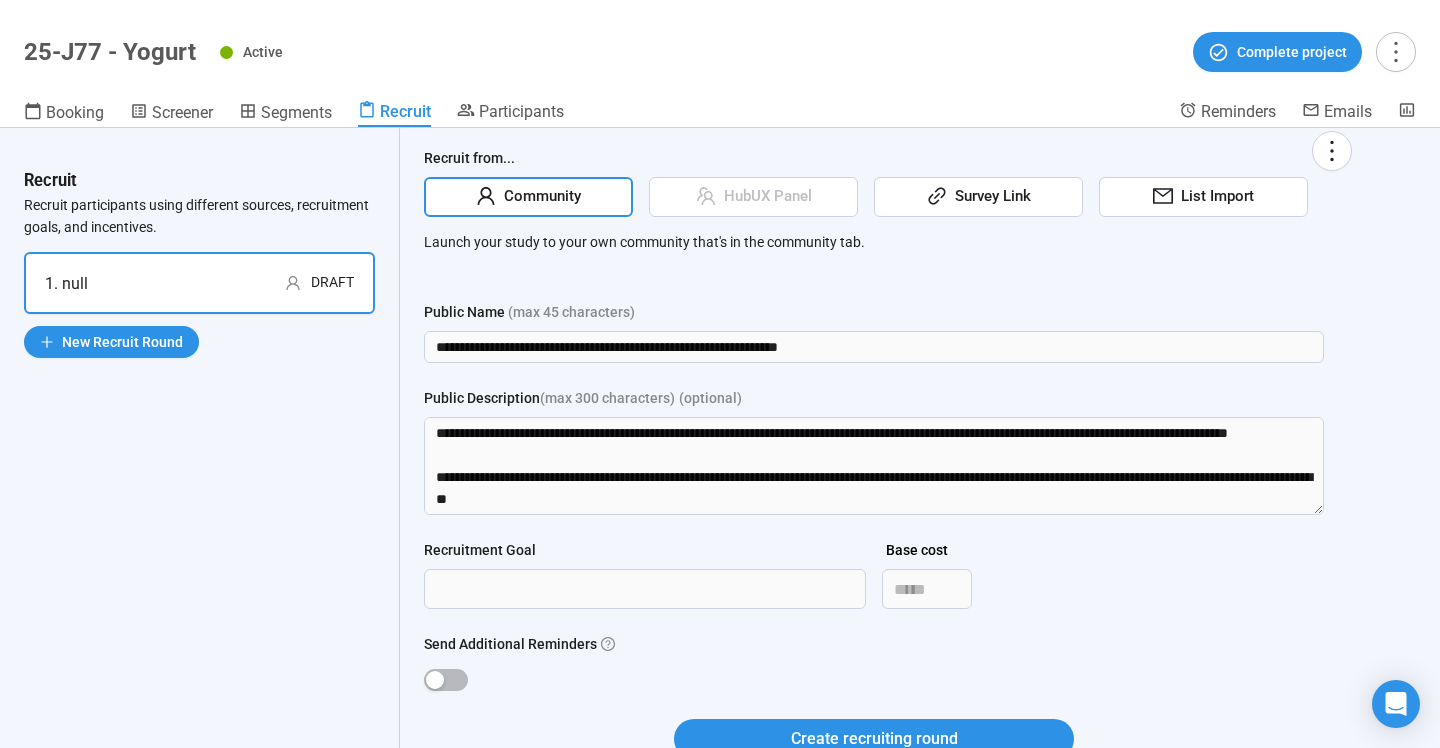 click on "Recruitment Goal    Base cost *****" at bounding box center (874, 586) 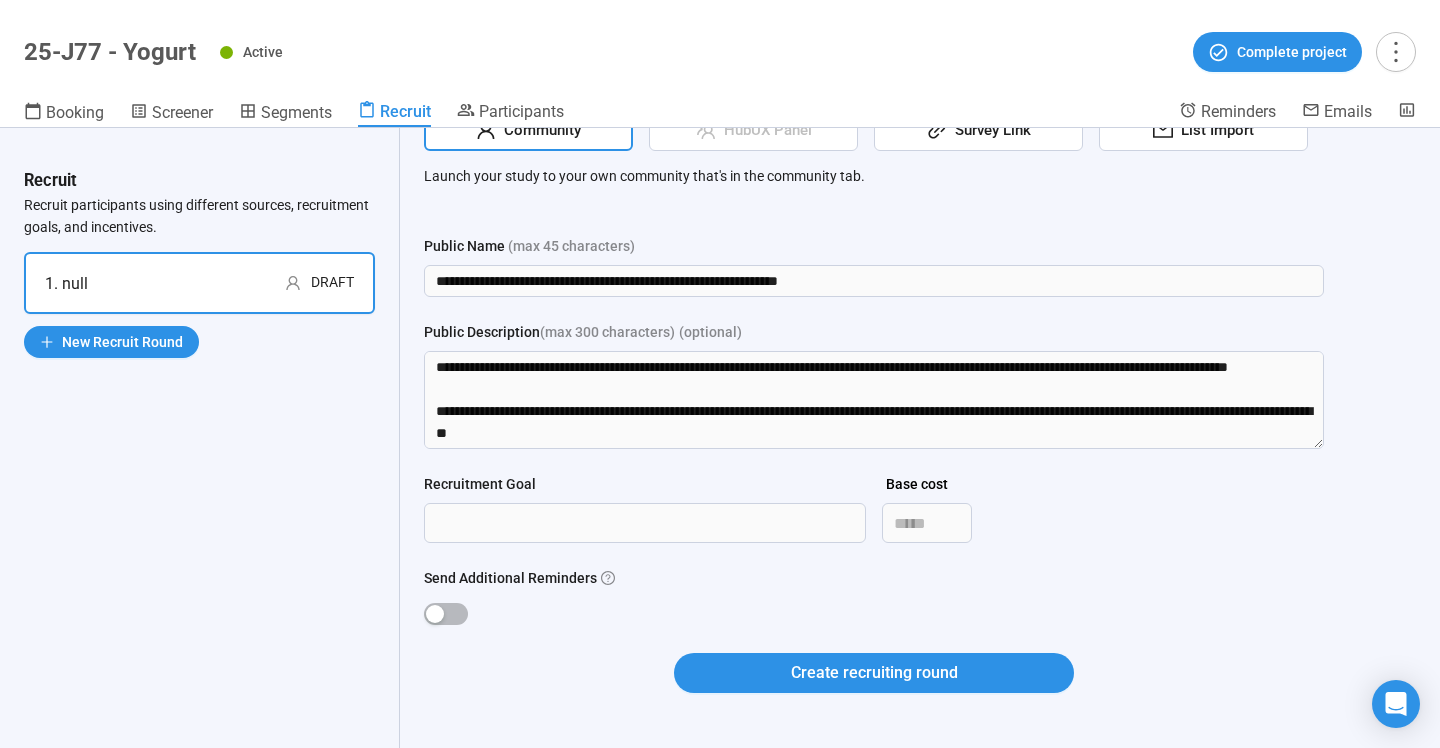 scroll, scrollTop: 95, scrollLeft: 0, axis: vertical 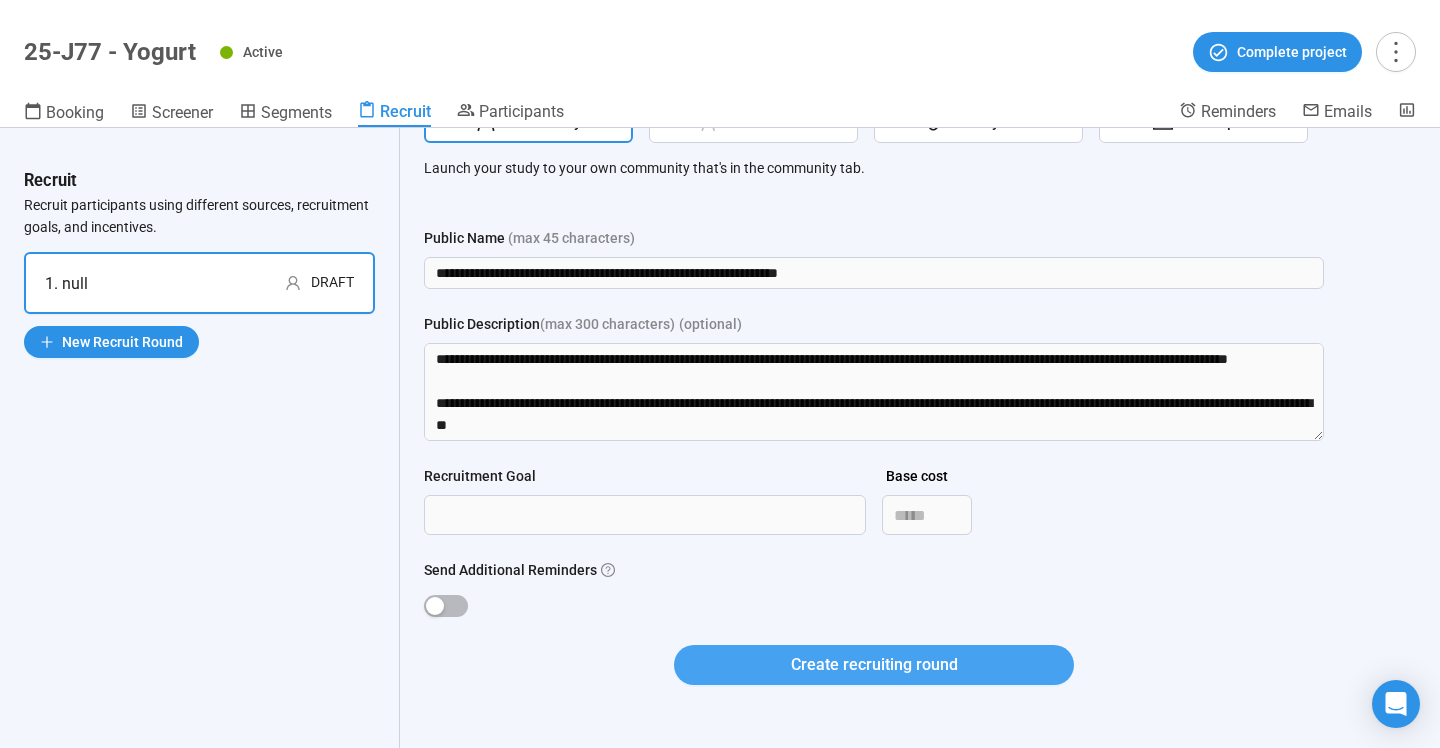 click on "Create recruiting round" at bounding box center [874, 664] 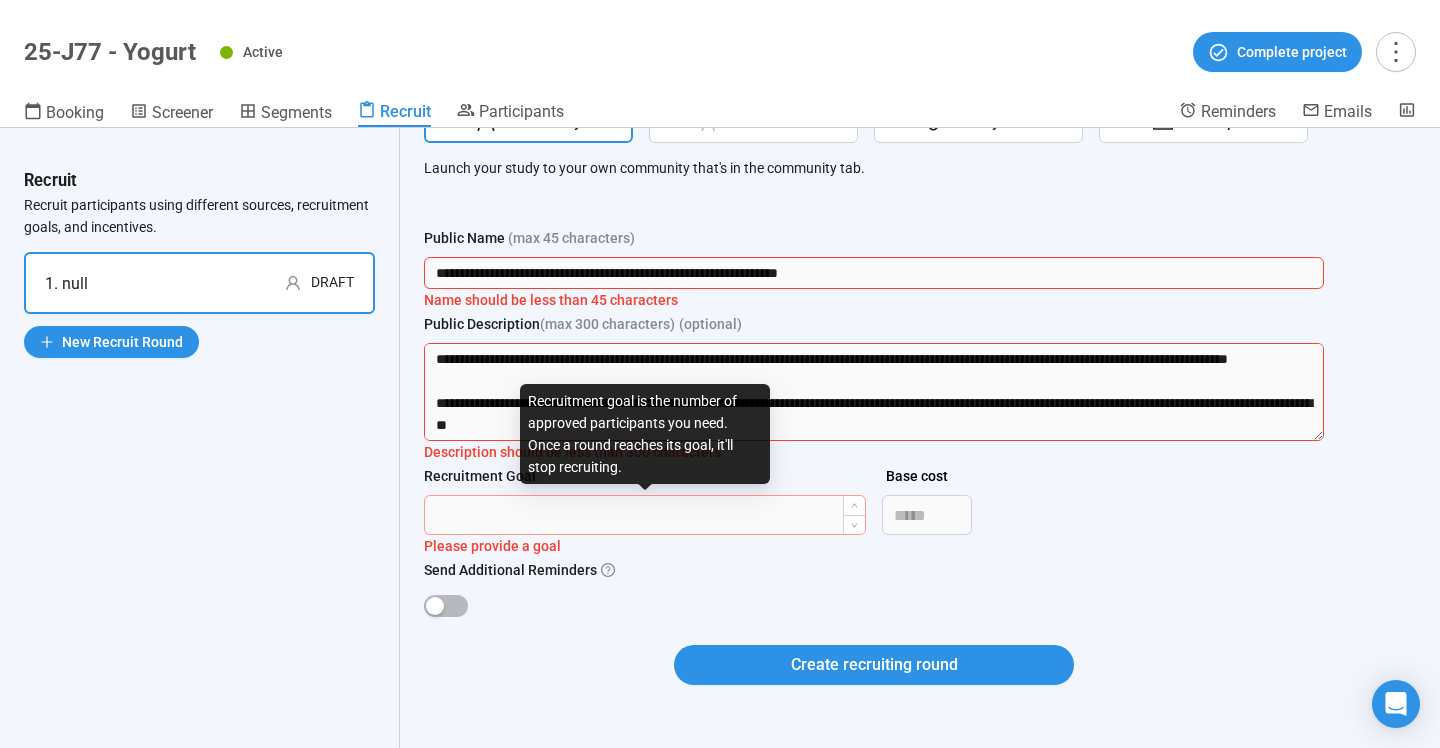 click on "Recruitment Goal" at bounding box center [645, 515] 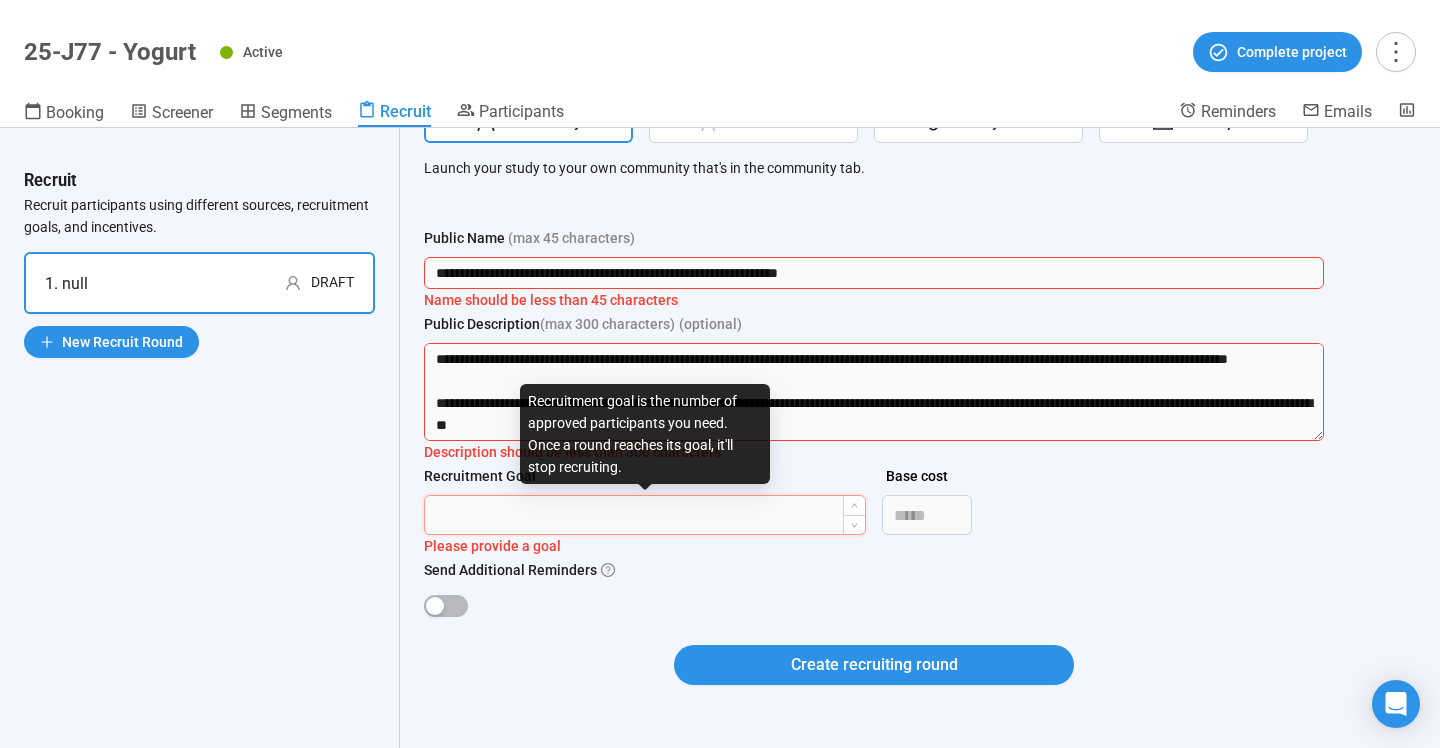 click on "Recruitment Goal" at bounding box center (645, 515) 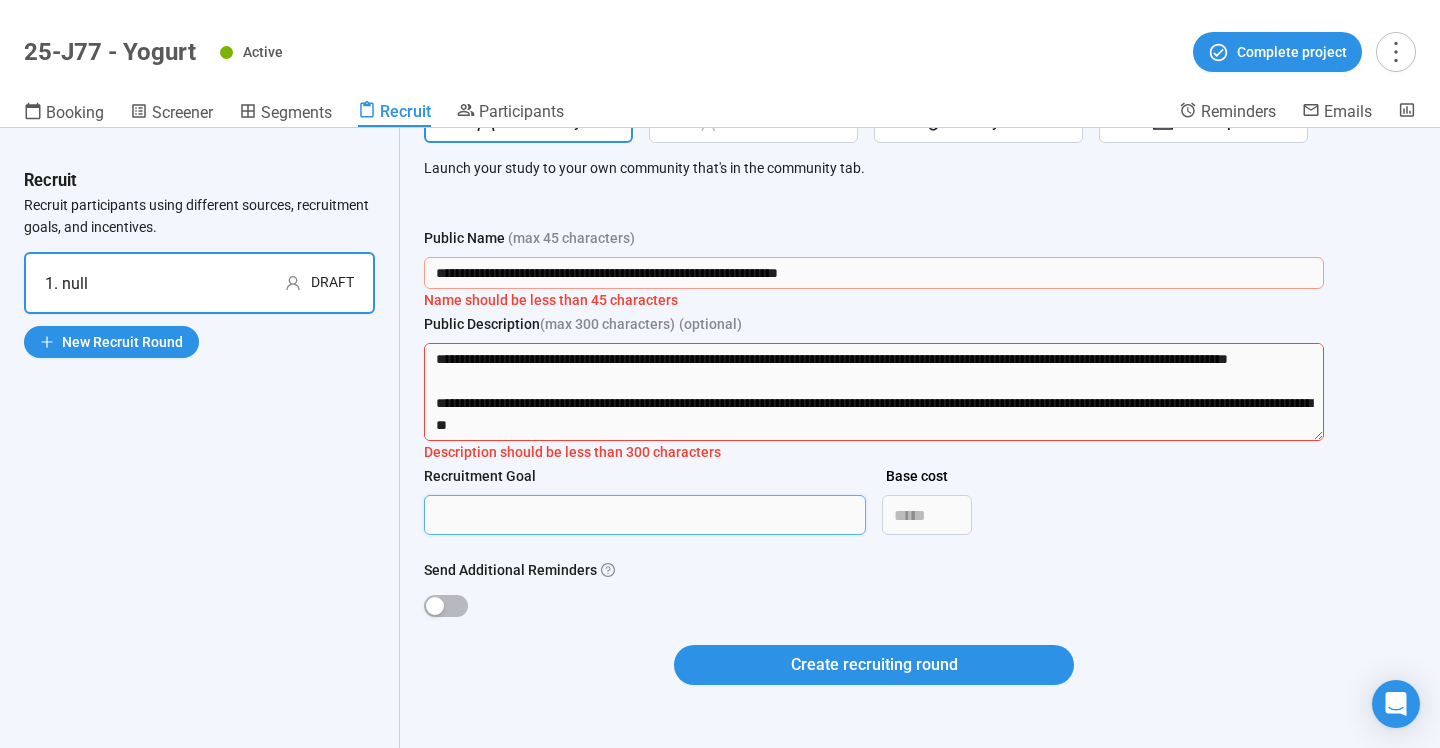 type on "****" 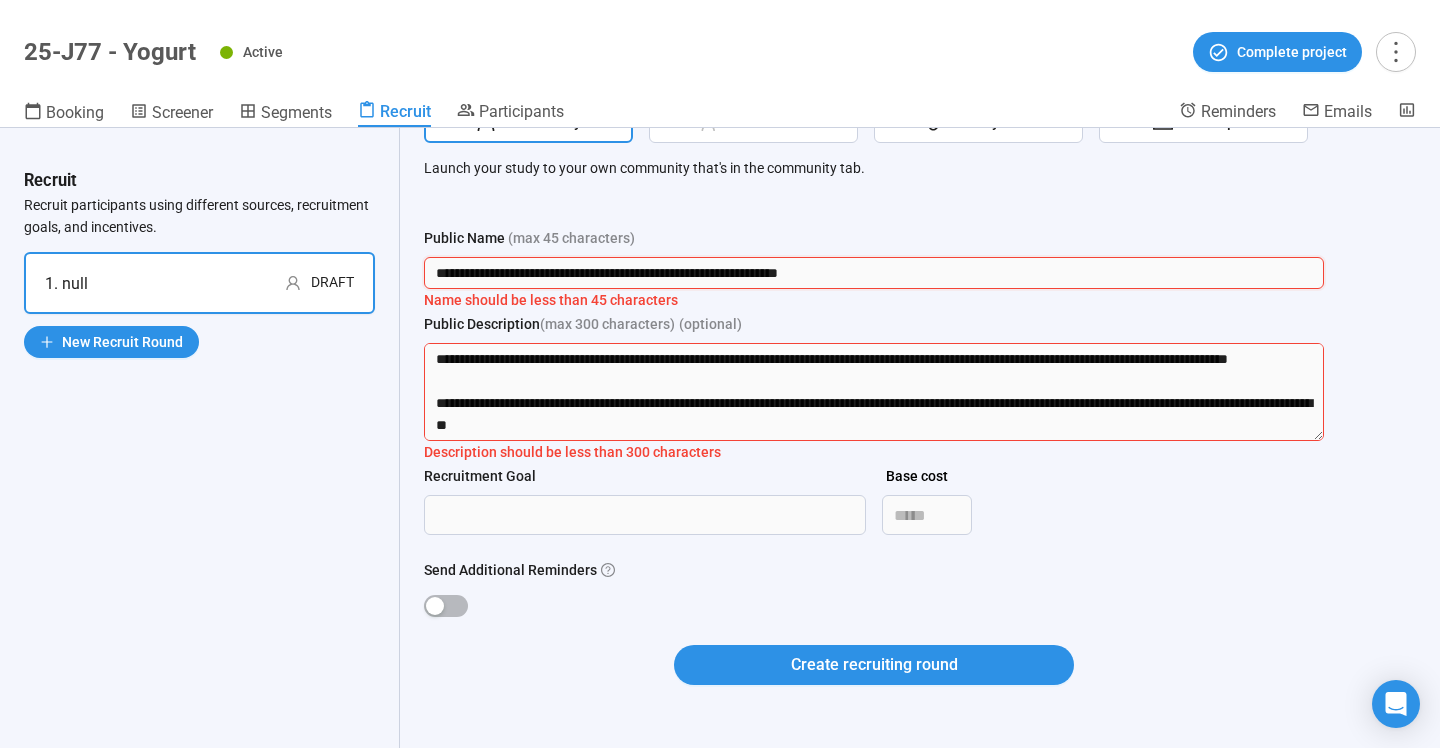 click on "**********" at bounding box center [874, 273] 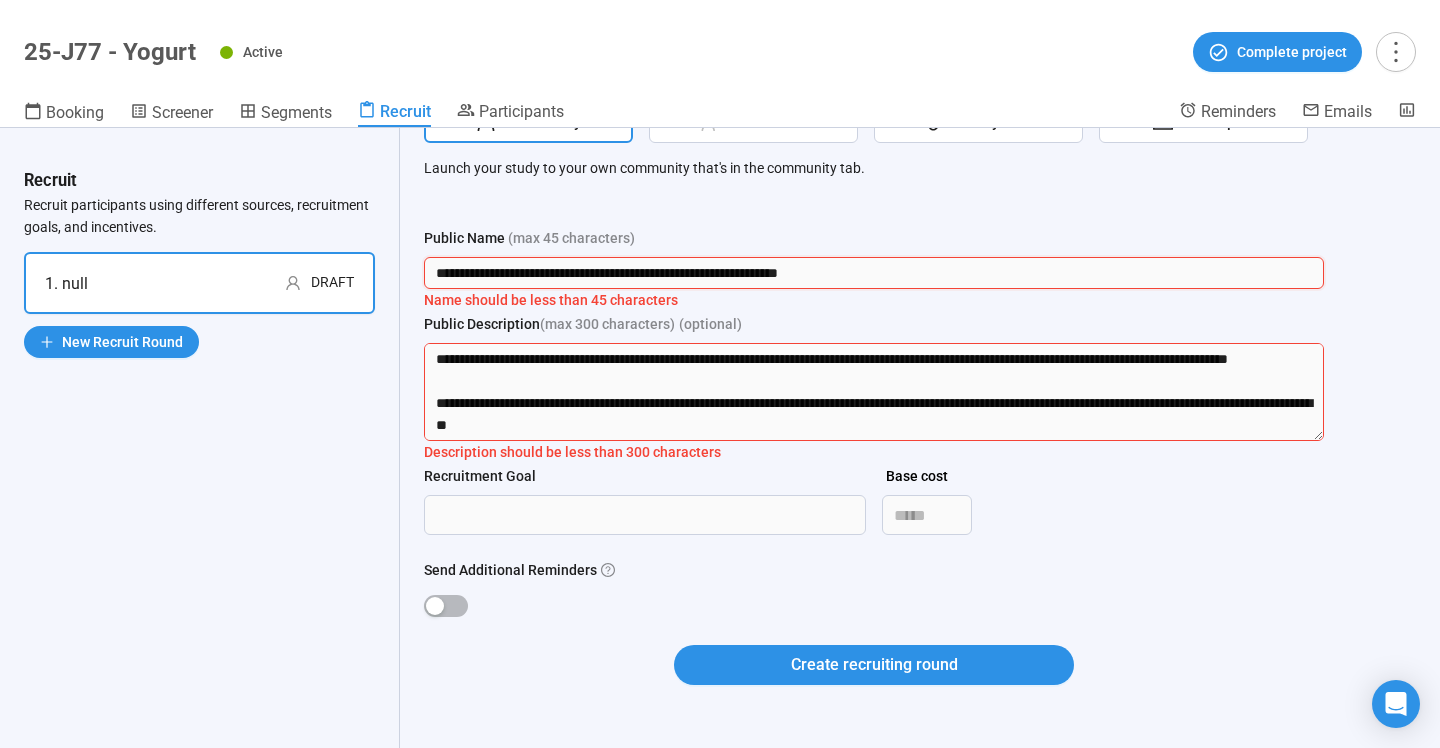 drag, startPoint x: 554, startPoint y: 274, endPoint x: 415, endPoint y: 271, distance: 139.03236 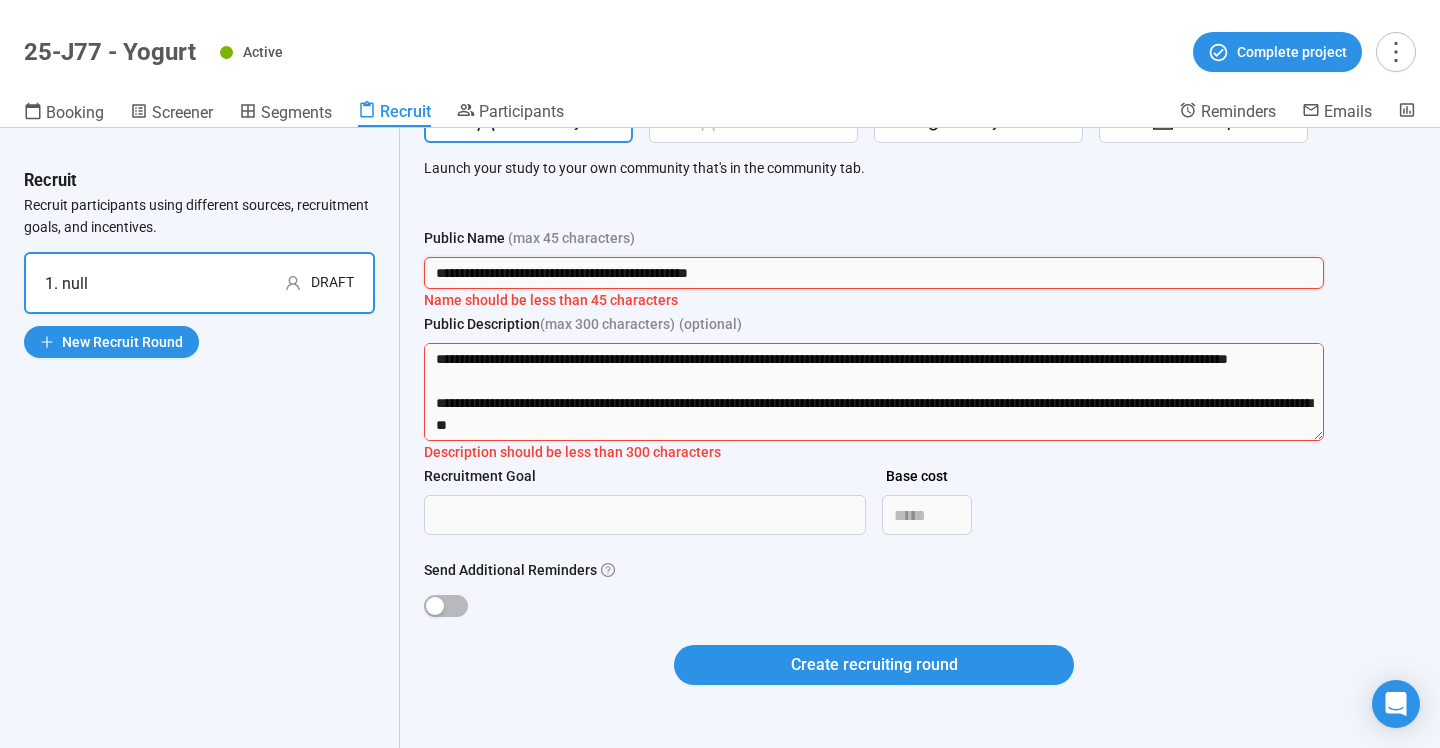 type on "**********" 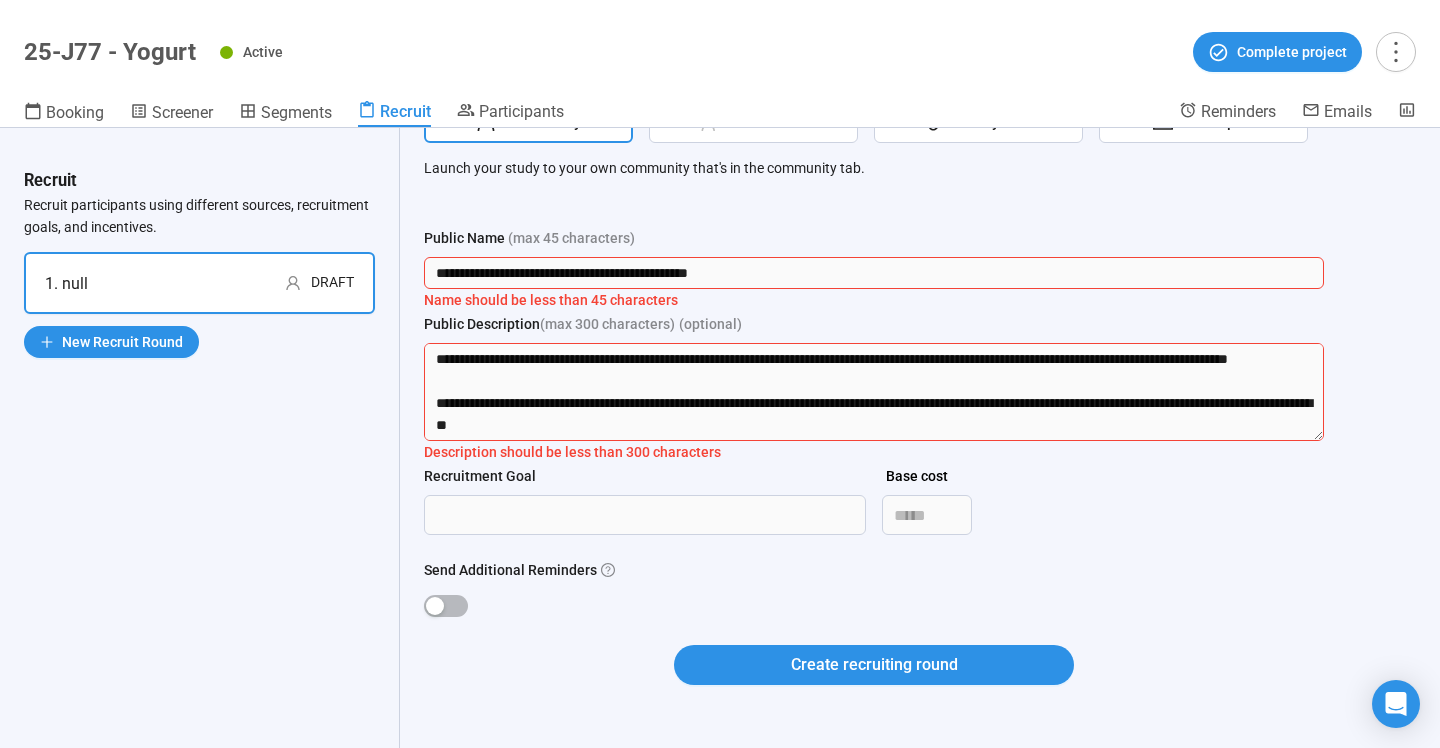 click on "Public Description  (max 300 characters) (optional)" at bounding box center (874, 328) 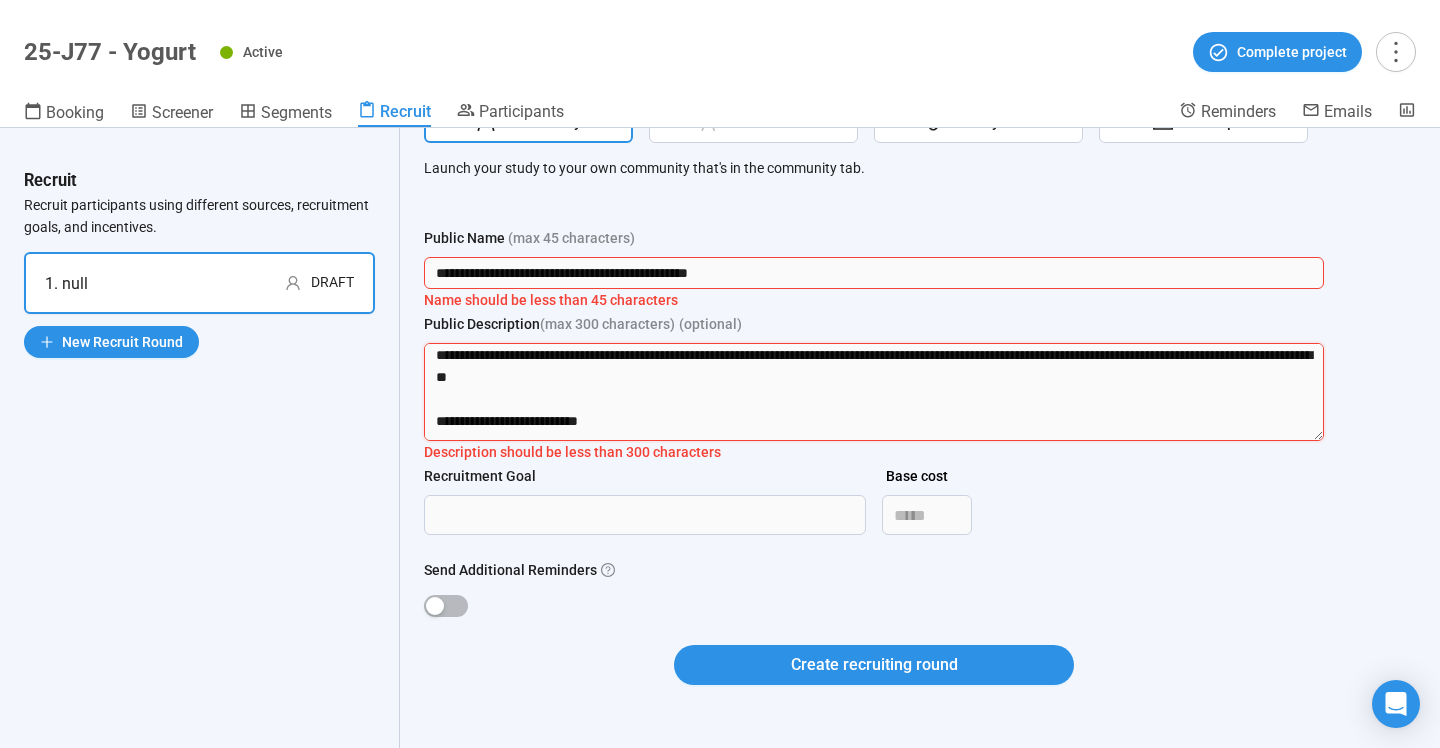 scroll, scrollTop: 308, scrollLeft: 0, axis: vertical 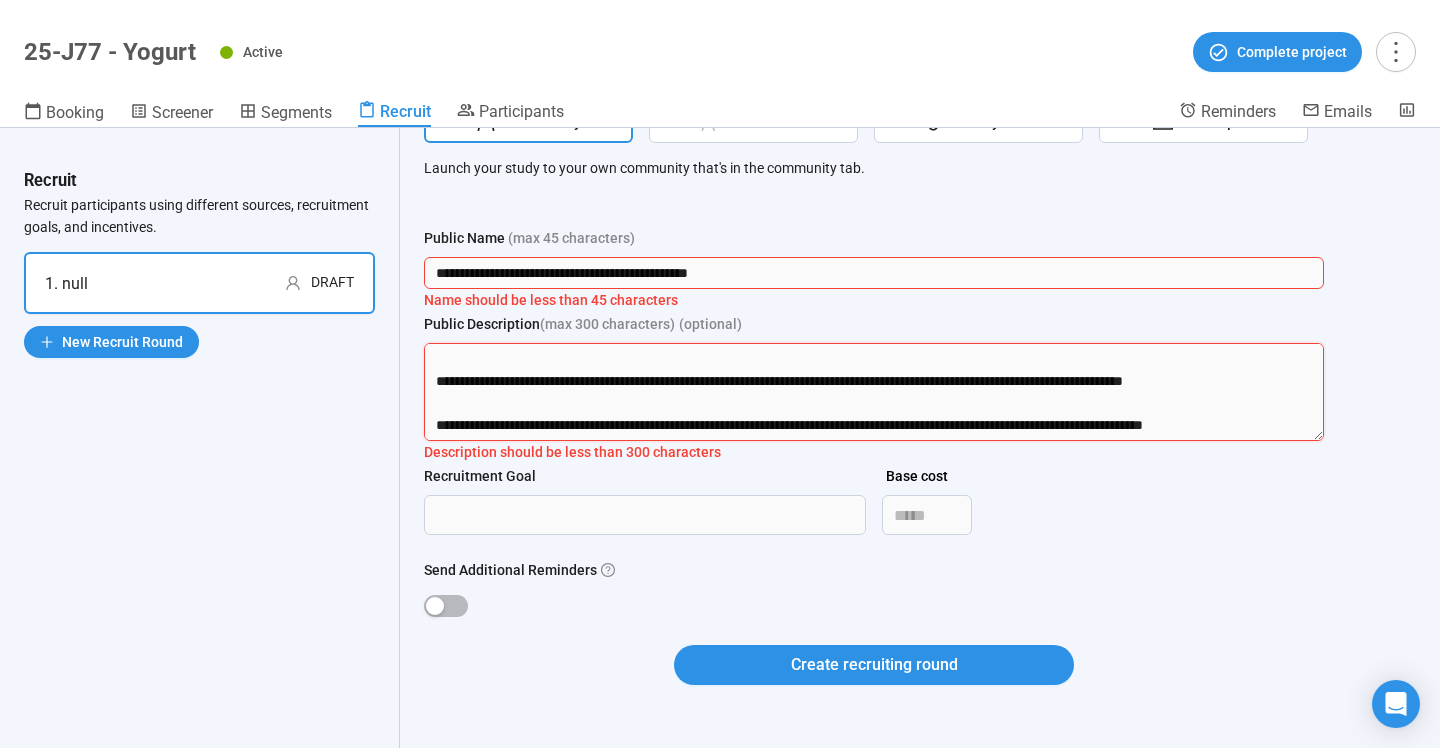 drag, startPoint x: 642, startPoint y: 391, endPoint x: 721, endPoint y: 541, distance: 169.53171 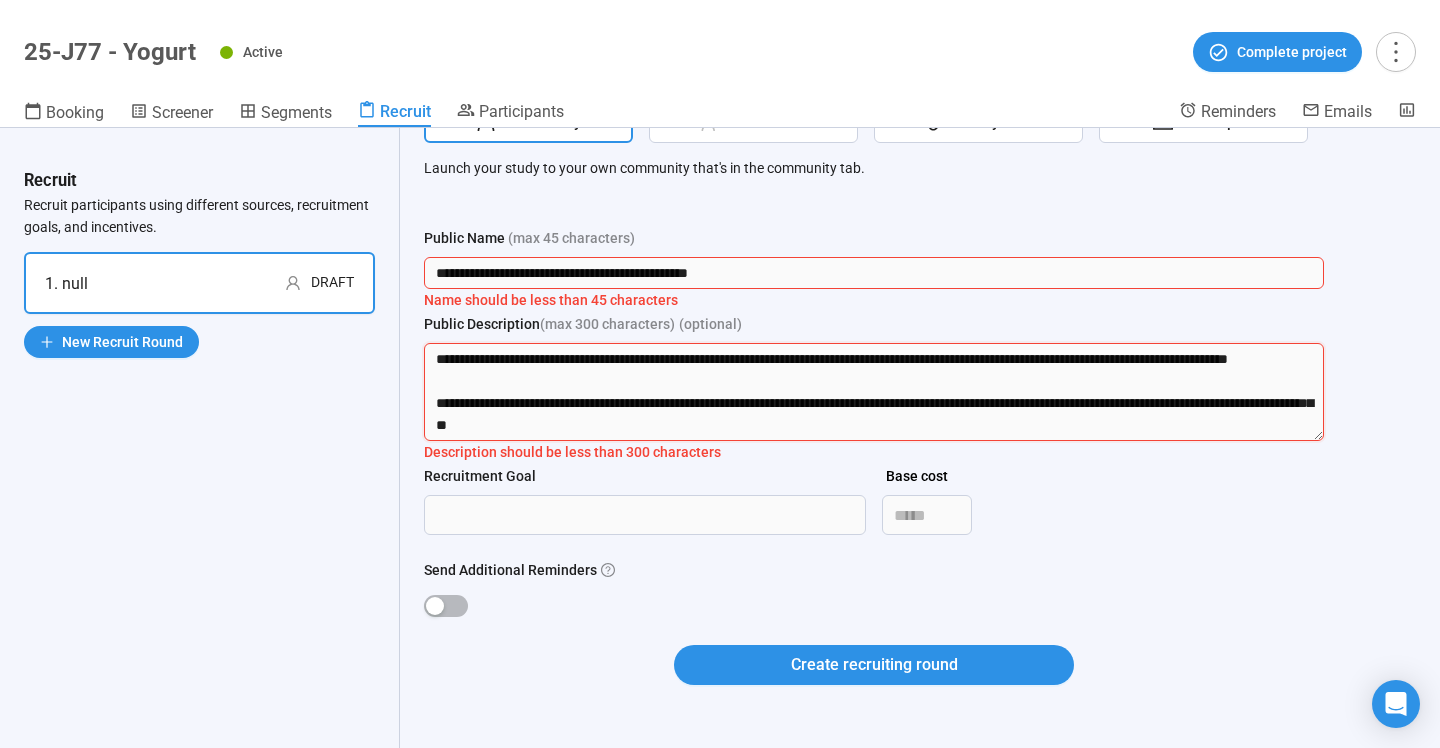 scroll, scrollTop: 22, scrollLeft: 0, axis: vertical 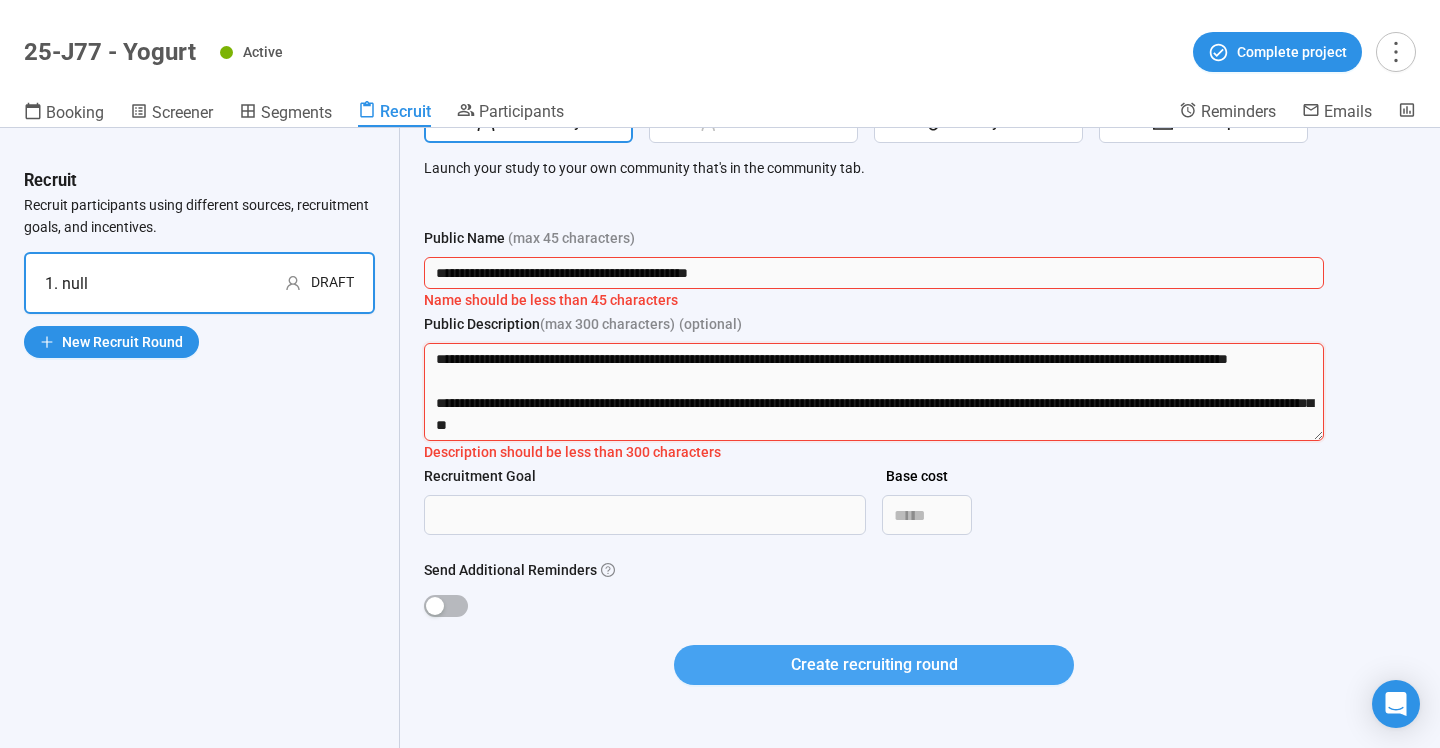 type on "**********" 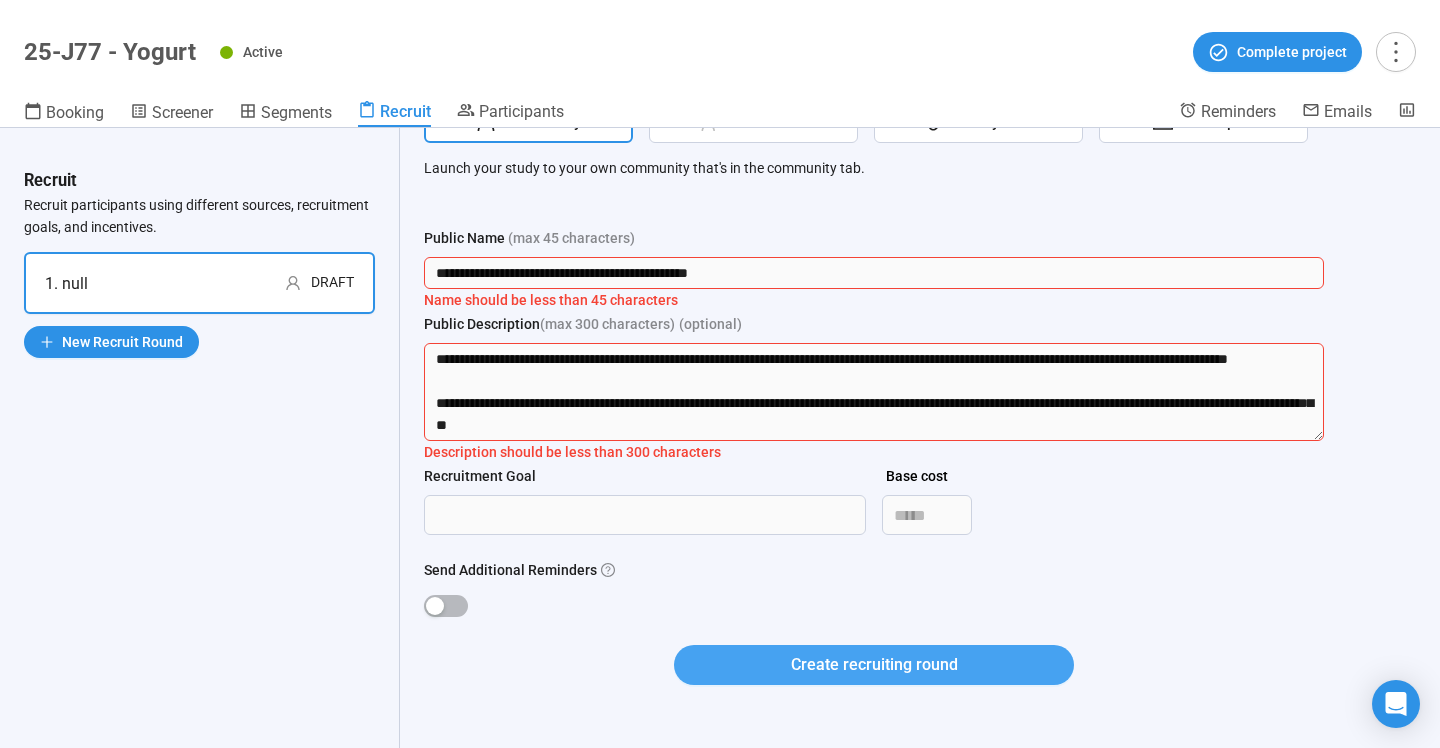 click on "Create recruiting round" at bounding box center (874, 664) 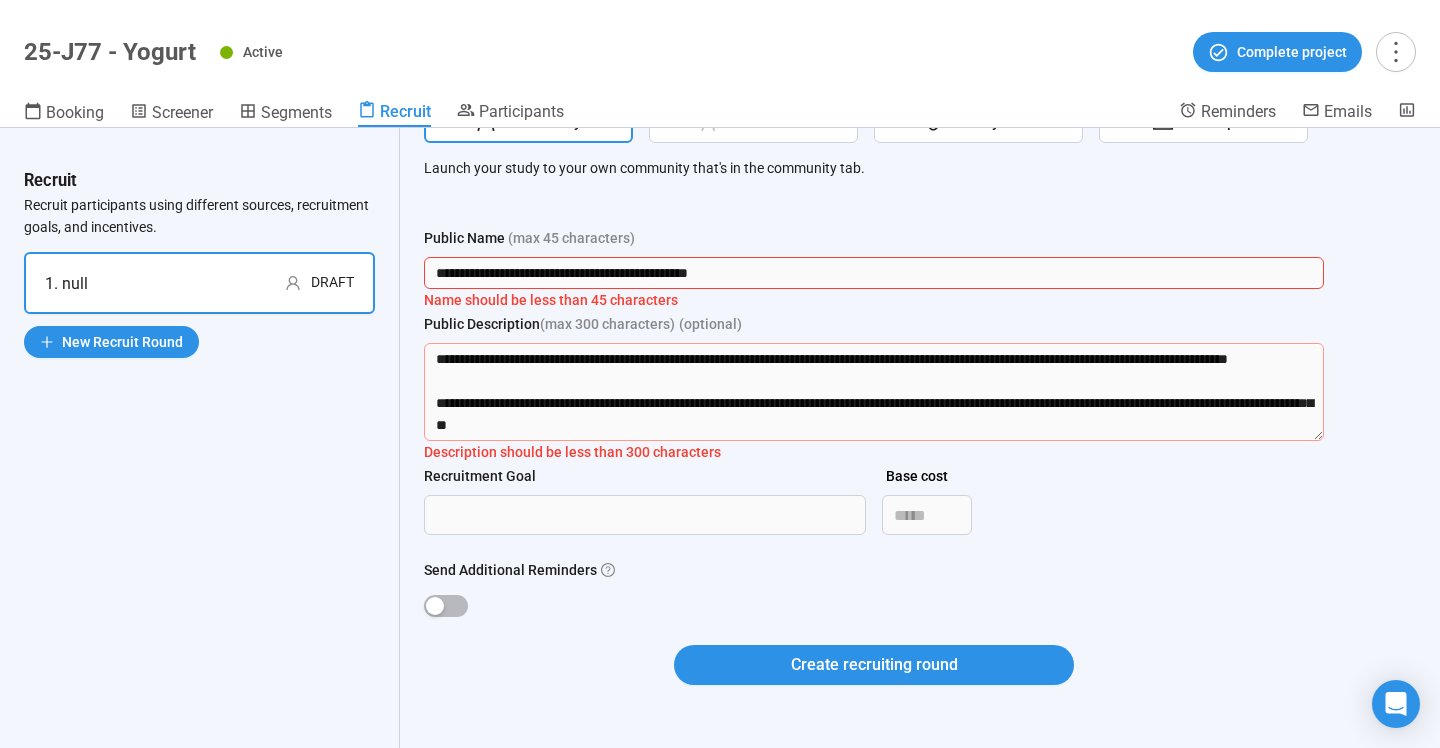 scroll, scrollTop: 0, scrollLeft: 0, axis: both 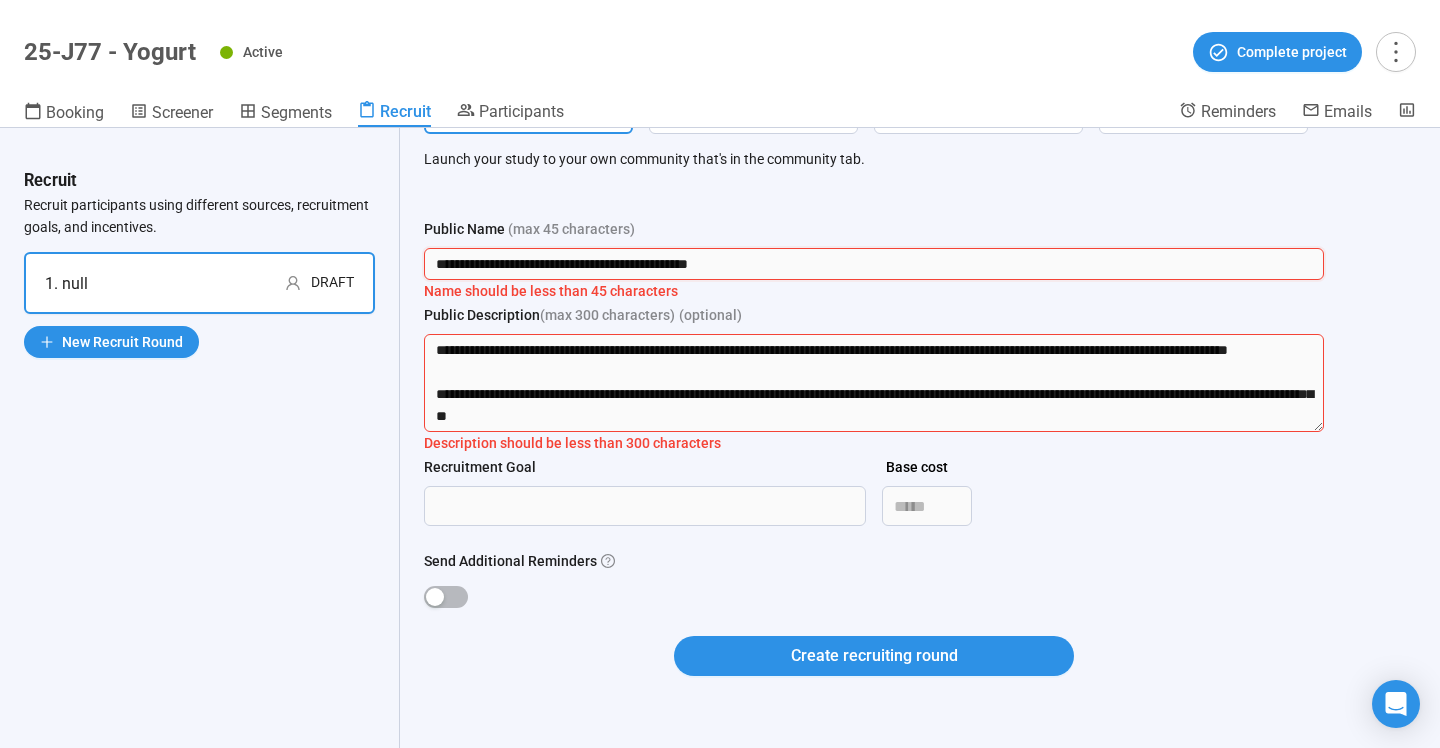 drag, startPoint x: 550, startPoint y: 267, endPoint x: 409, endPoint y: 256, distance: 141.42842 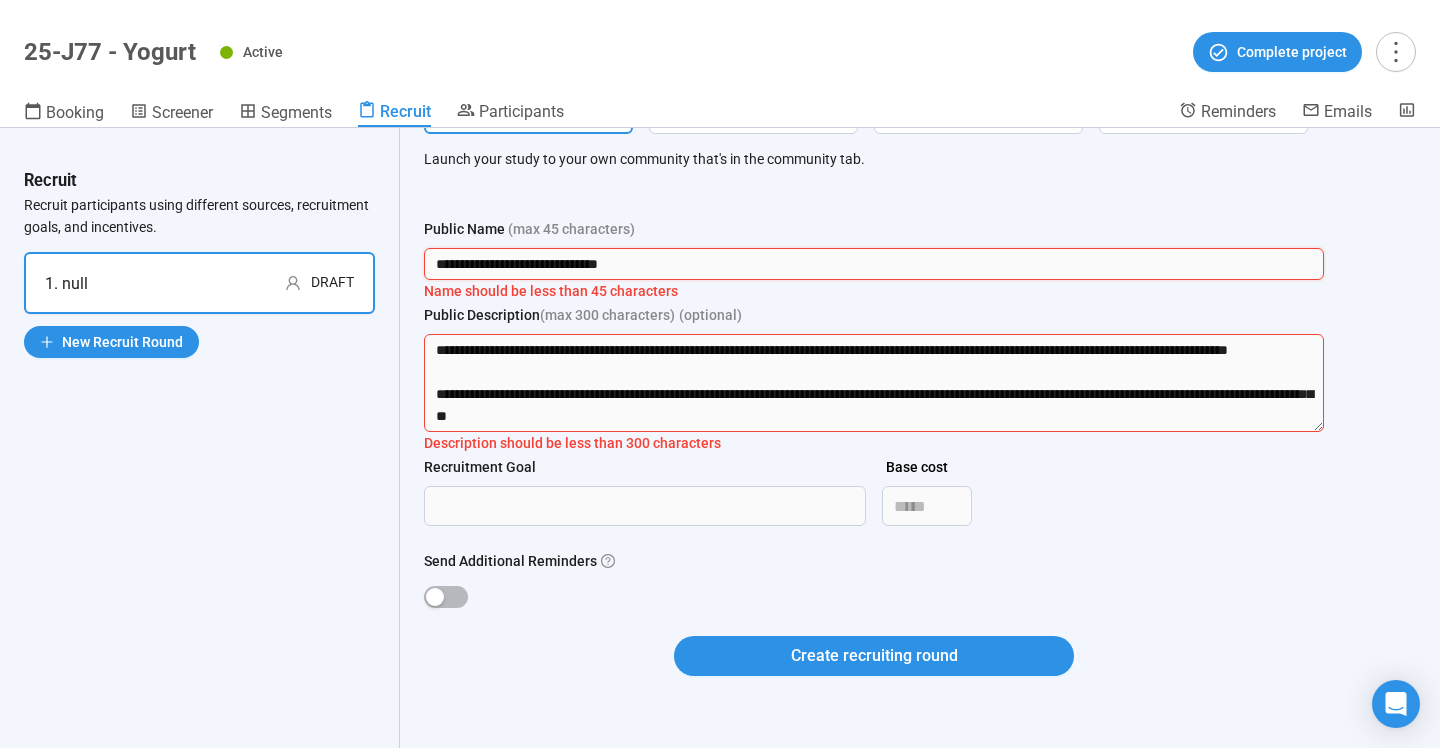 type on "**********" 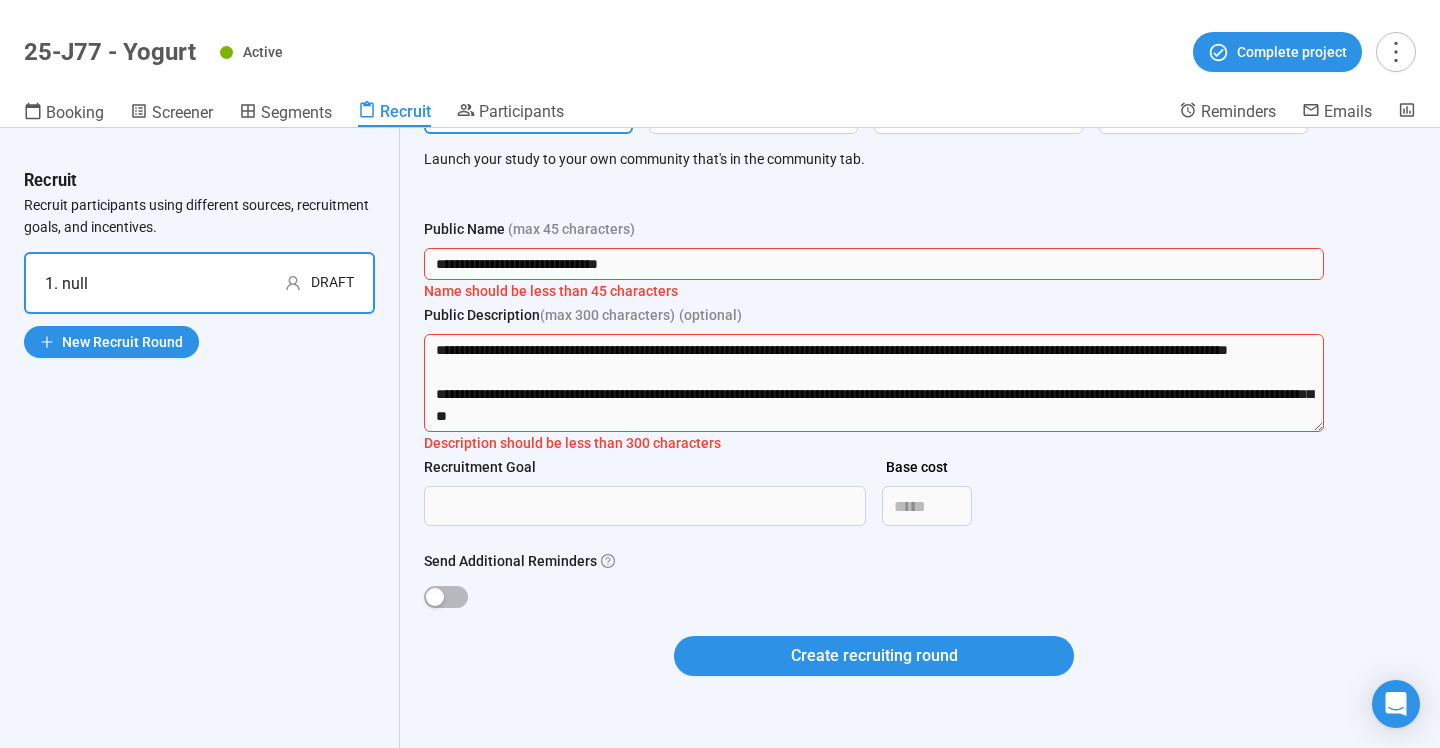 click at bounding box center [874, 595] 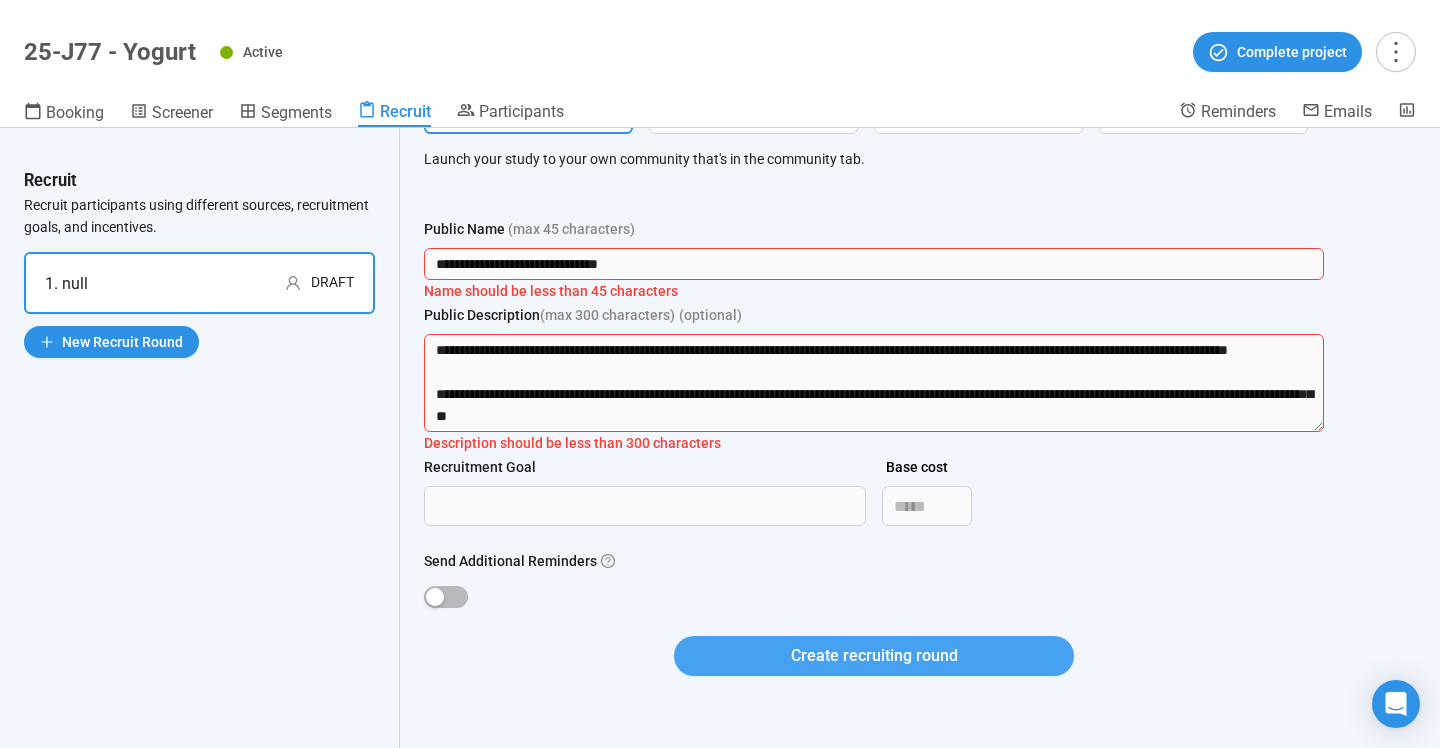 click on "Create recruiting round" at bounding box center [874, 656] 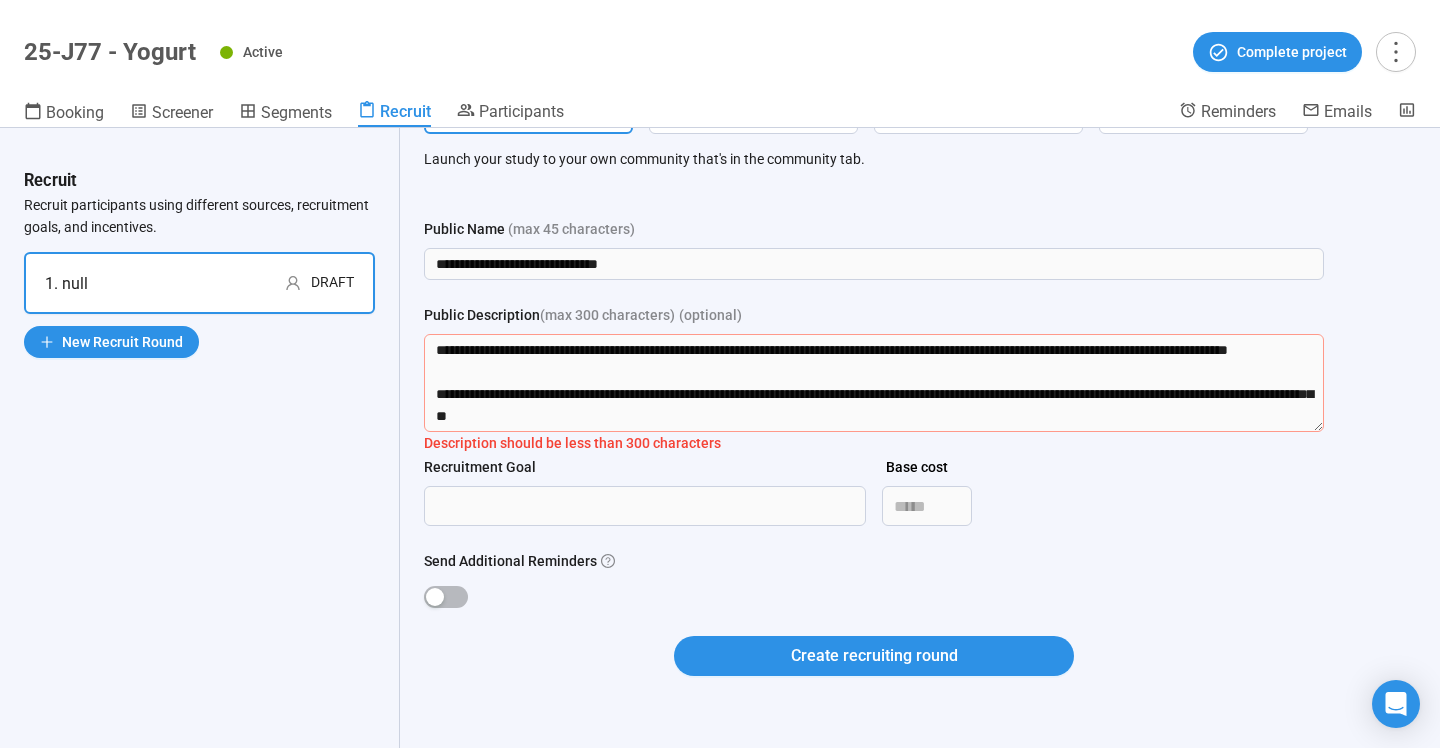 scroll, scrollTop: 12, scrollLeft: 0, axis: vertical 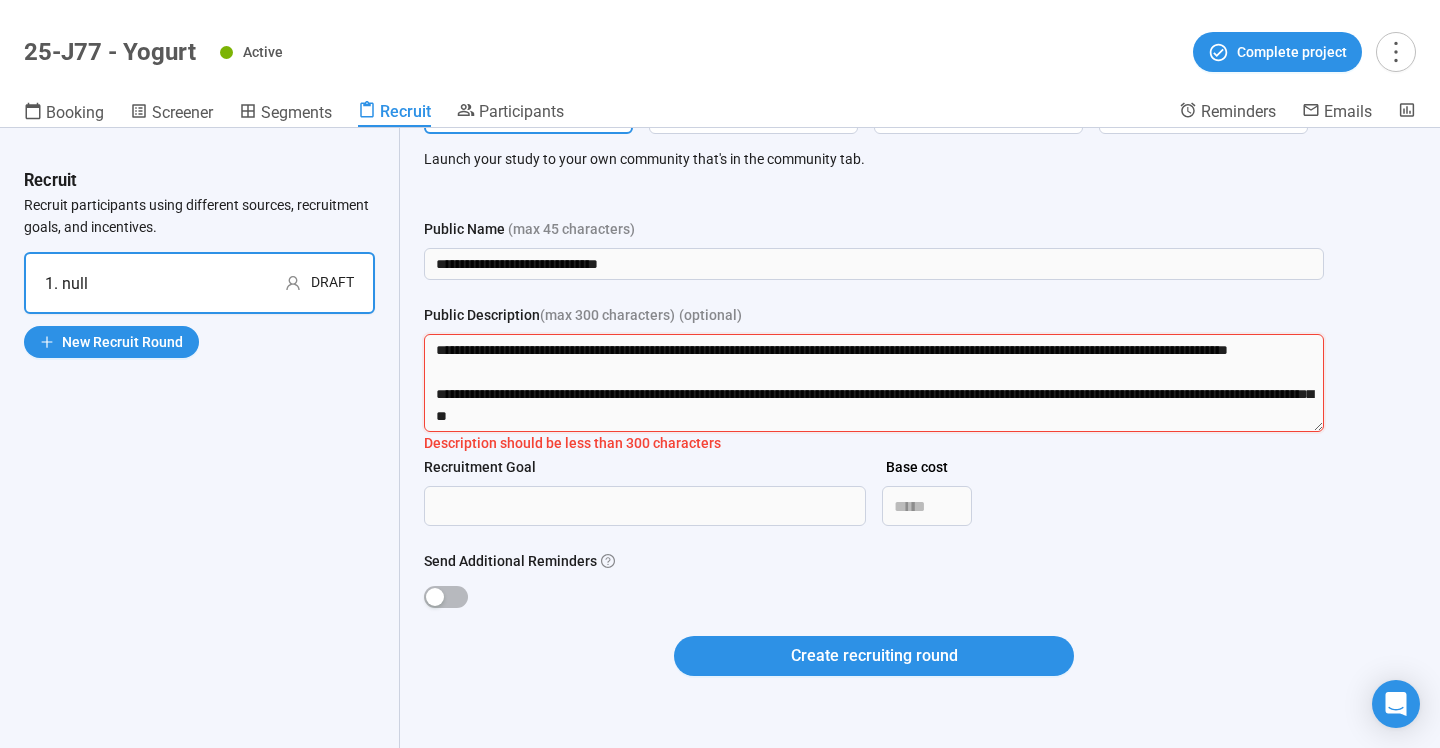 drag, startPoint x: 744, startPoint y: 371, endPoint x: 744, endPoint y: 493, distance: 122 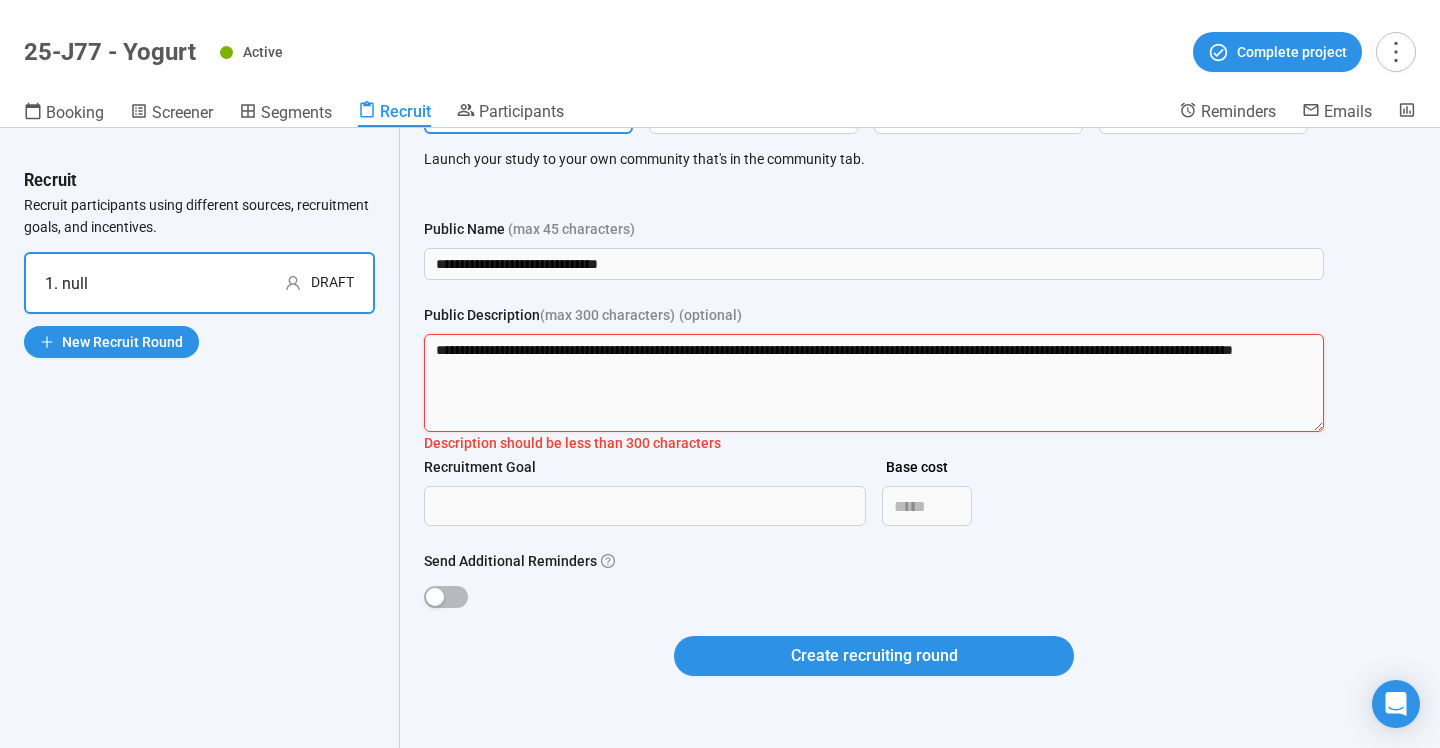 scroll, scrollTop: 0, scrollLeft: 0, axis: both 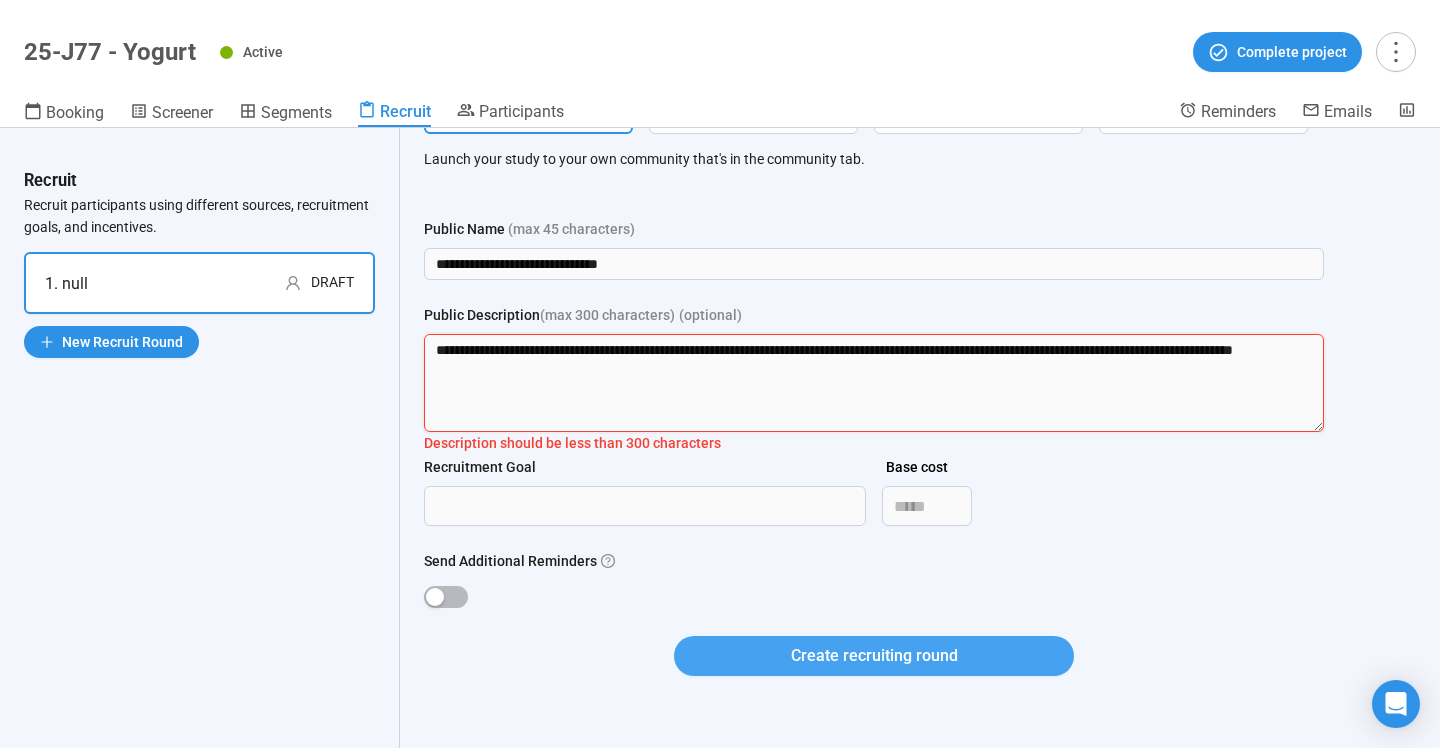 type on "**********" 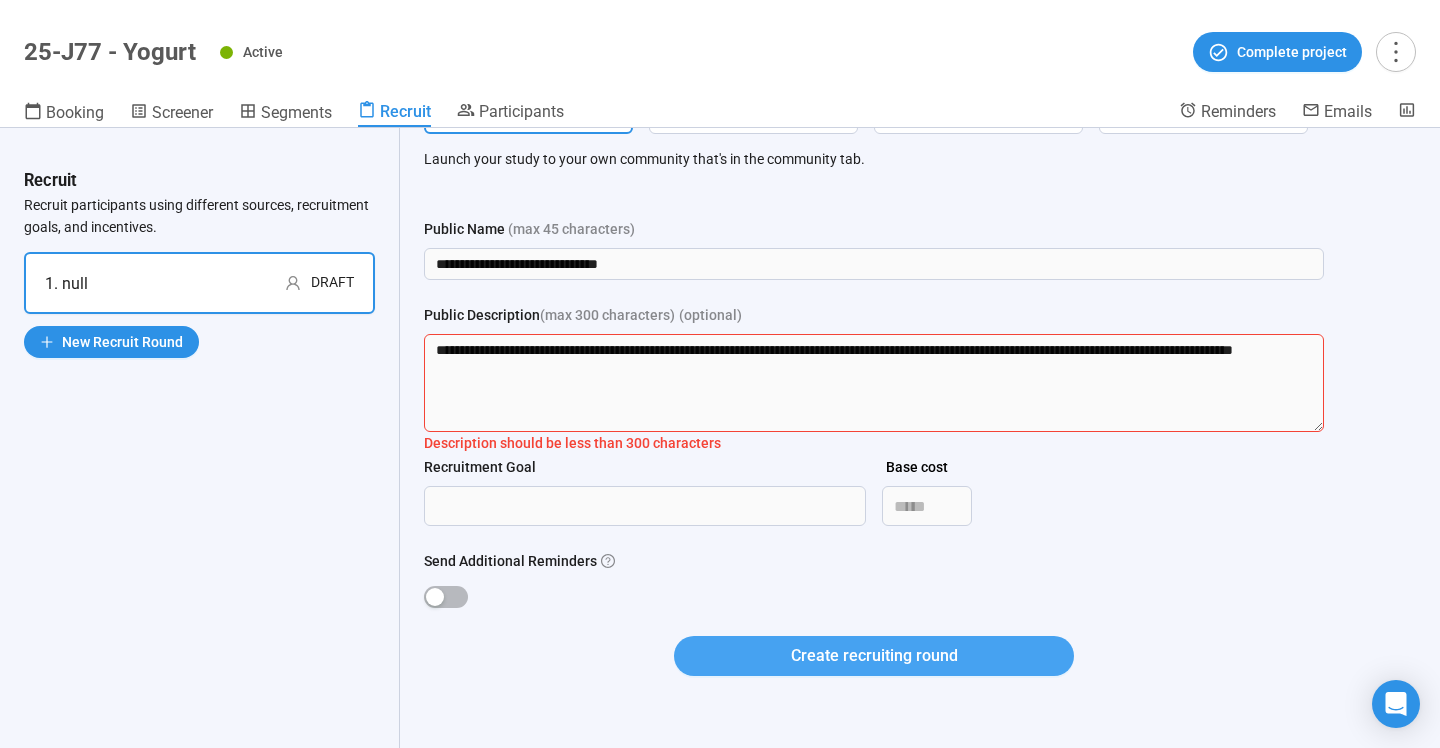 click on "Create recruiting round" at bounding box center (874, 655) 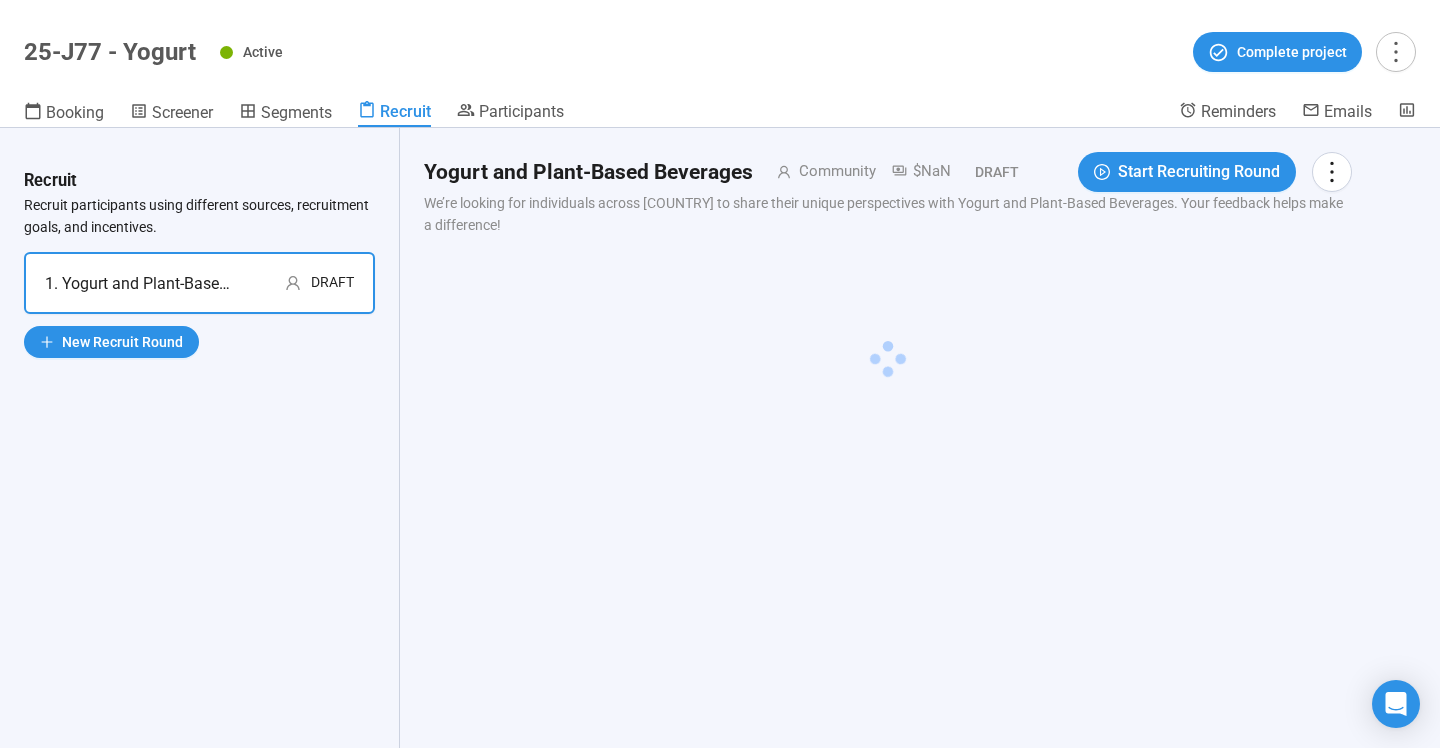 scroll, scrollTop: 0, scrollLeft: 0, axis: both 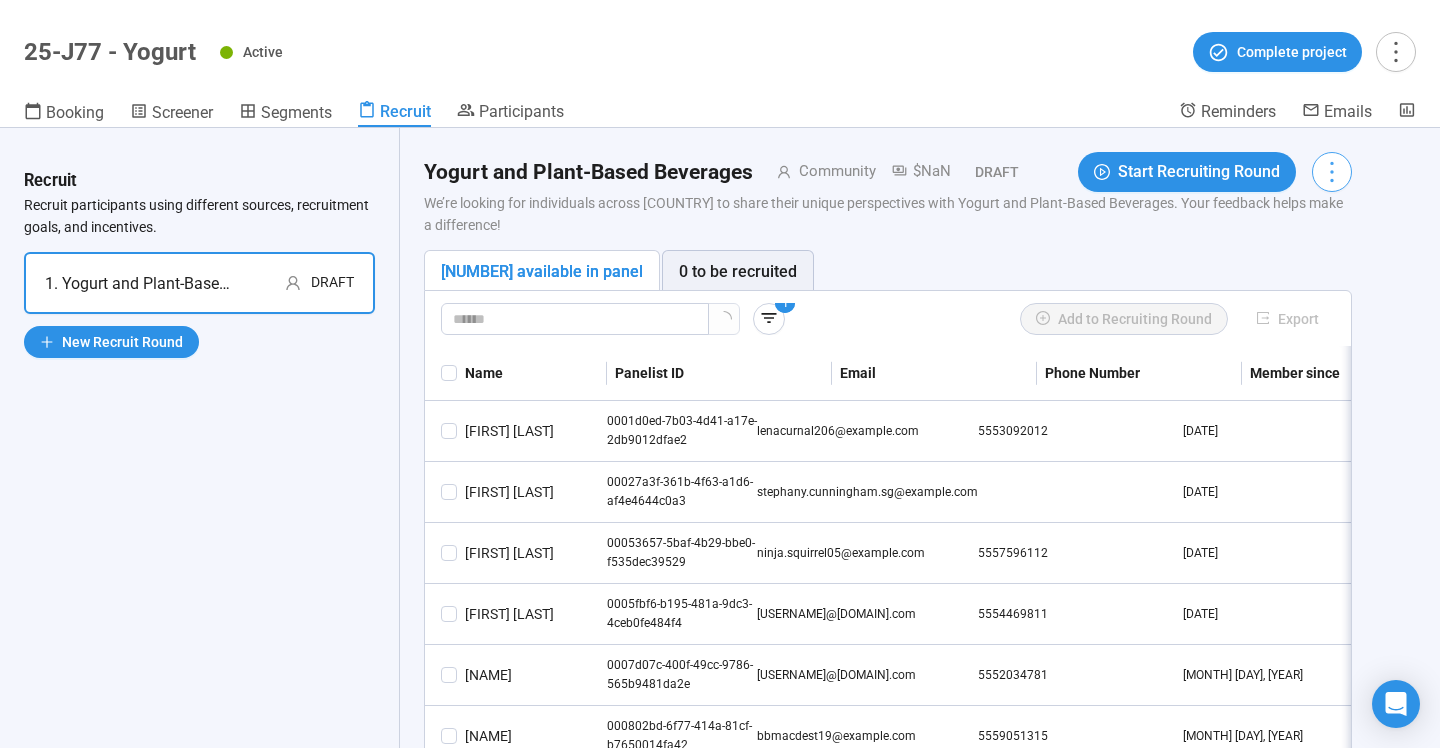 click on "Yogurt and Plant-Based Beverages Community $[VALUE] Draft Start Recruiting Round We’re looking for individuals across Canada to share their unique perspectives with Yogurt and Plant-Based Beverages. Your feedback helps make a difference!
[NUMBER] available in panel [NUMBER] to be recruited 1 Add   to Recruiting Round Export Name Panelist ID Email Phone Number Member since Completed Studies Last Completed Screener Last Completed Study Last Rating Points Balance Country Marital Age Homeowner Employment State Job Function Income Webcam Living Education Ethnicity Children: No children Children: Infant (1 year) Children: Toddler (1-3 years) Children: School-aged (6-12 years) Children: Adolescent (13-17 years) Children: Adult (18+ years) Job Role Gender Company Size Fiorenteglobal Age Fiorenteglobal Age Esp Fiorenteglobal Age W French Fiorenteglobal Caregiver: Abnormal Liver or Kidney condition Fiorenteglobal Caregiver: Achondroplasia Fiorenteglobal Caregiver: Allergies Fiorenteglobal DOB" at bounding box center [888, 626] 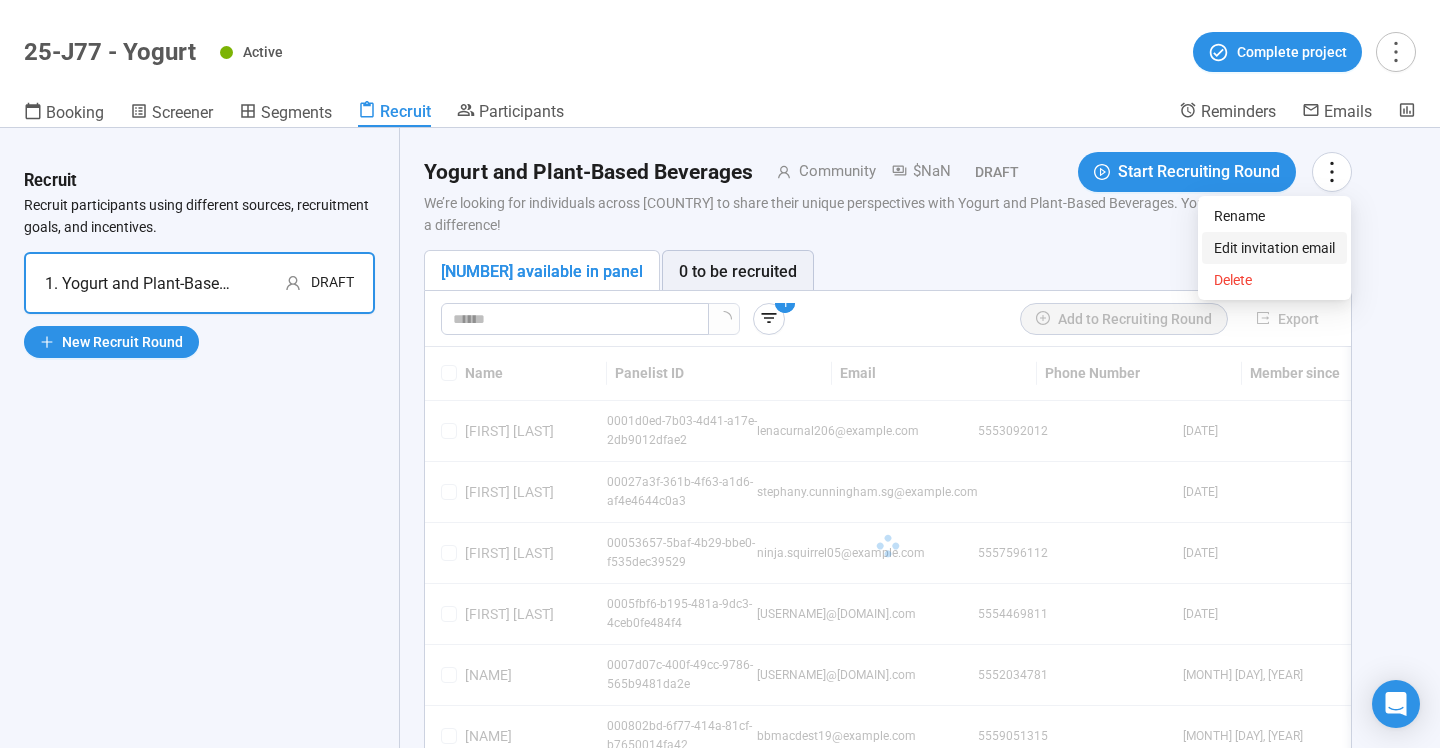 click on "[NUMBER] available in panel [NUMBER] to be recruited" at bounding box center (888, 270) 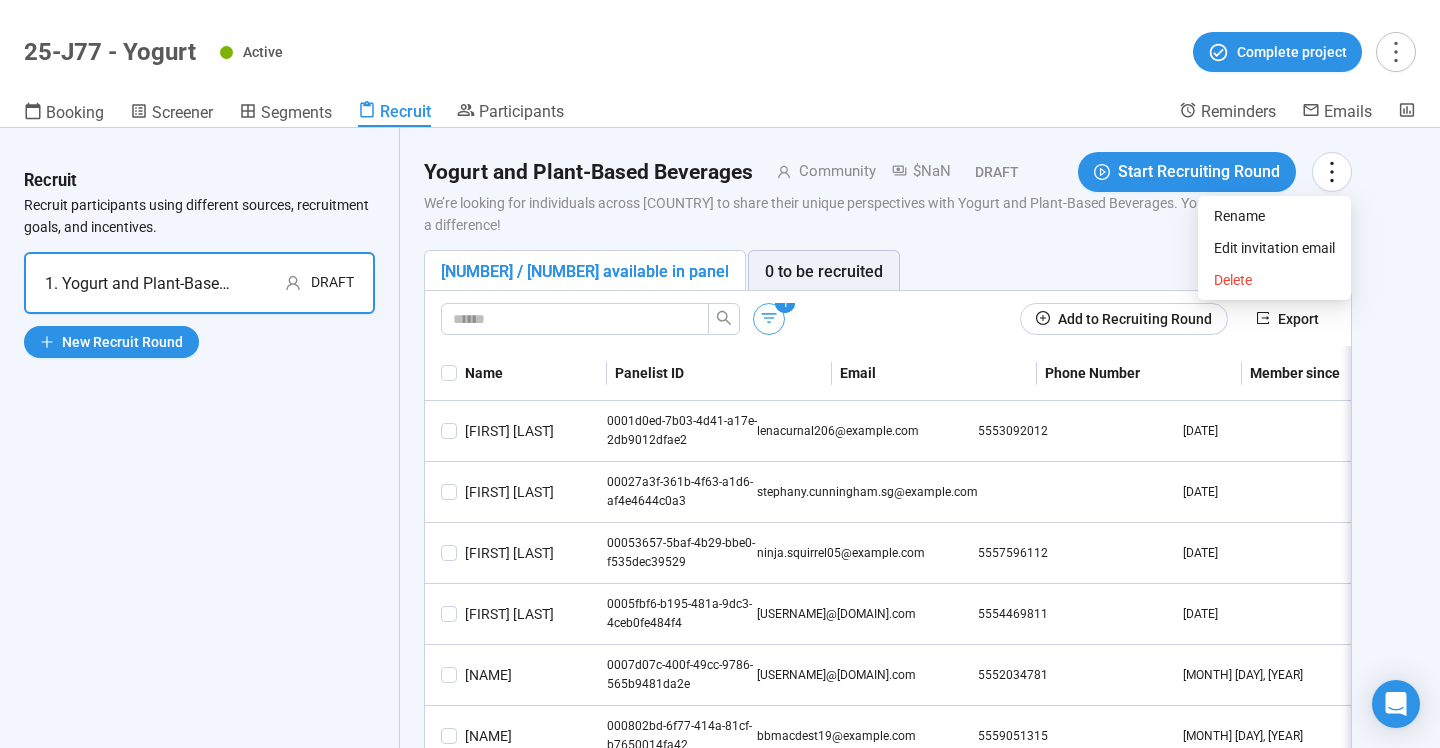 click 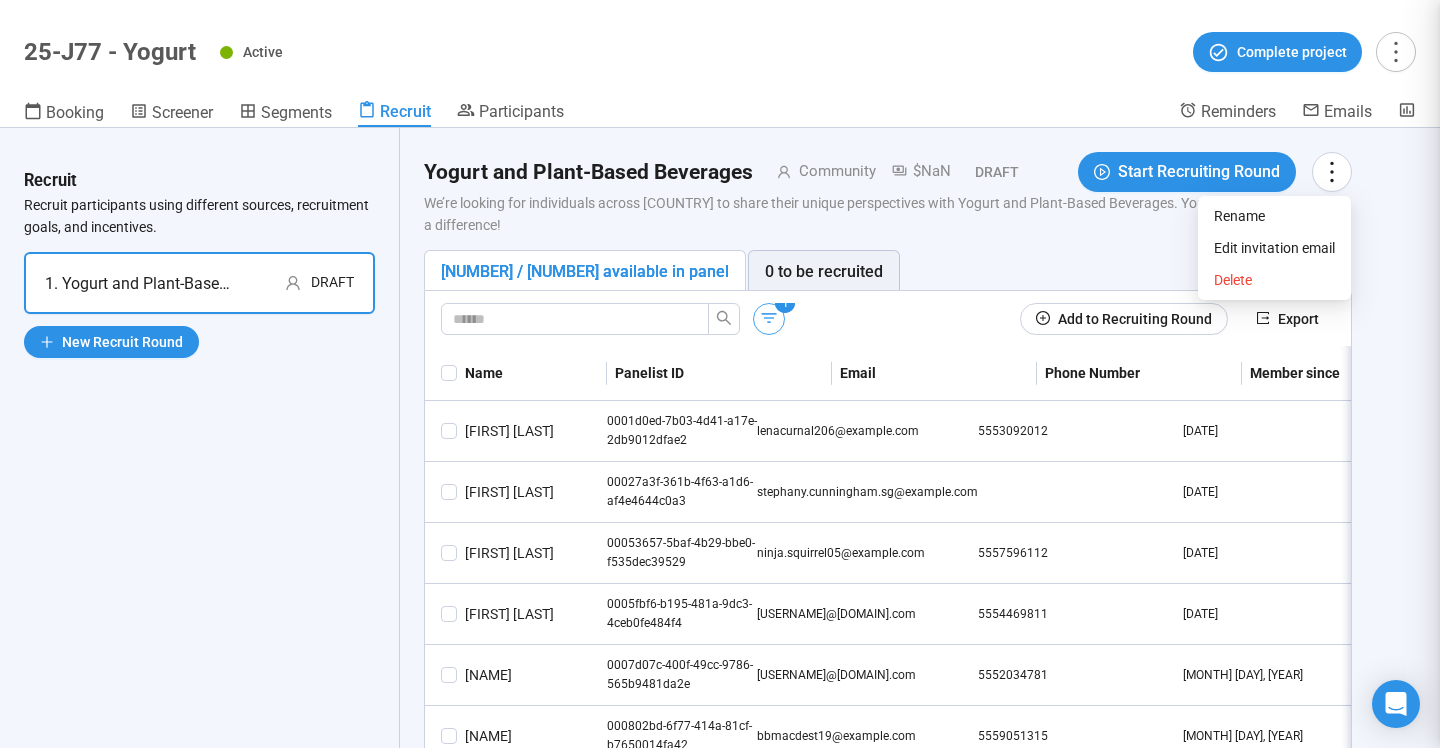click 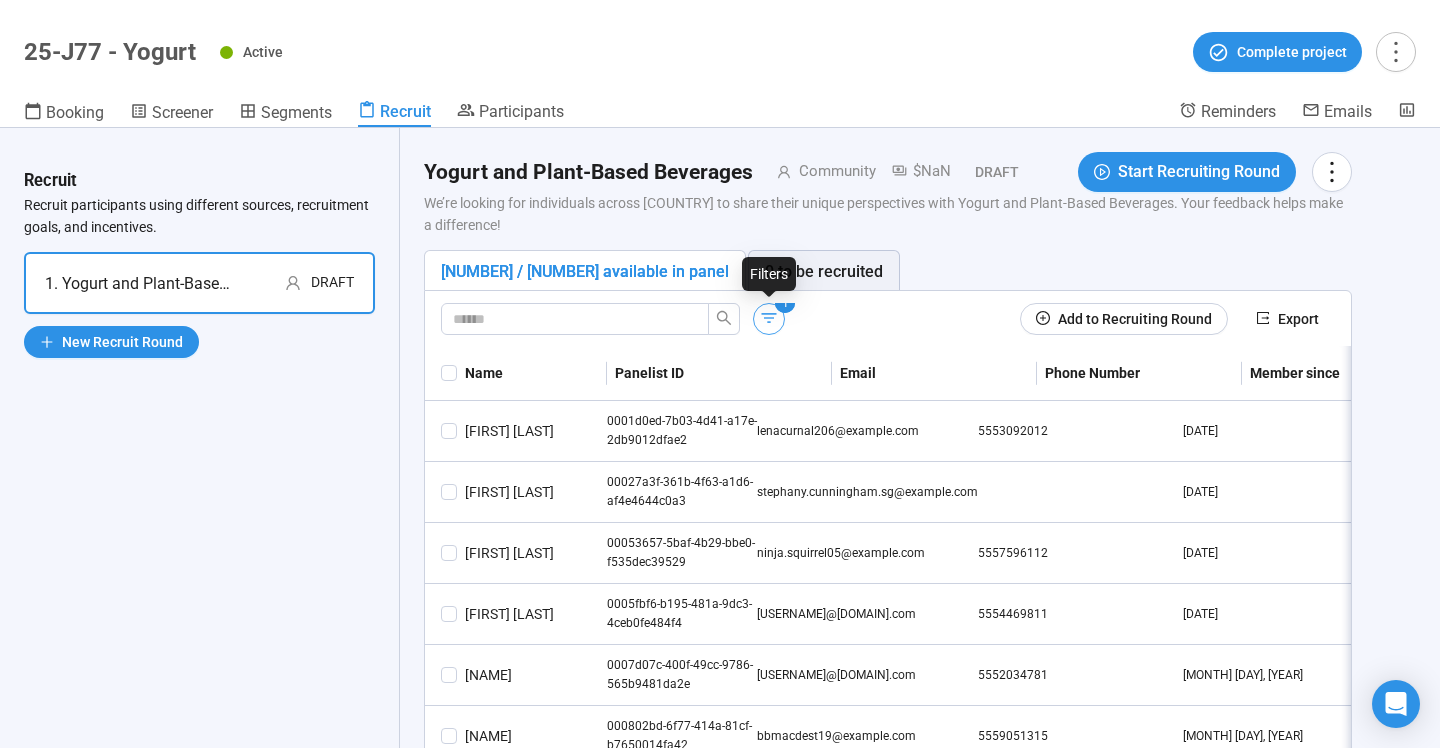 click 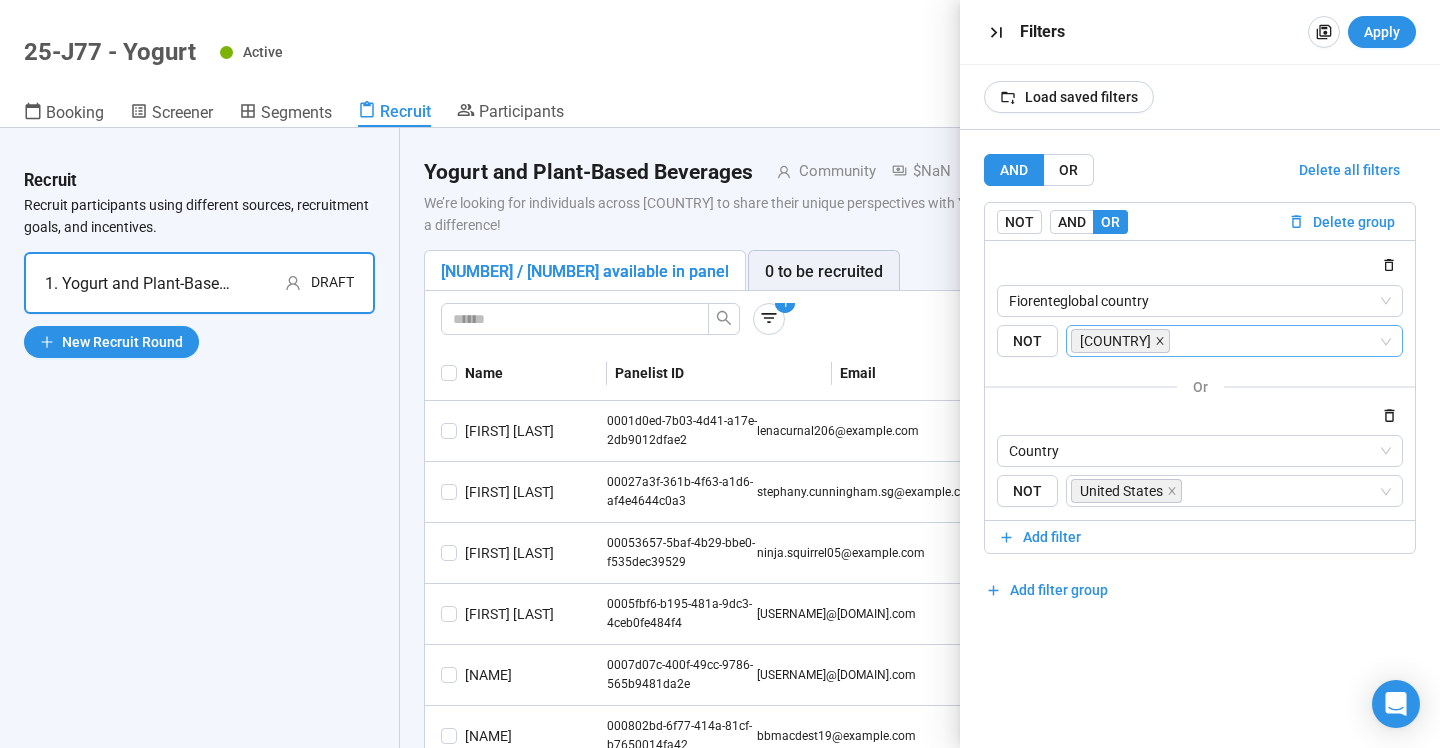 click 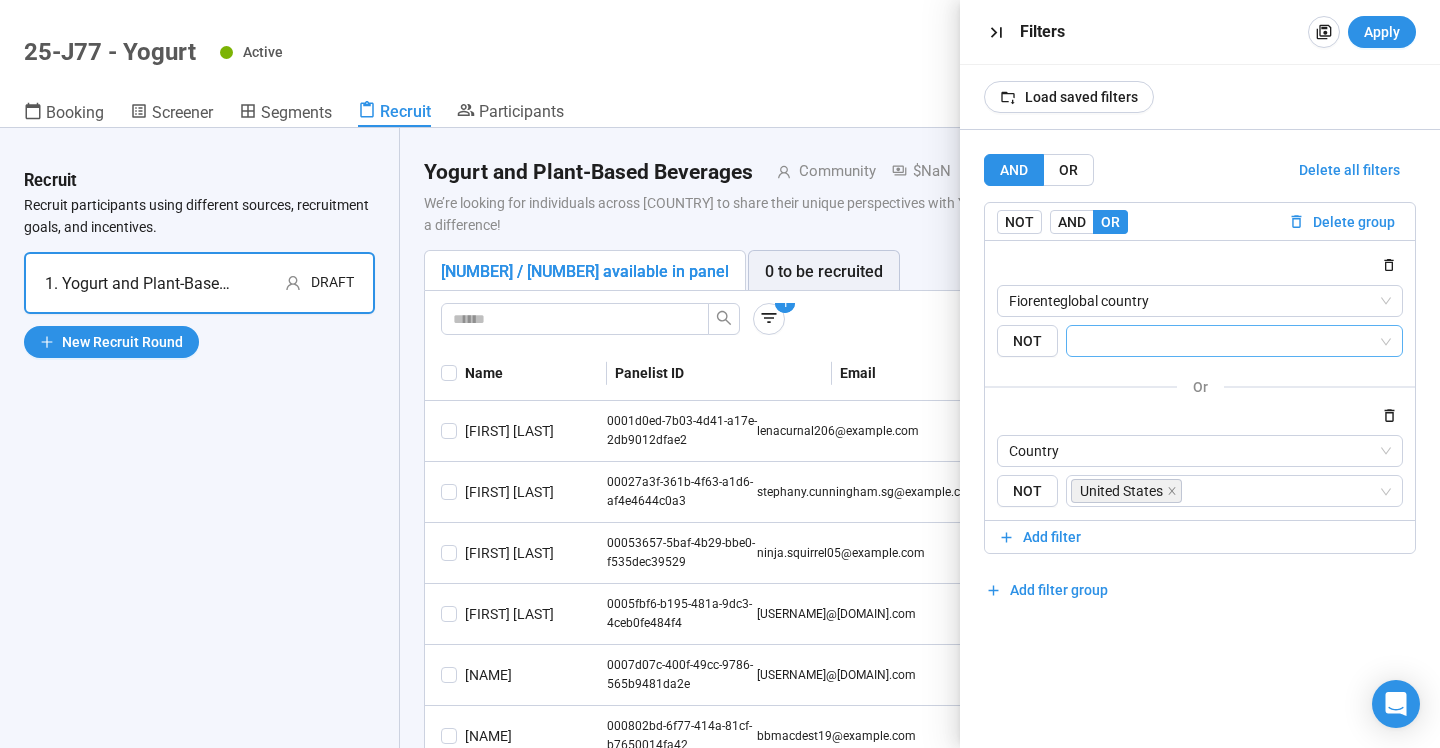 click at bounding box center (1228, 341) 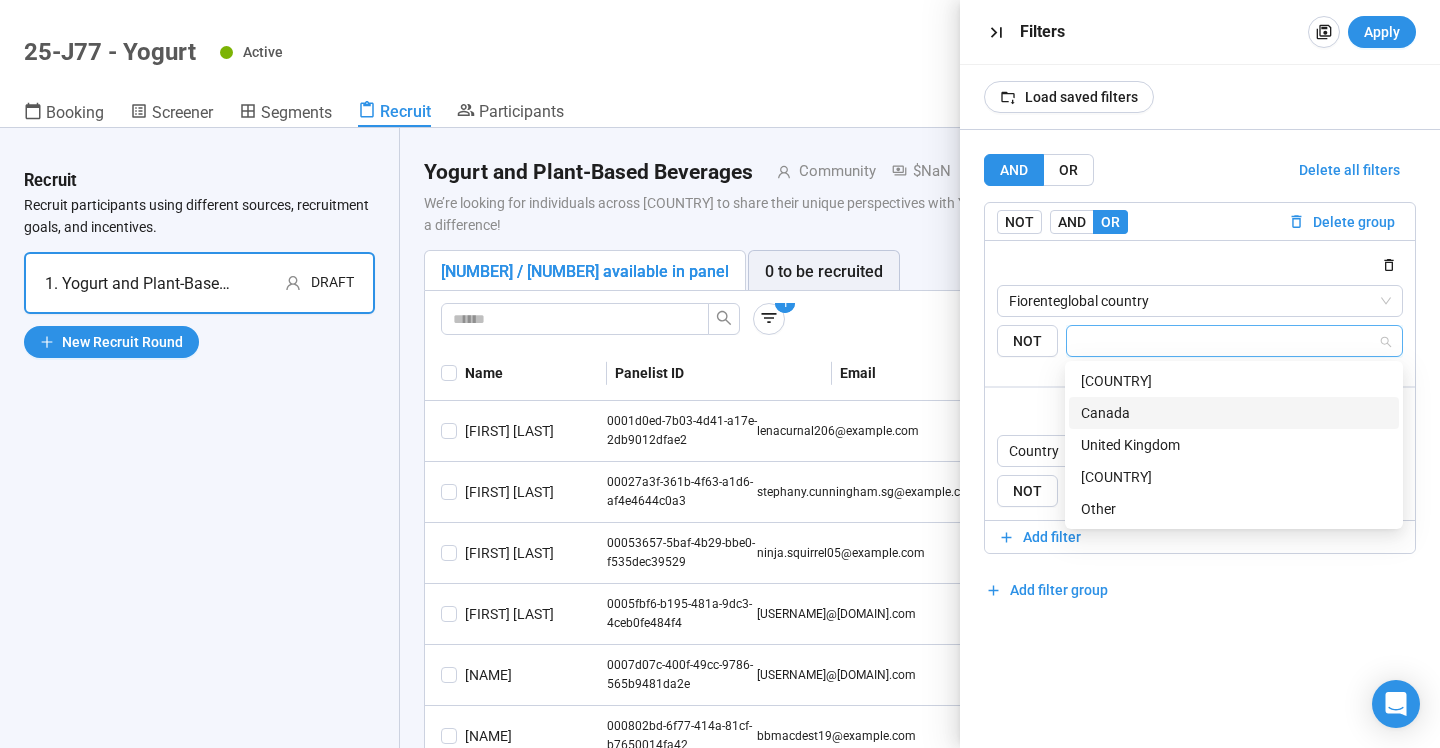 click on "Canada" at bounding box center (1234, 413) 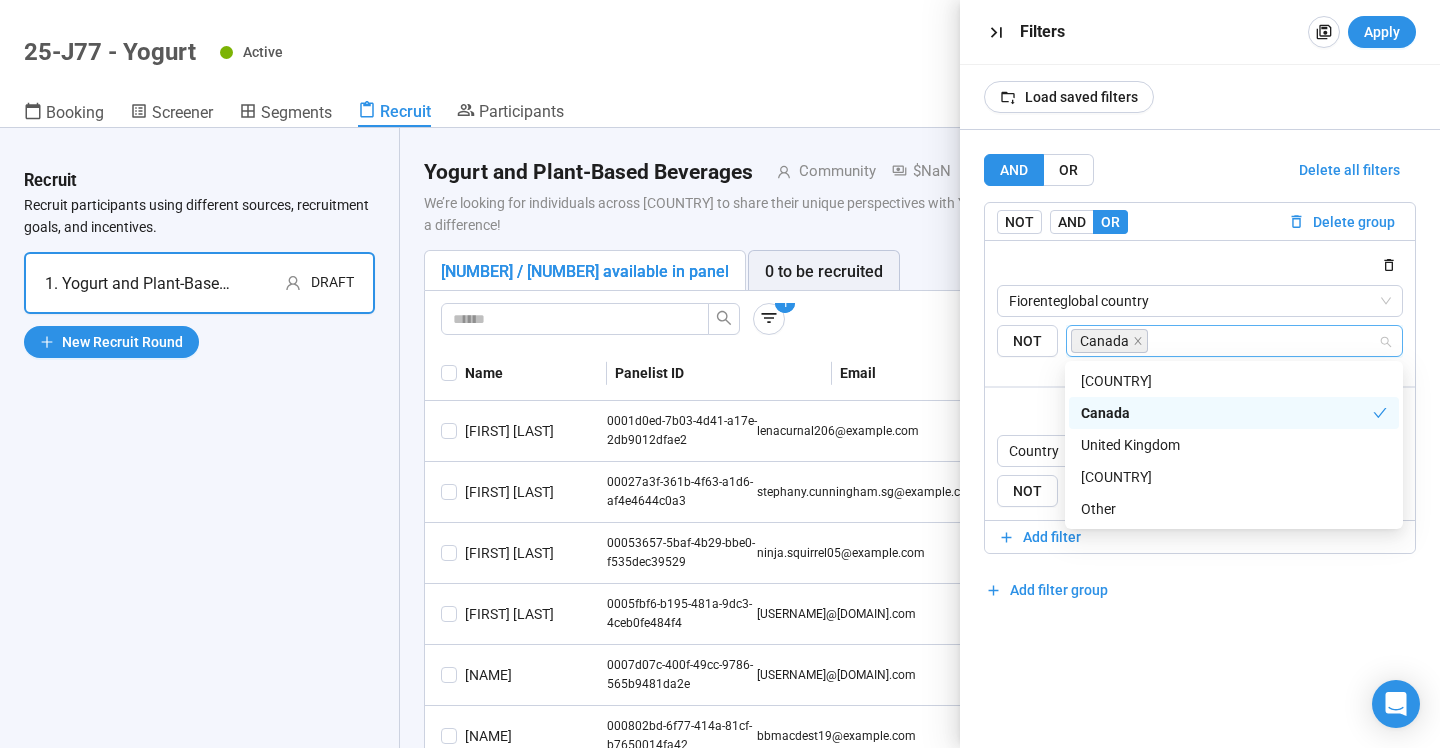 click on "AND OR Delete all filters NOT AND OR Delete group Fiorenteglobal country NOT [COUNTRY]   or Country NOT [COUNTRY]   Add filter Add filter group" at bounding box center (1200, 439) 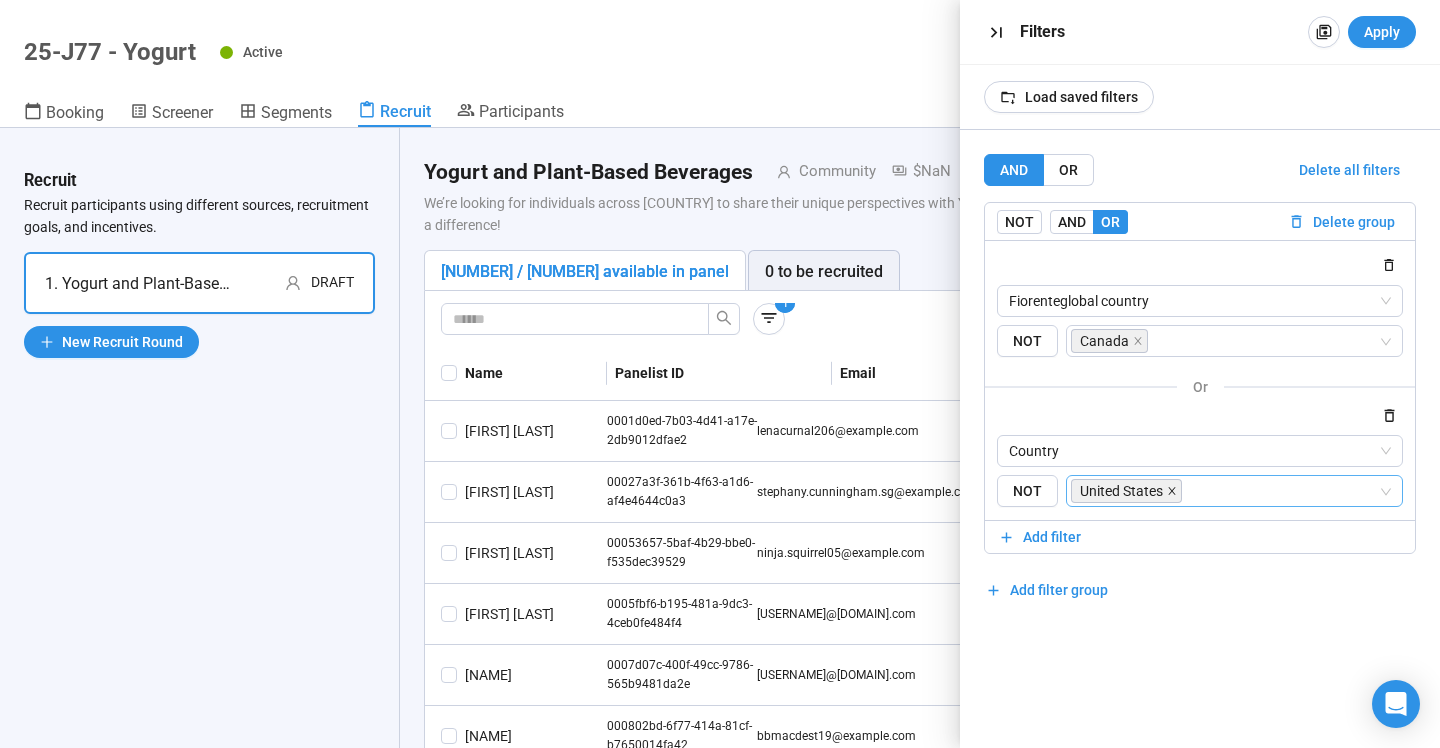 click 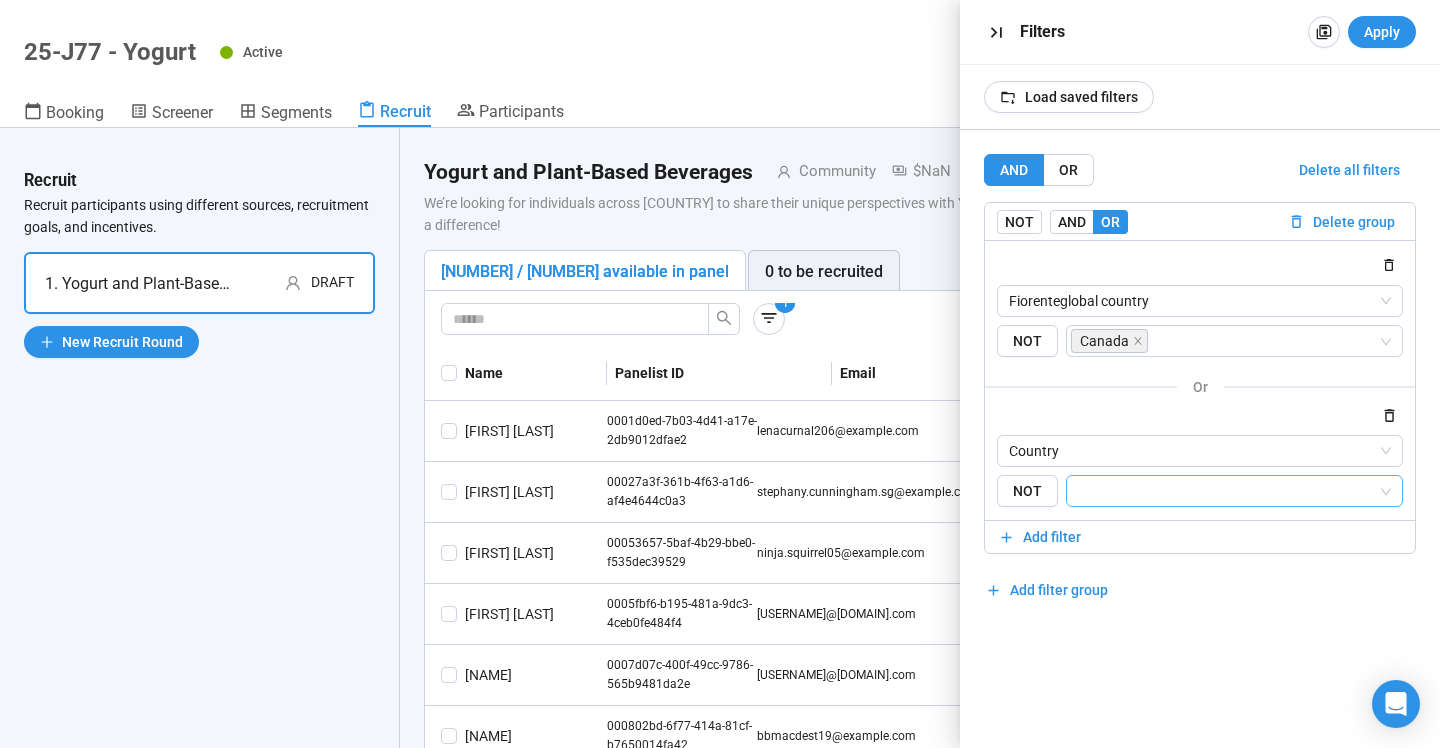 click at bounding box center [1228, 491] 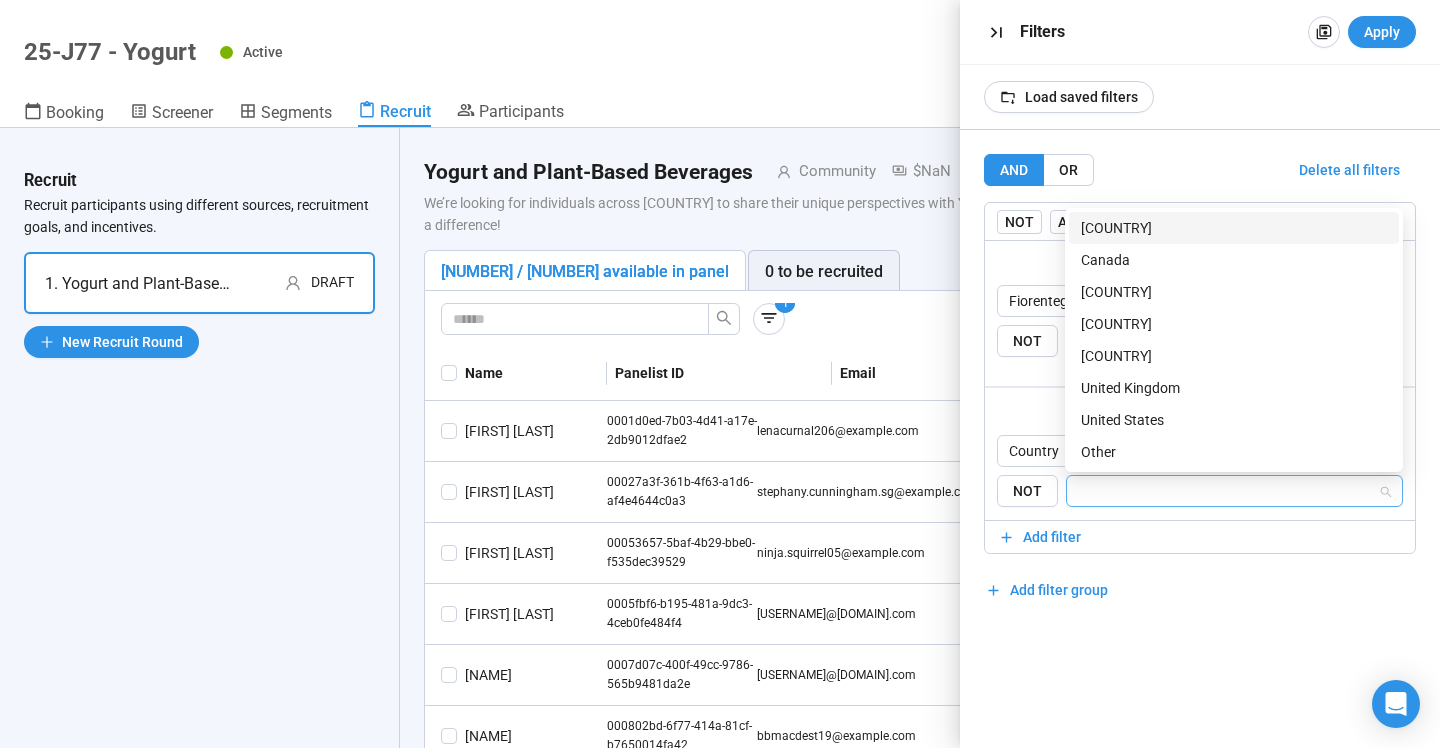 click on "Canada" at bounding box center [1234, 260] 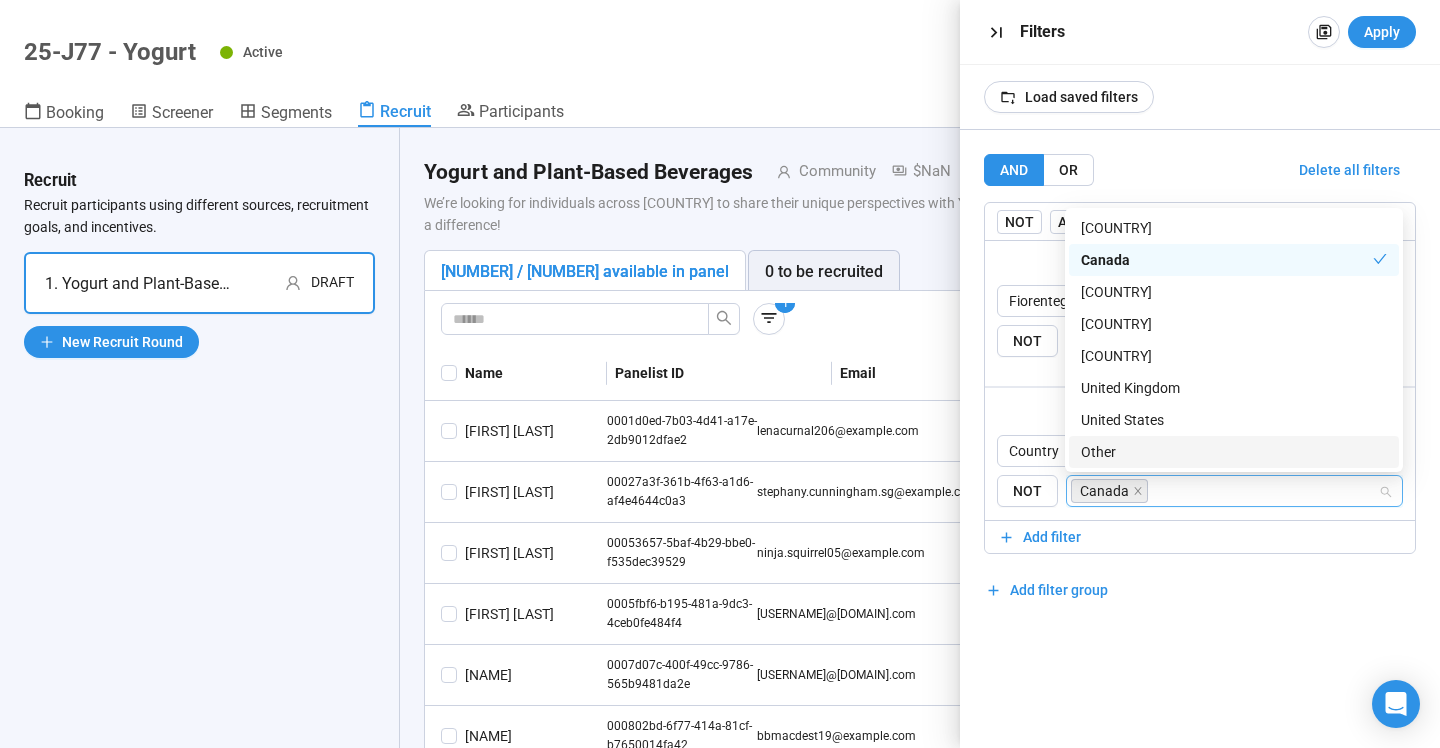 click on "AND OR Delete all filters NOT AND OR Delete group Fiorenteglobal country NOT [COUNTRY]   or Country NOT [COUNTRY]   Add filter Add filter group" at bounding box center (1200, 380) 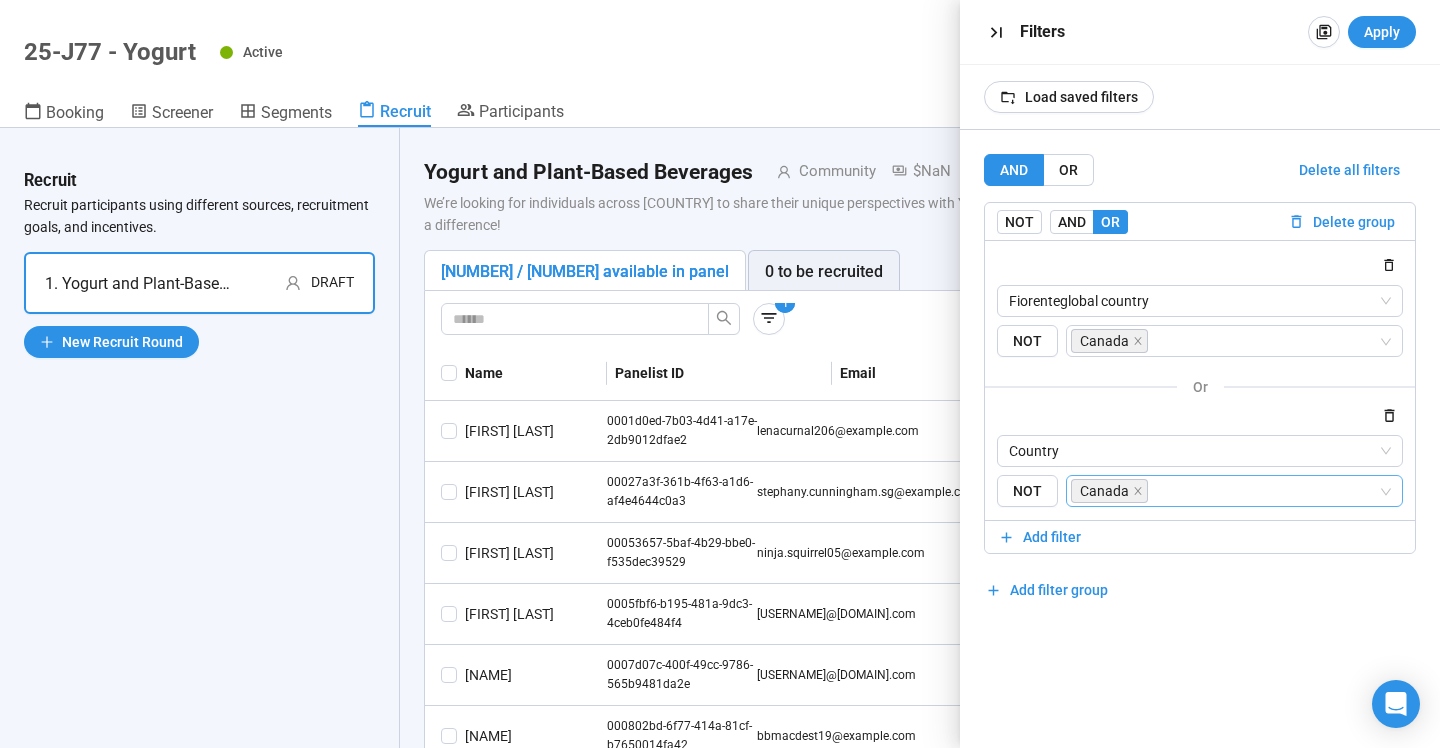 click on "AND OR Delete all filters NOT AND OR Delete group Fiorenteglobal country NOT [COUNTRY]   or Country NOT [COUNTRY]   Add filter Add filter group" at bounding box center [1200, 380] 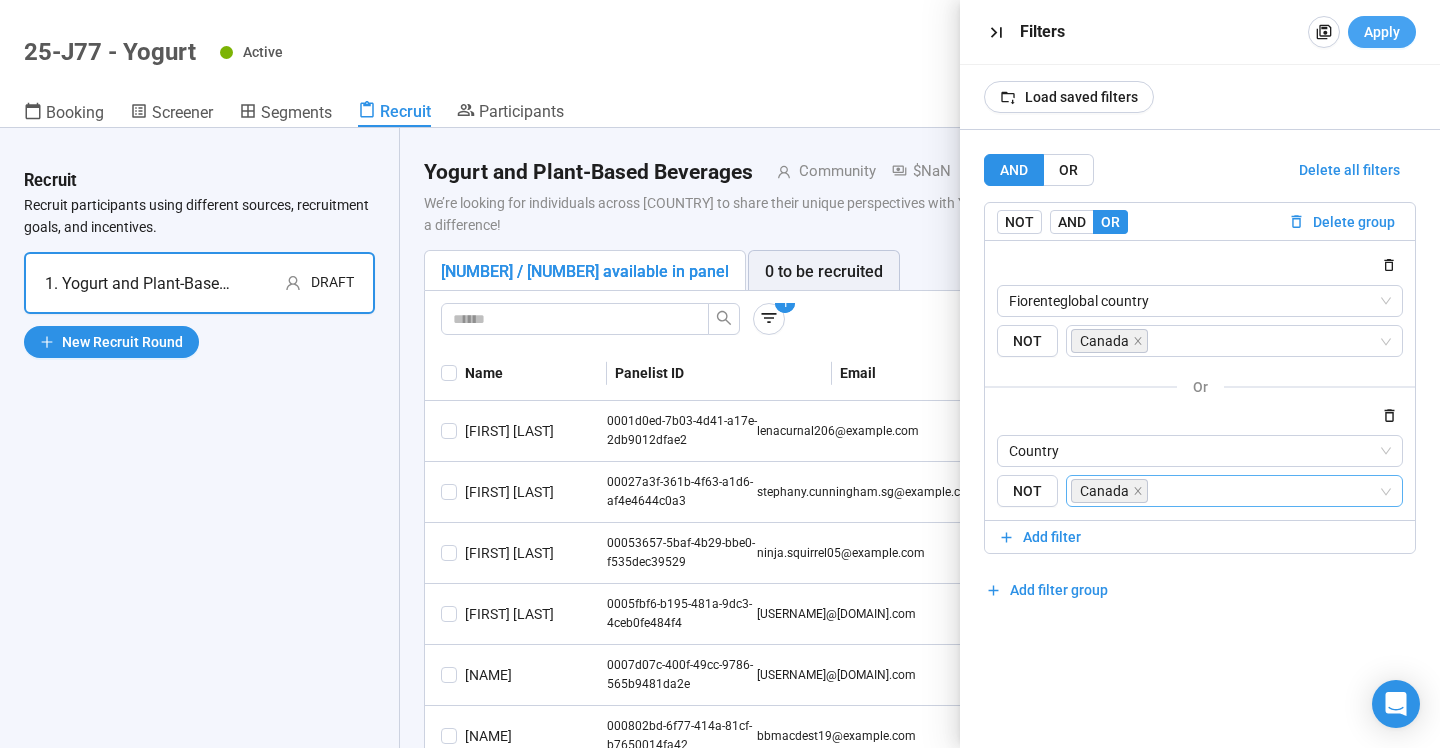 click on "Apply" at bounding box center [1382, 32] 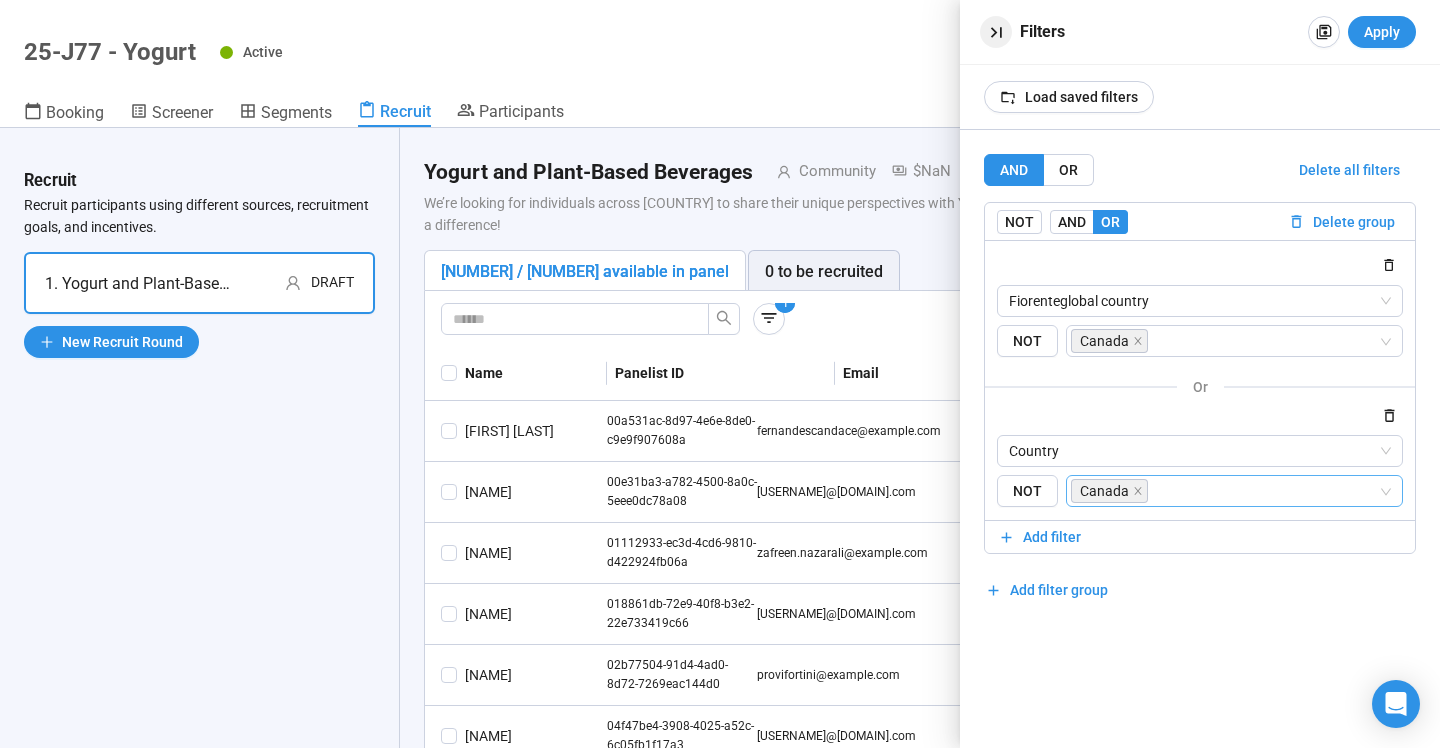 click 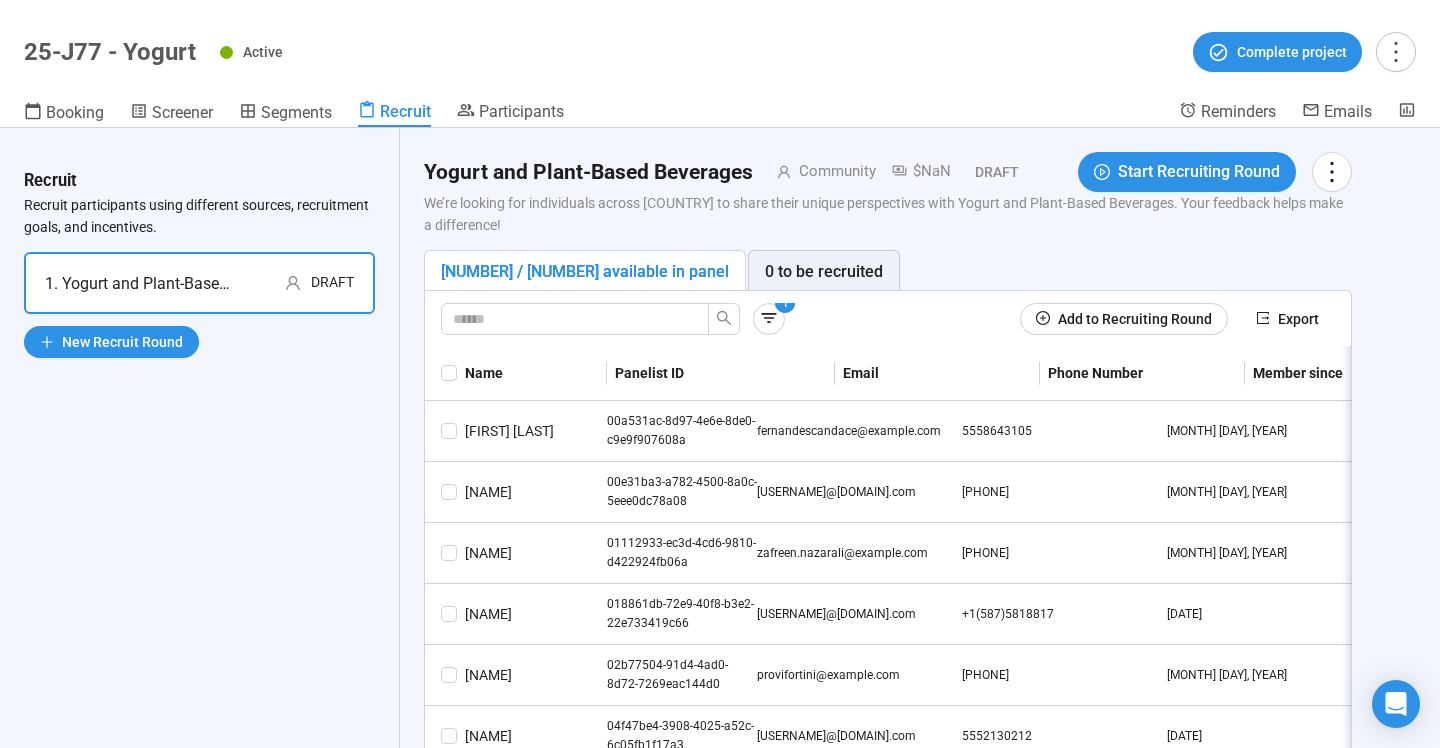 click at bounding box center (441, 373) 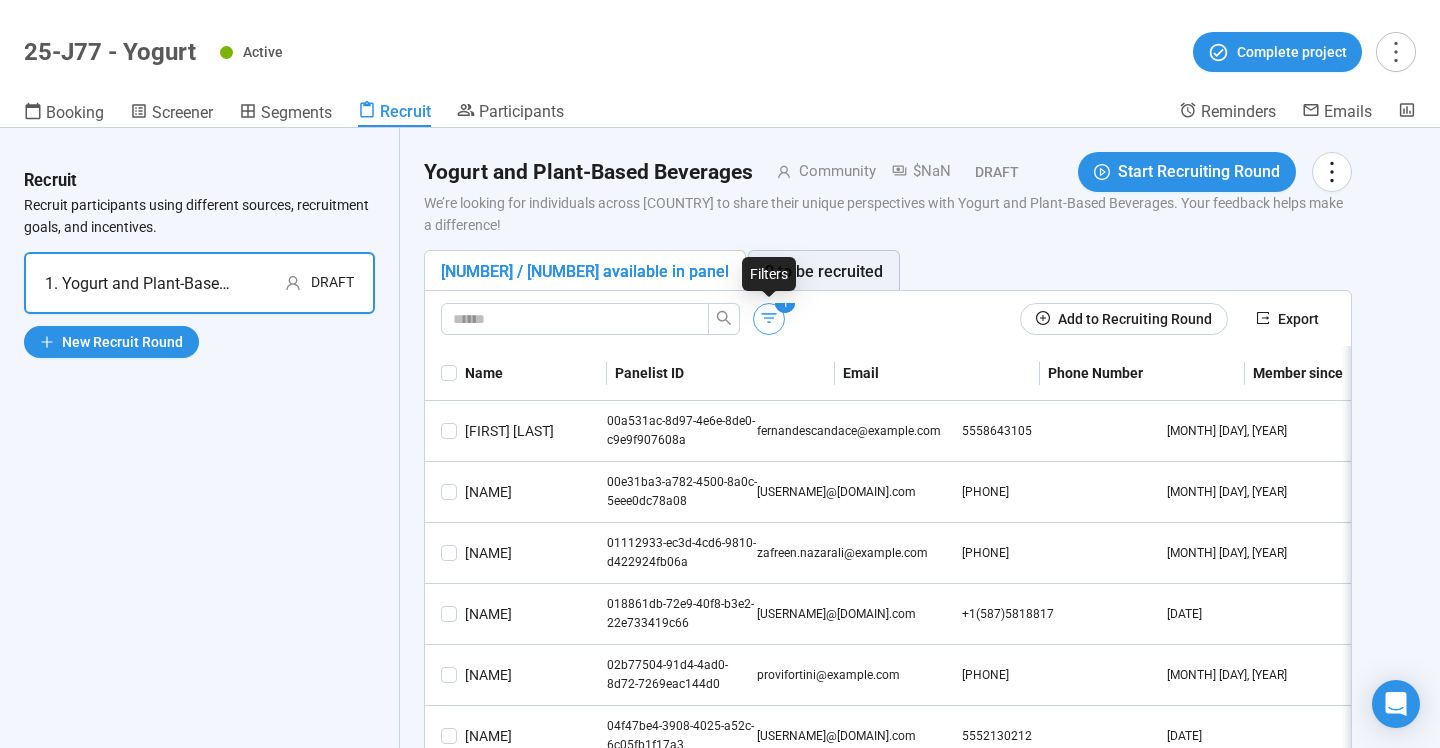 click 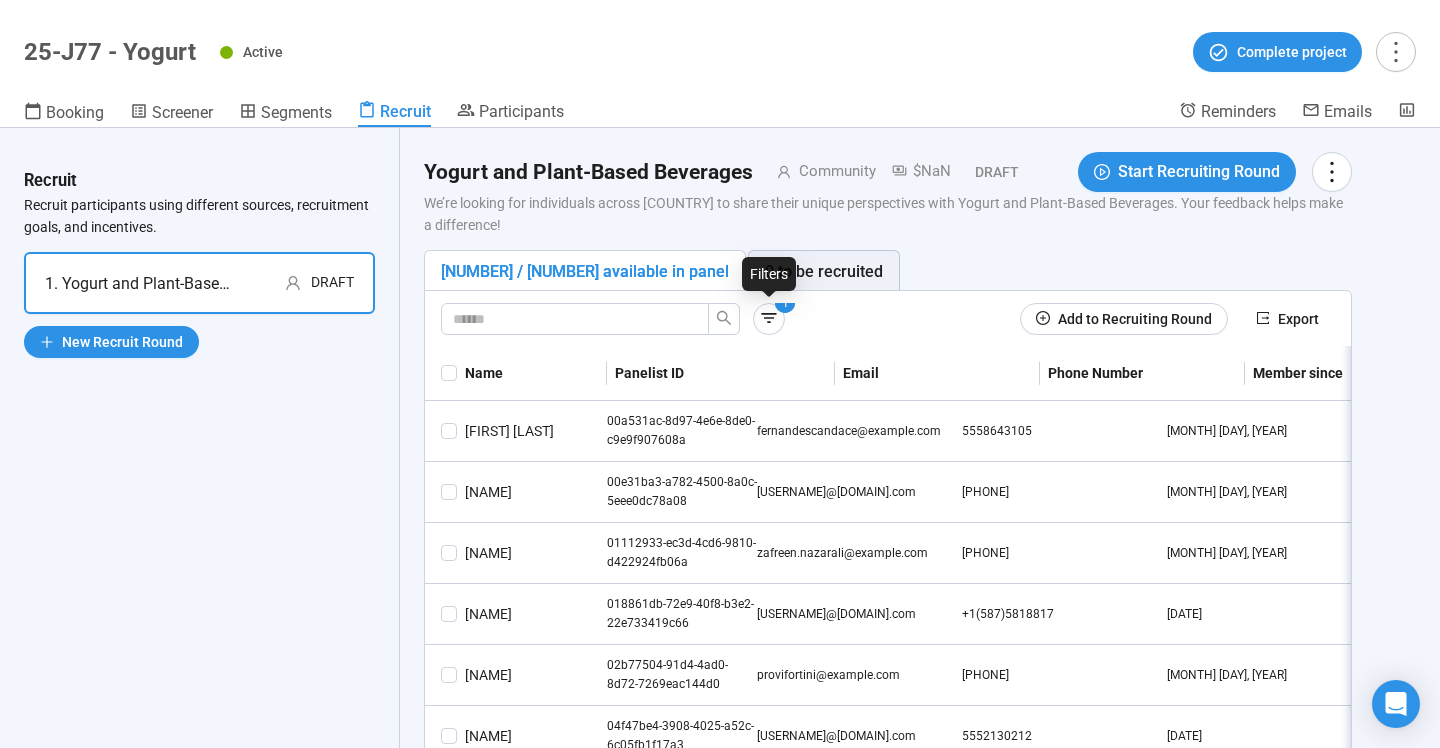 click on "25-J77 - Yogurt Active Complete project Booking Screener Segments Recruit Participants Reminders Emails" at bounding box center [720, 64] 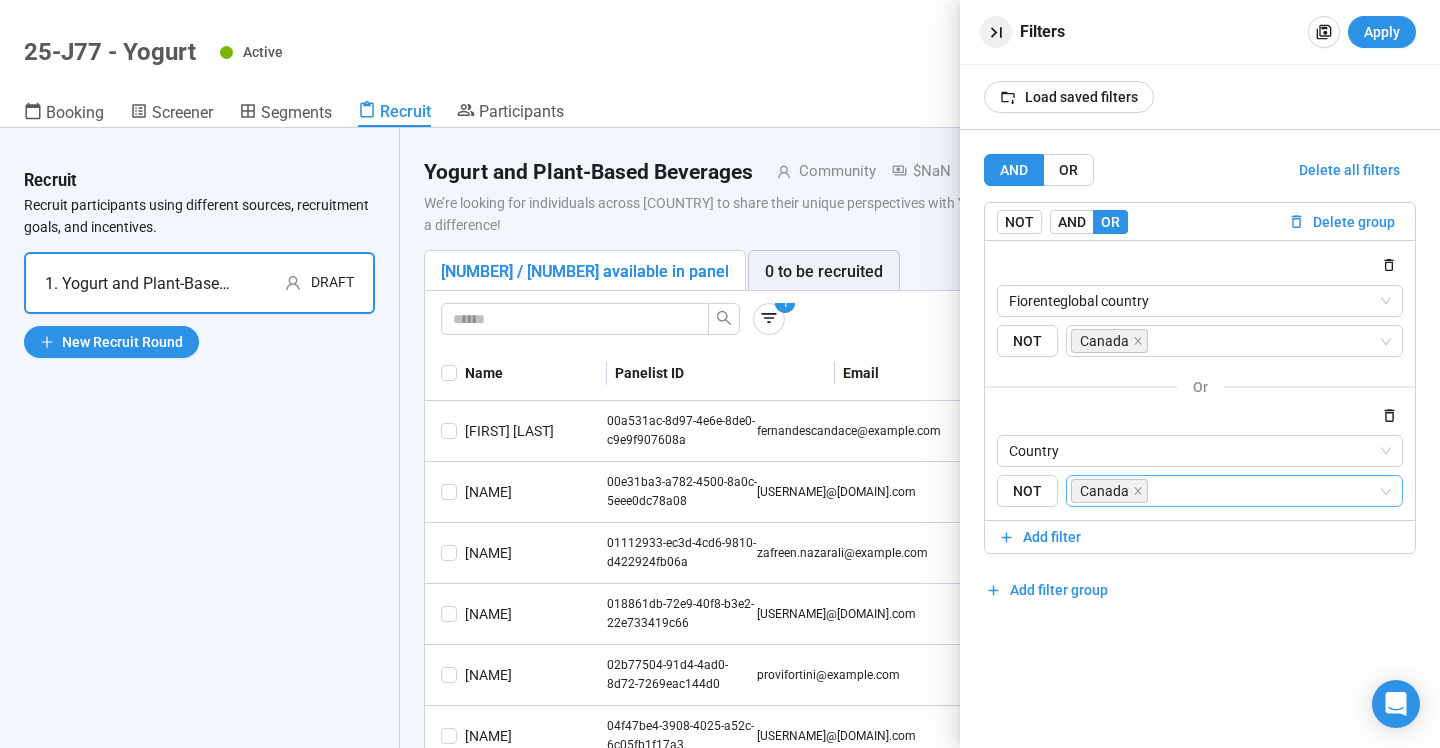 click 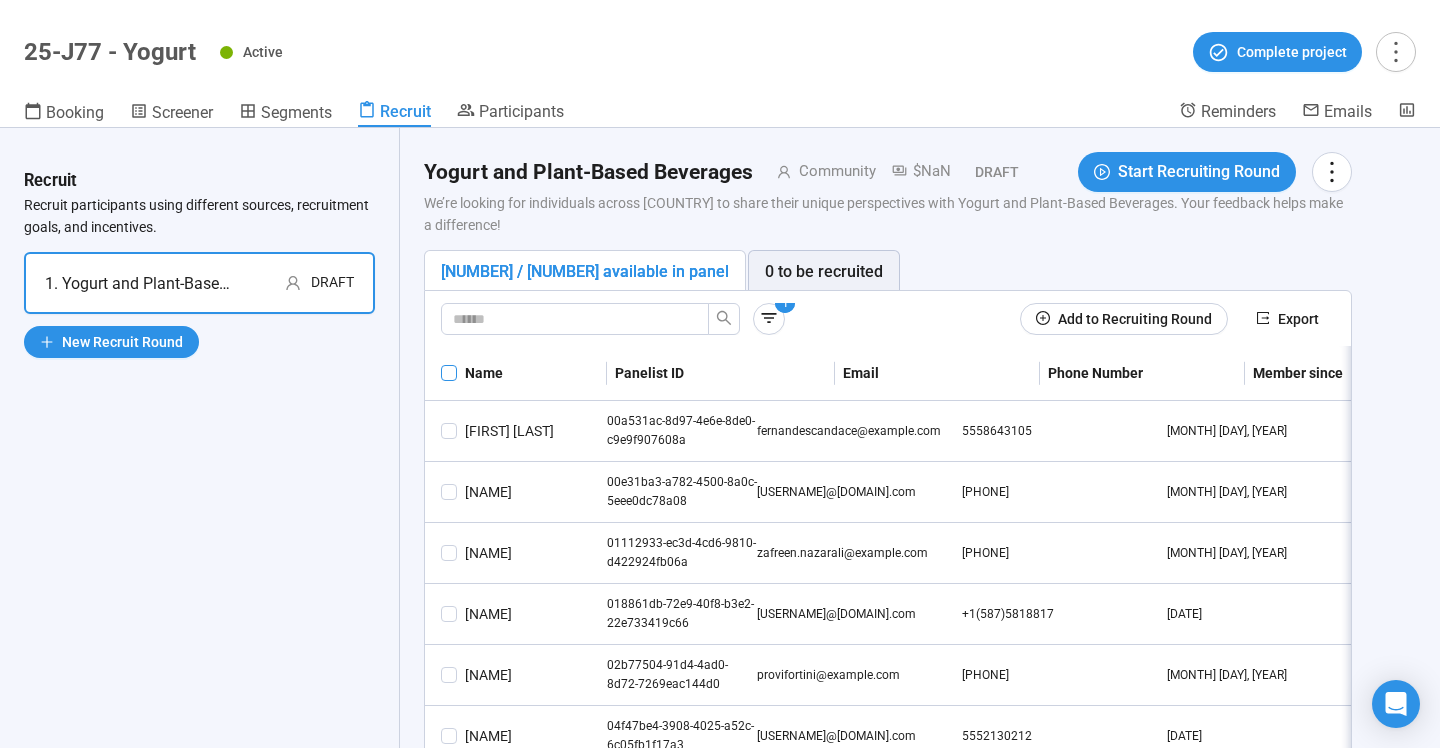 click at bounding box center (449, 373) 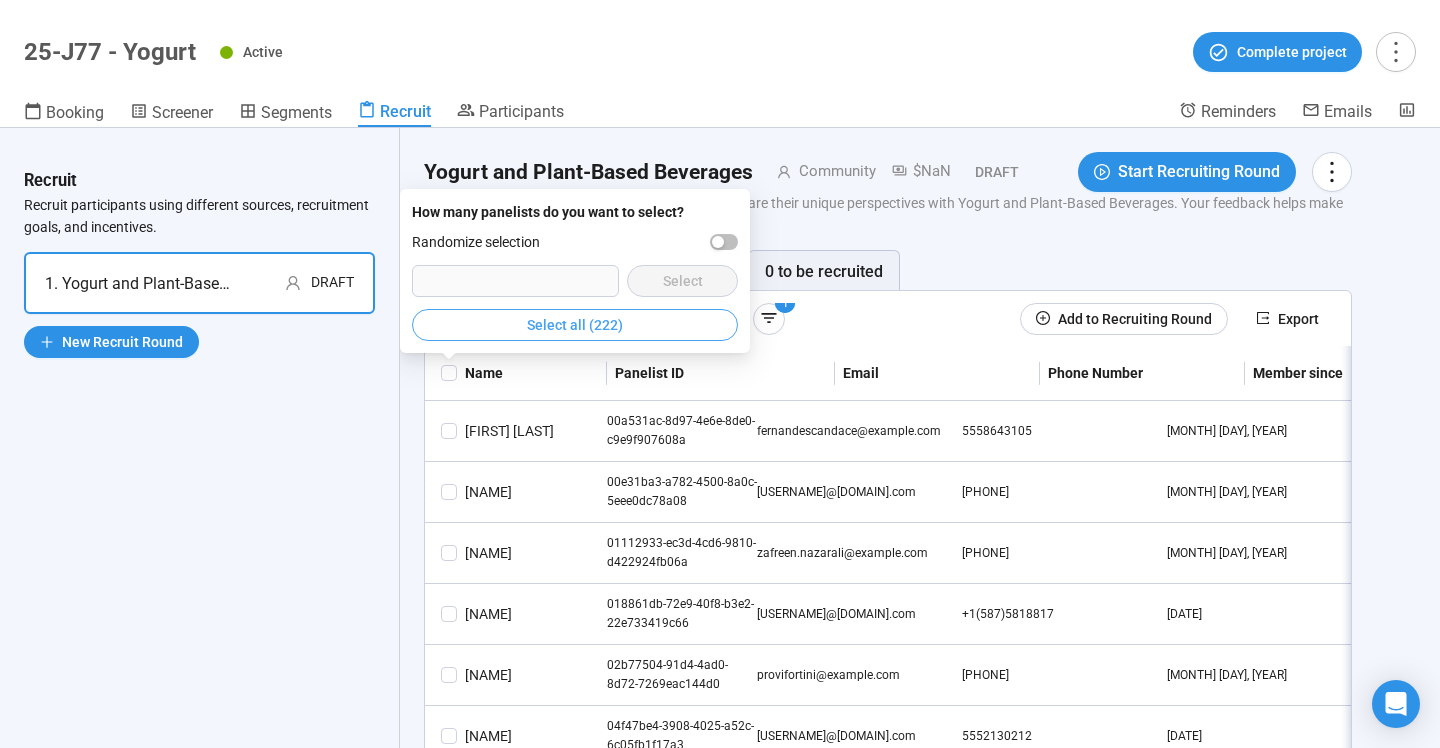 click on "Select all (222)" at bounding box center (575, 325) 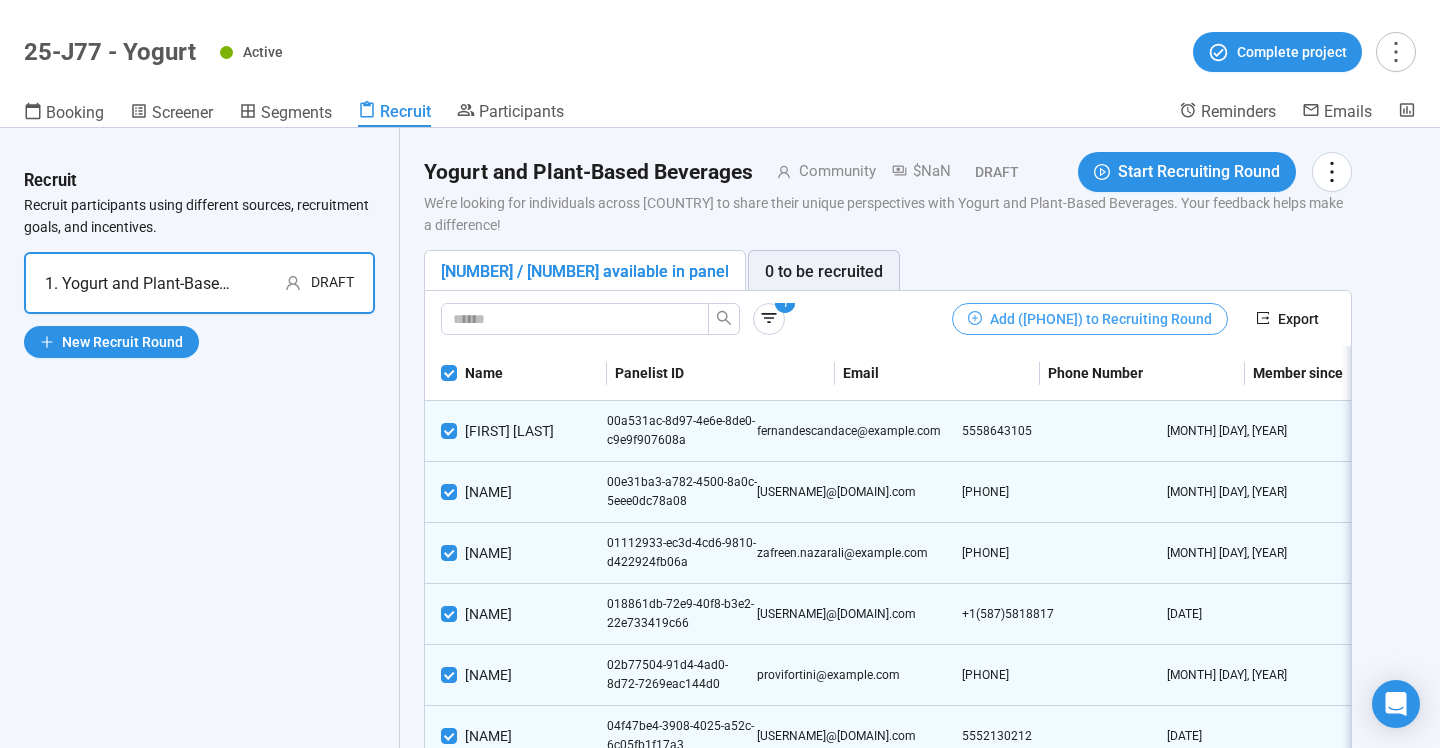 click on "Add ([PHONE]) to Recruiting Round" at bounding box center (1101, 319) 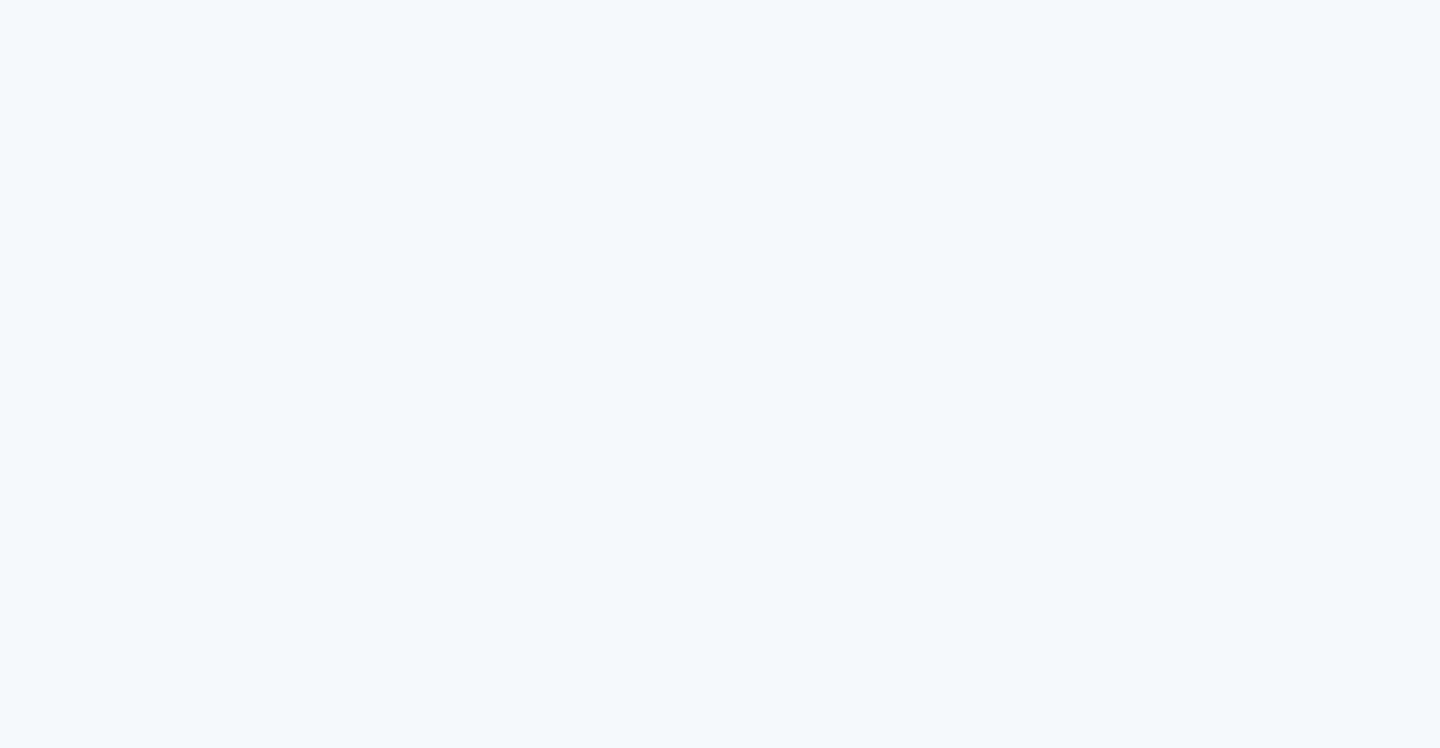 scroll, scrollTop: 0, scrollLeft: 0, axis: both 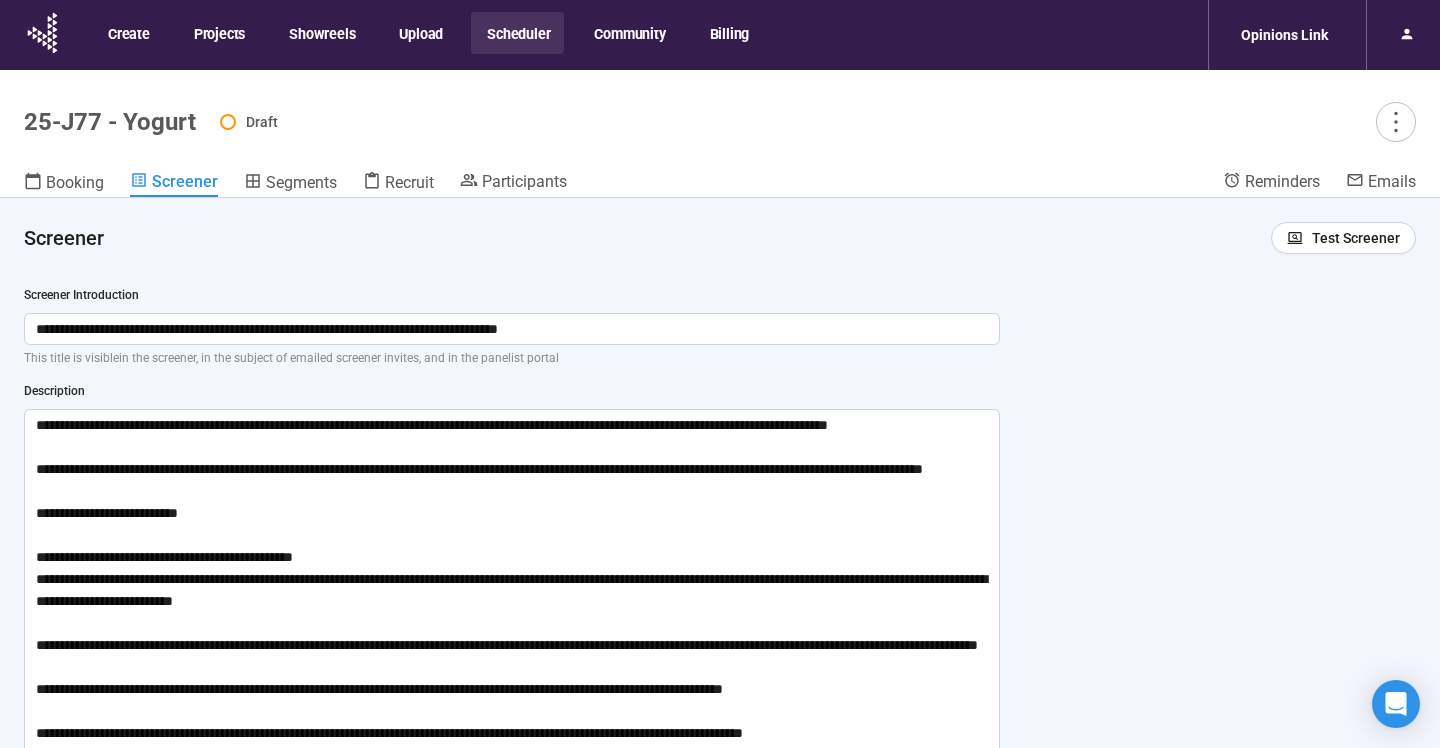 click on "Scheduler" at bounding box center (517, 33) 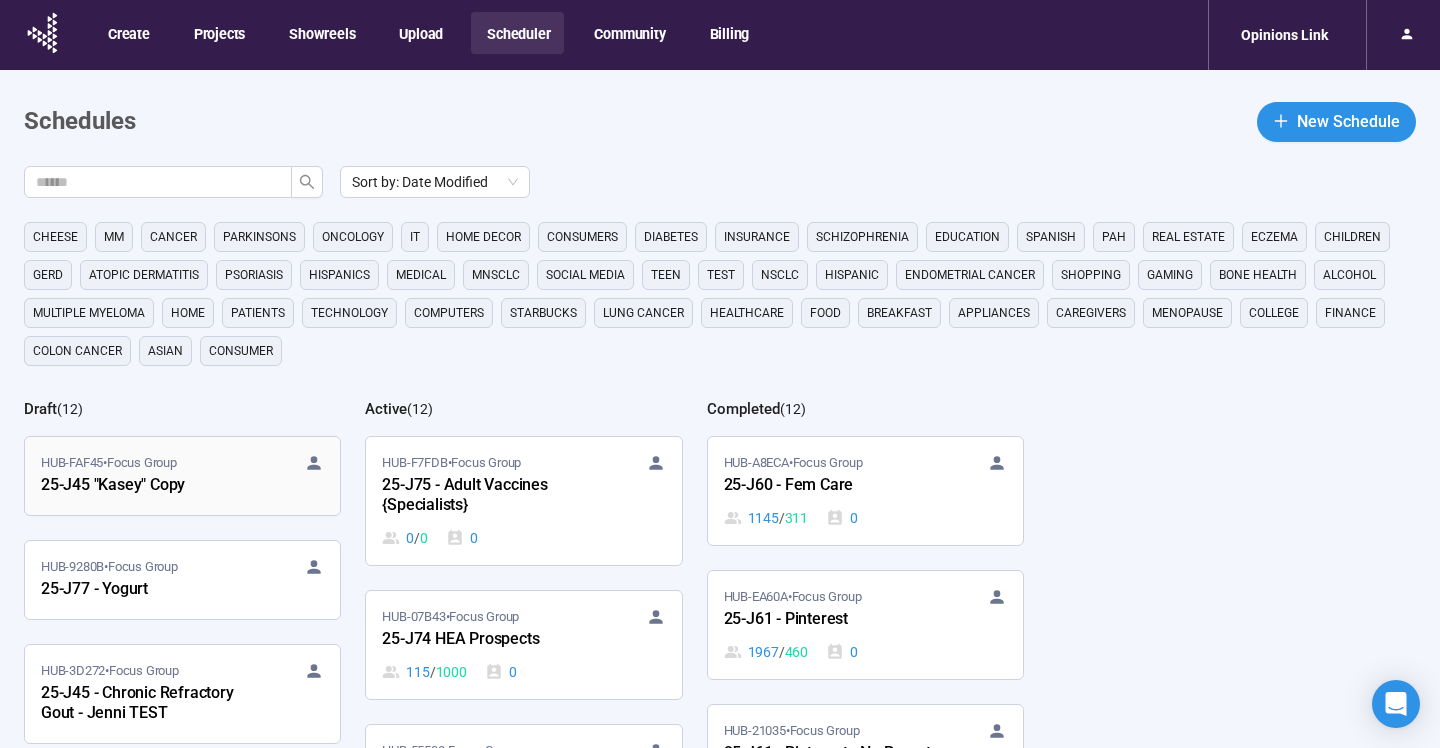 click on "25-J45 "Kasey" Copy" at bounding box center (151, 486) 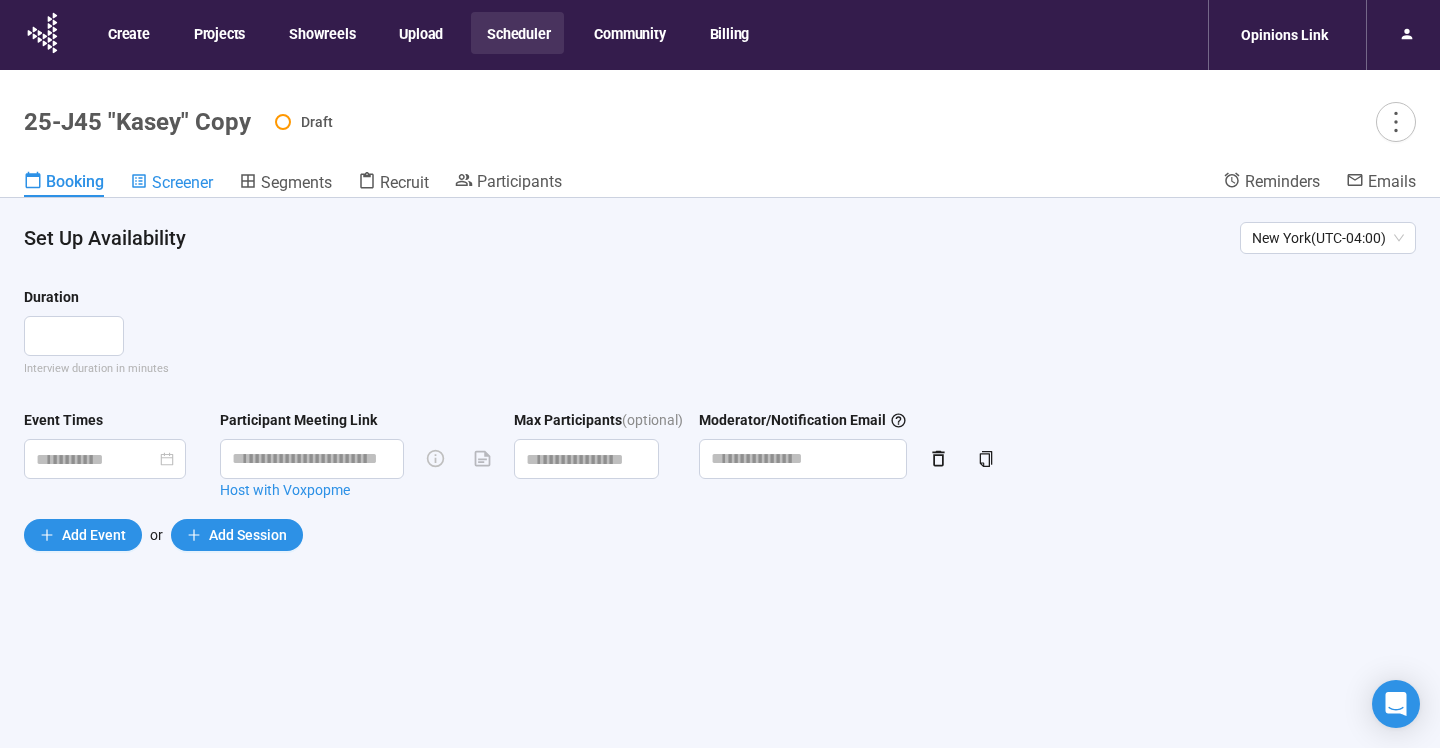 click on "Screener" at bounding box center [182, 182] 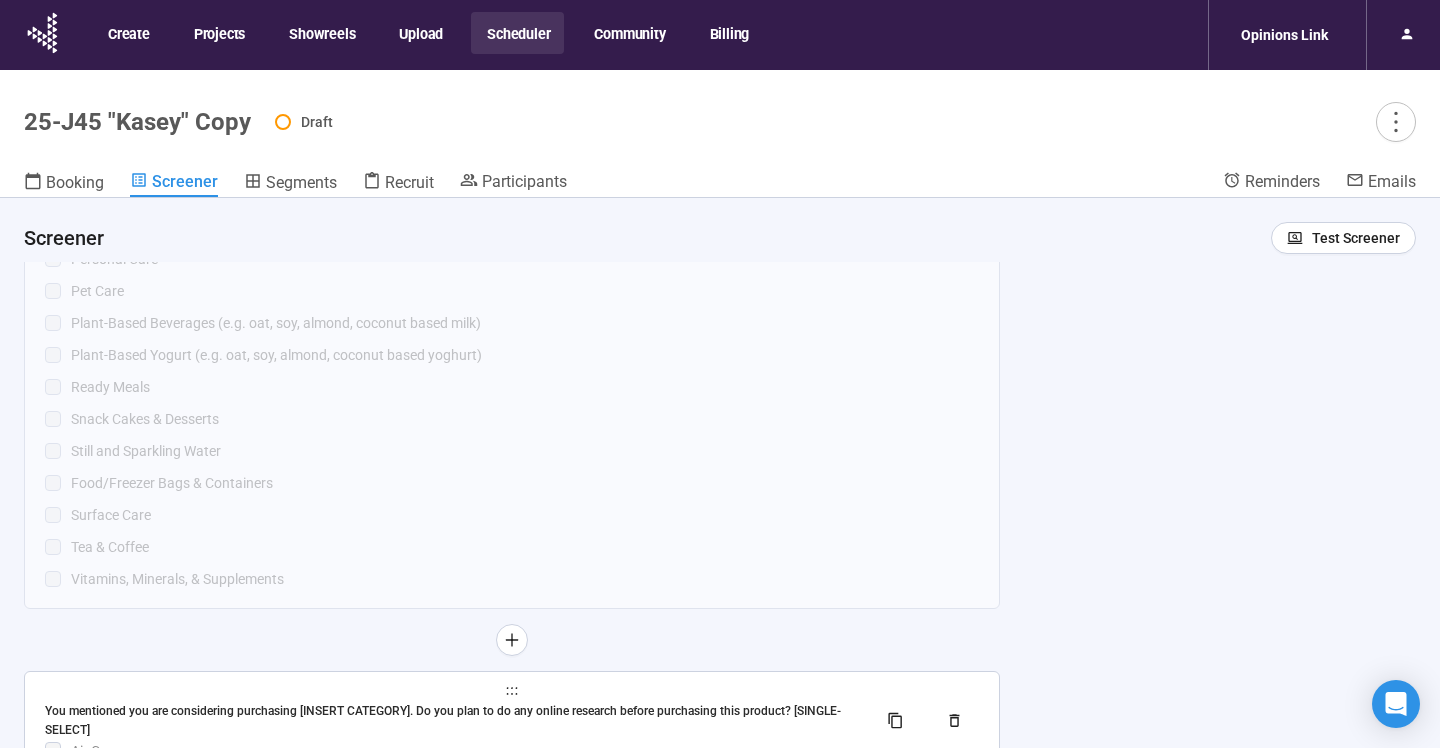 scroll, scrollTop: 3902, scrollLeft: 0, axis: vertical 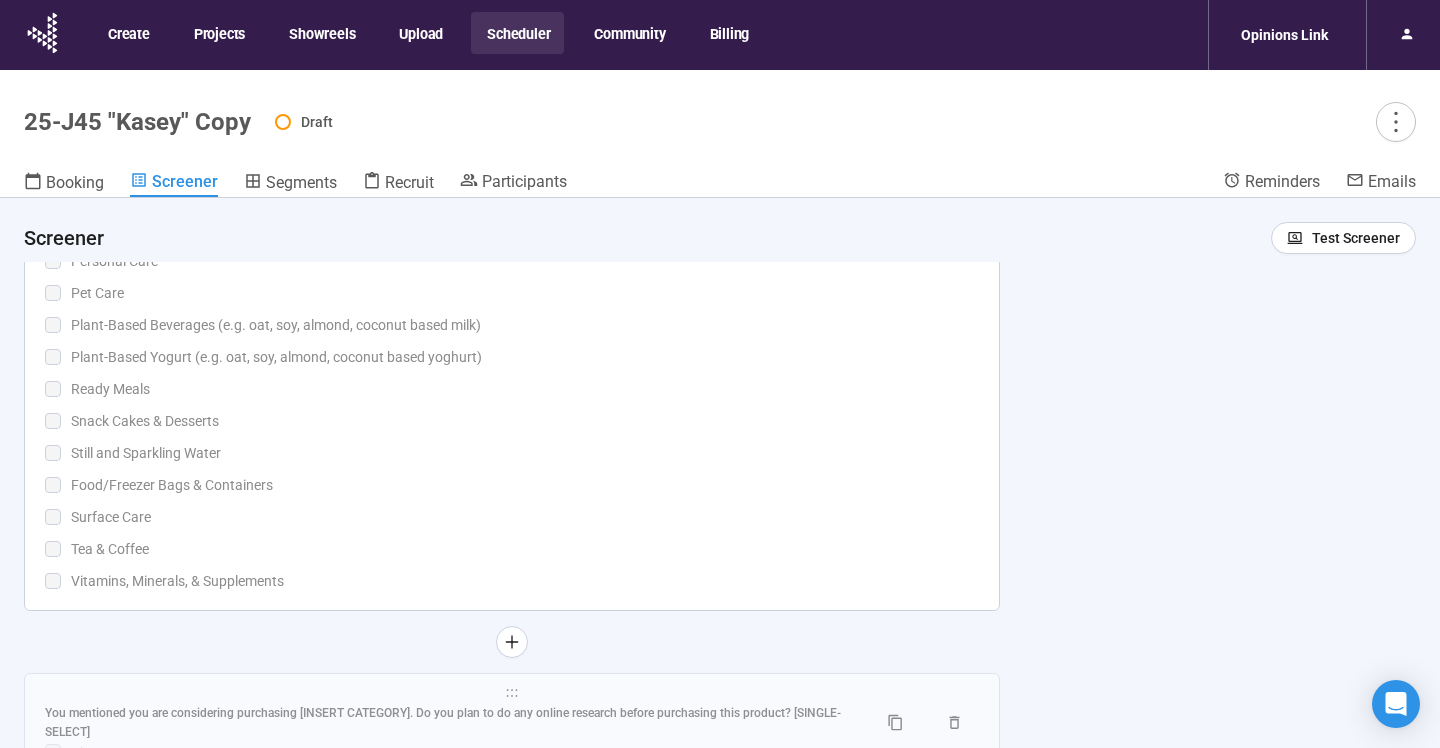 click on "Still and Sparkling Water" at bounding box center (525, 453) 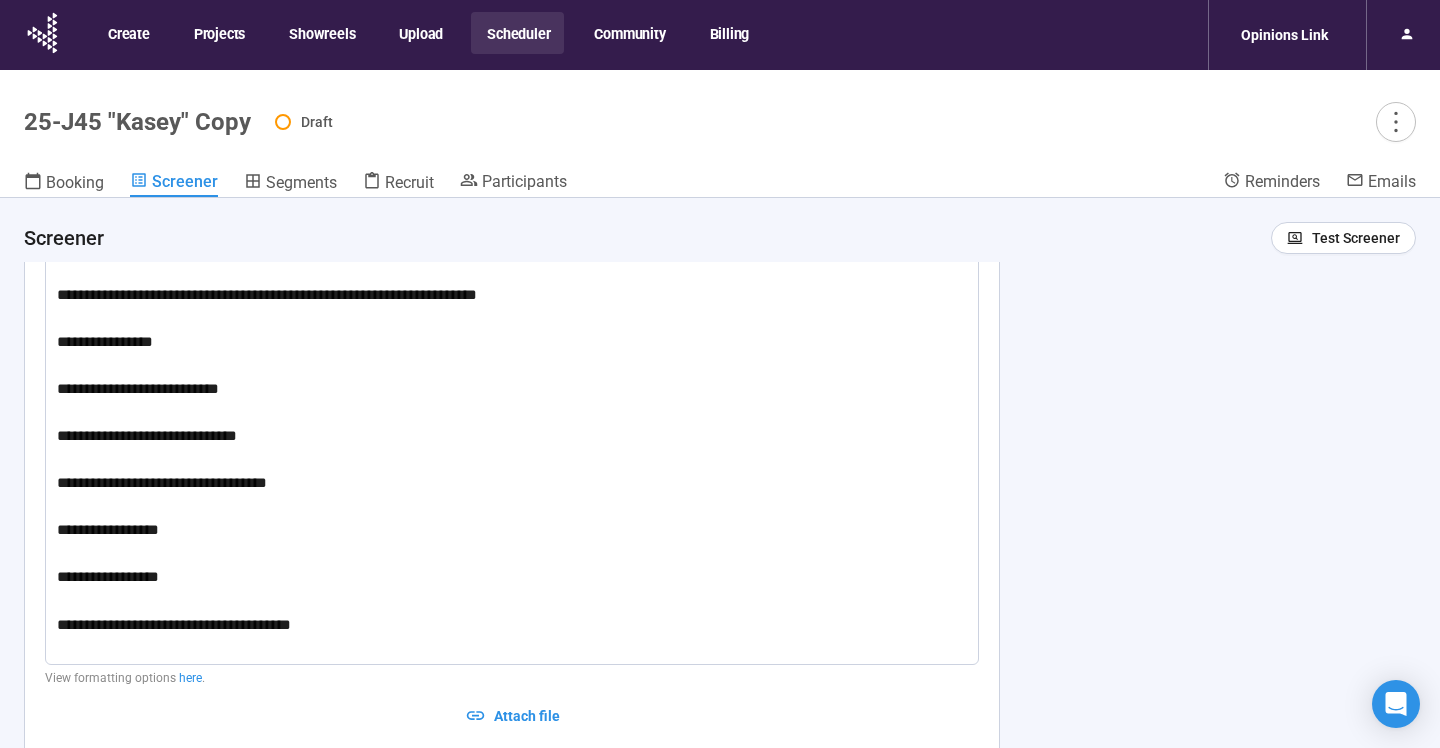 type 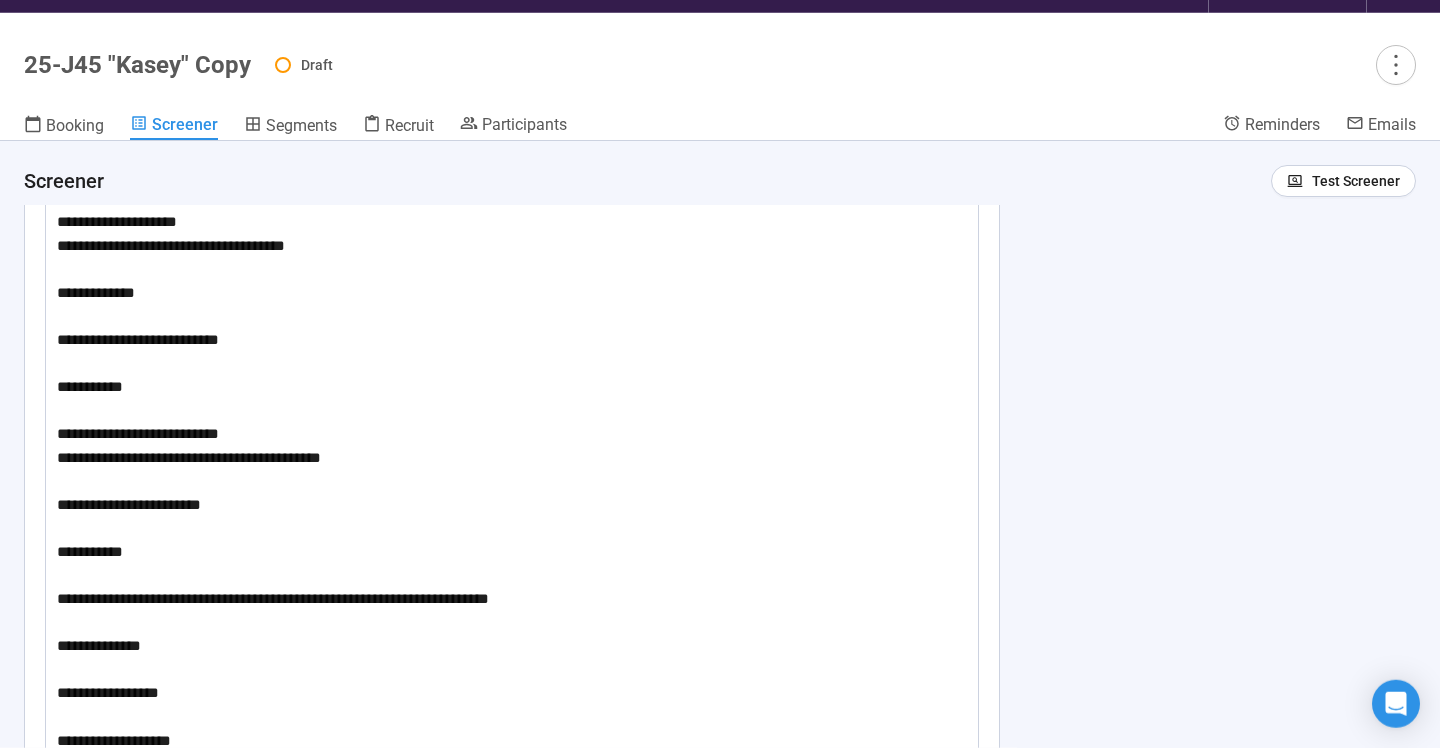 scroll, scrollTop: 2779, scrollLeft: 0, axis: vertical 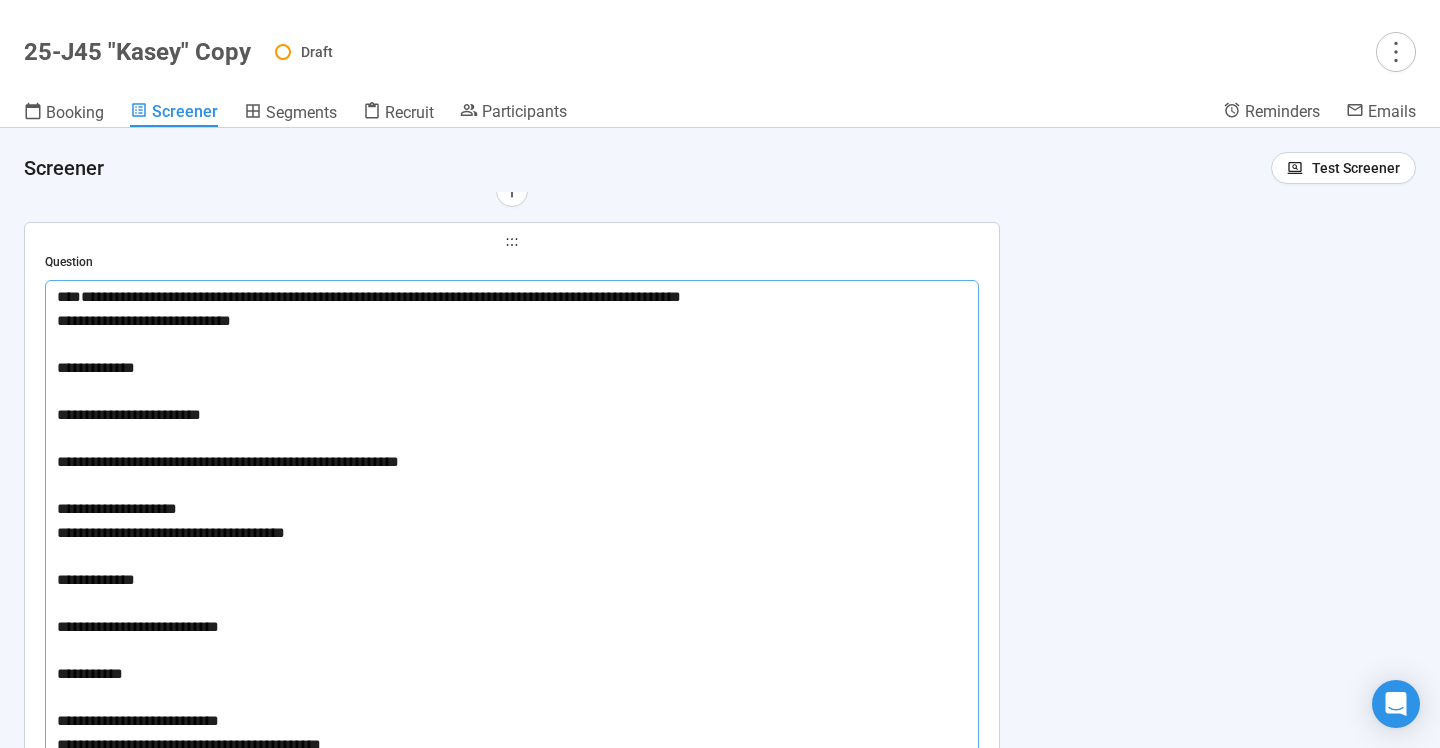 drag, startPoint x: 639, startPoint y: 301, endPoint x: 55, endPoint y: 288, distance: 584.14465 